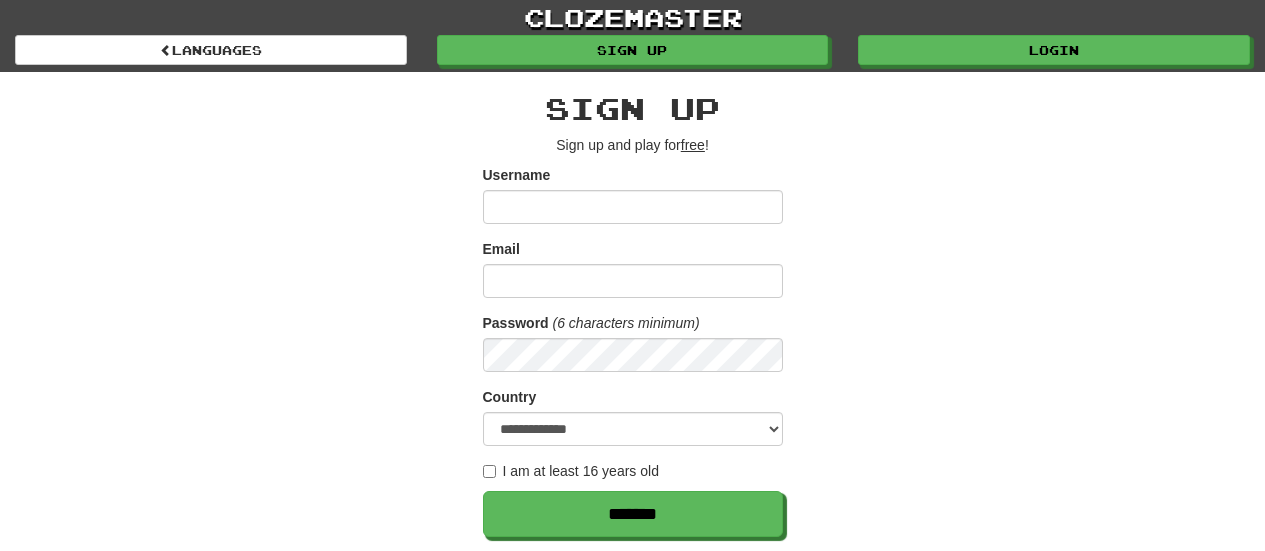 scroll, scrollTop: 0, scrollLeft: 0, axis: both 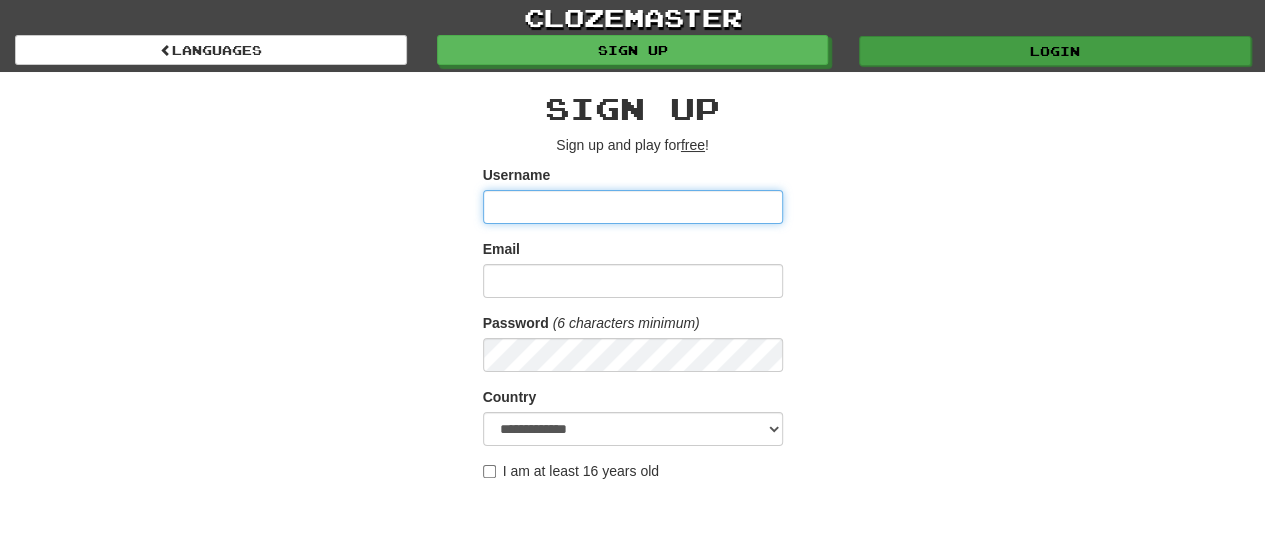 type on "**********" 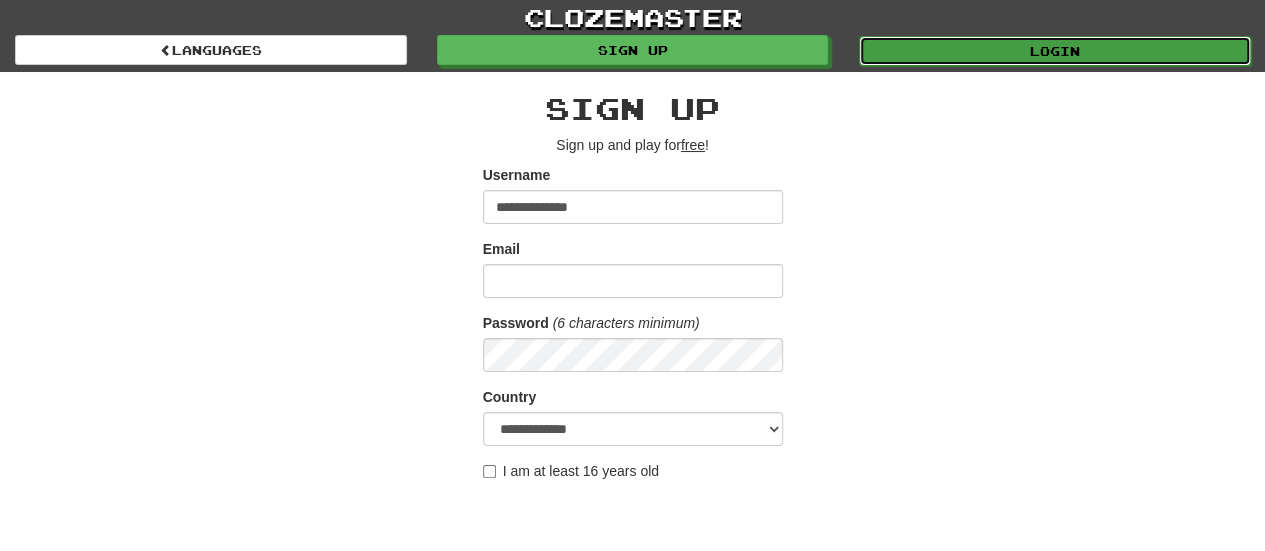 click on "Login" at bounding box center (1055, 51) 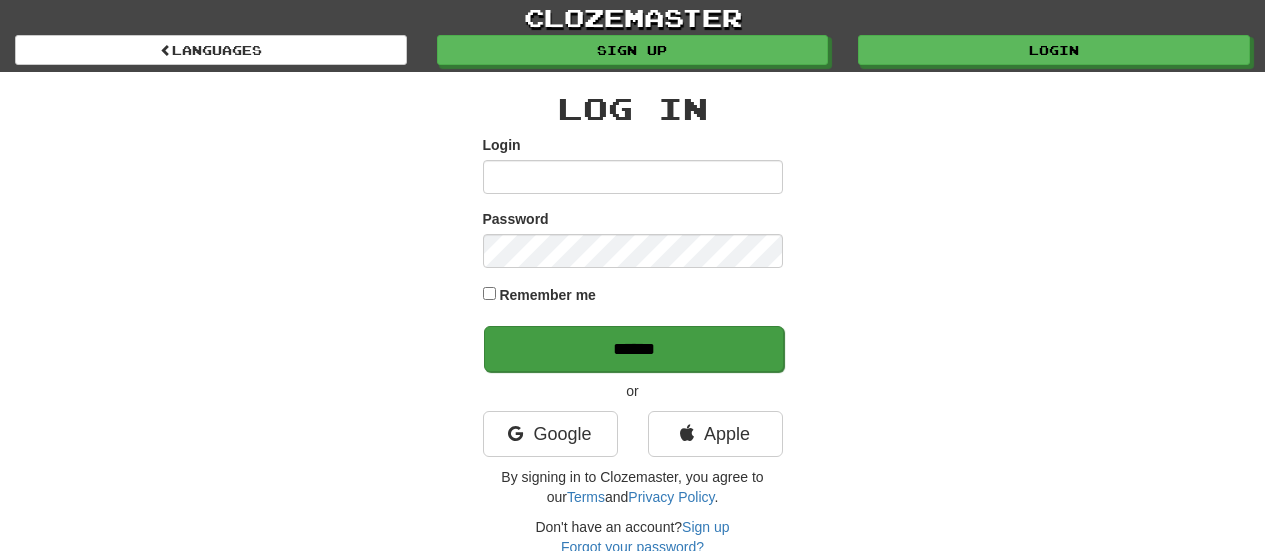 scroll, scrollTop: 0, scrollLeft: 0, axis: both 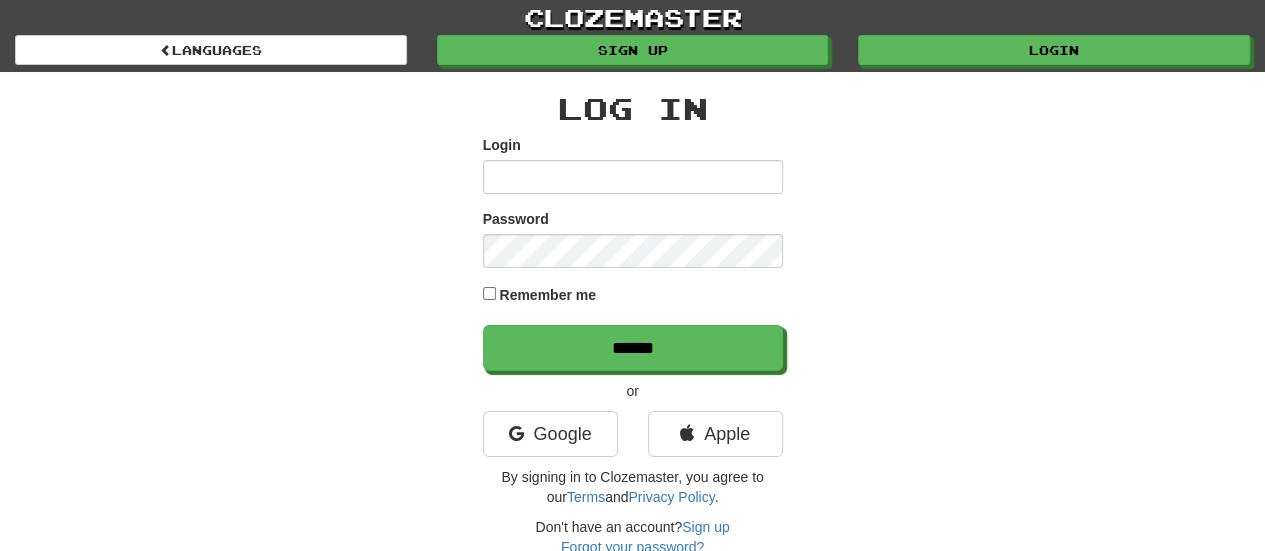 type on "**********" 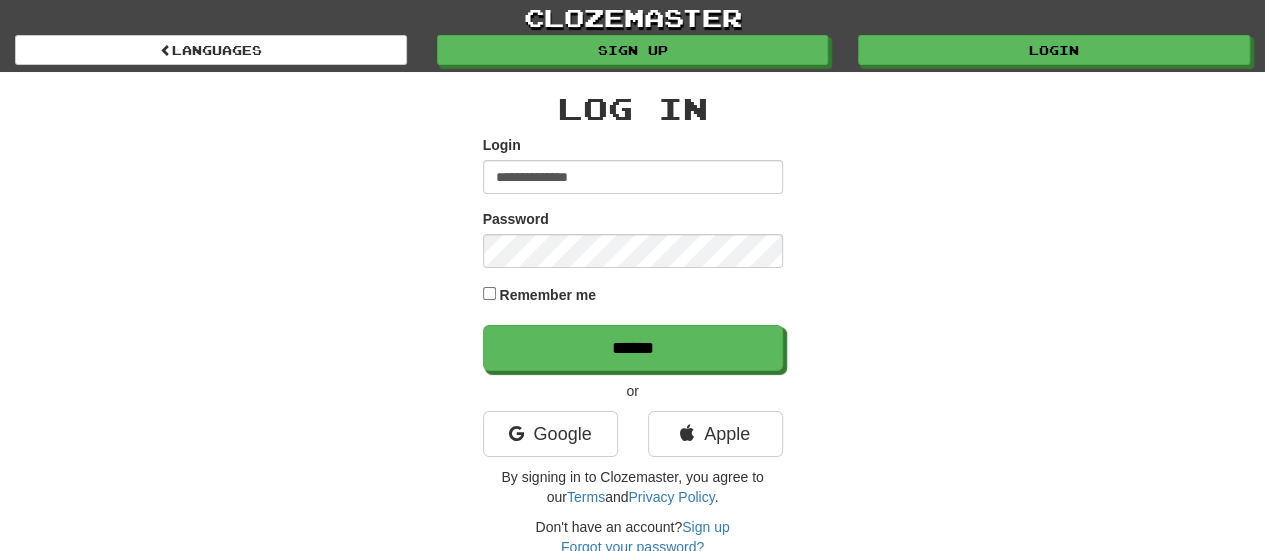click on "Remember me" at bounding box center (547, 295) 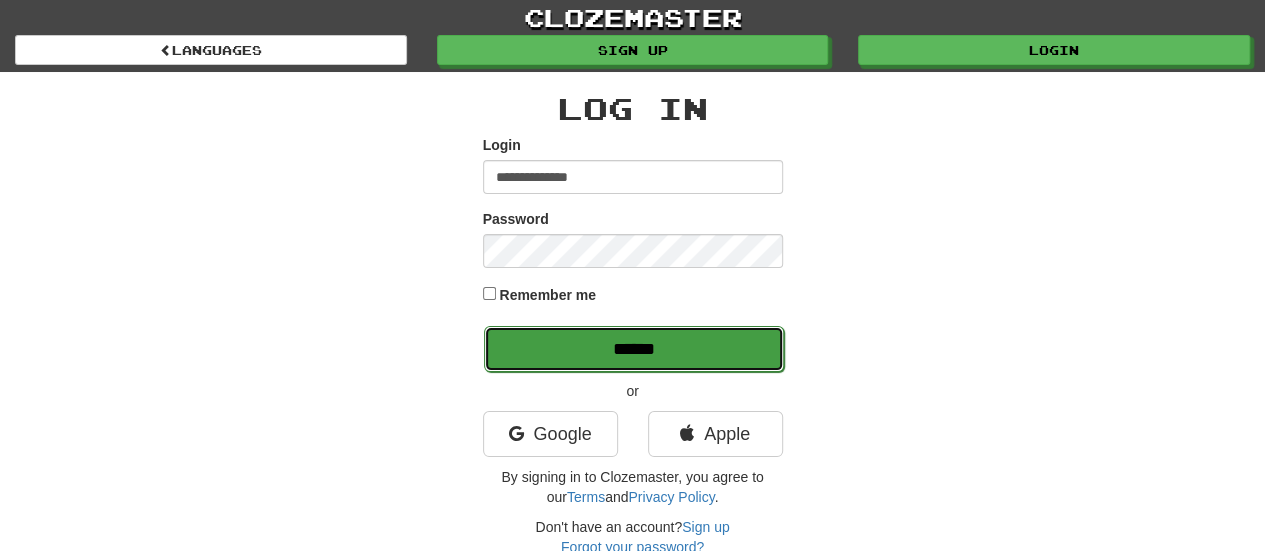 click on "******" at bounding box center (634, 349) 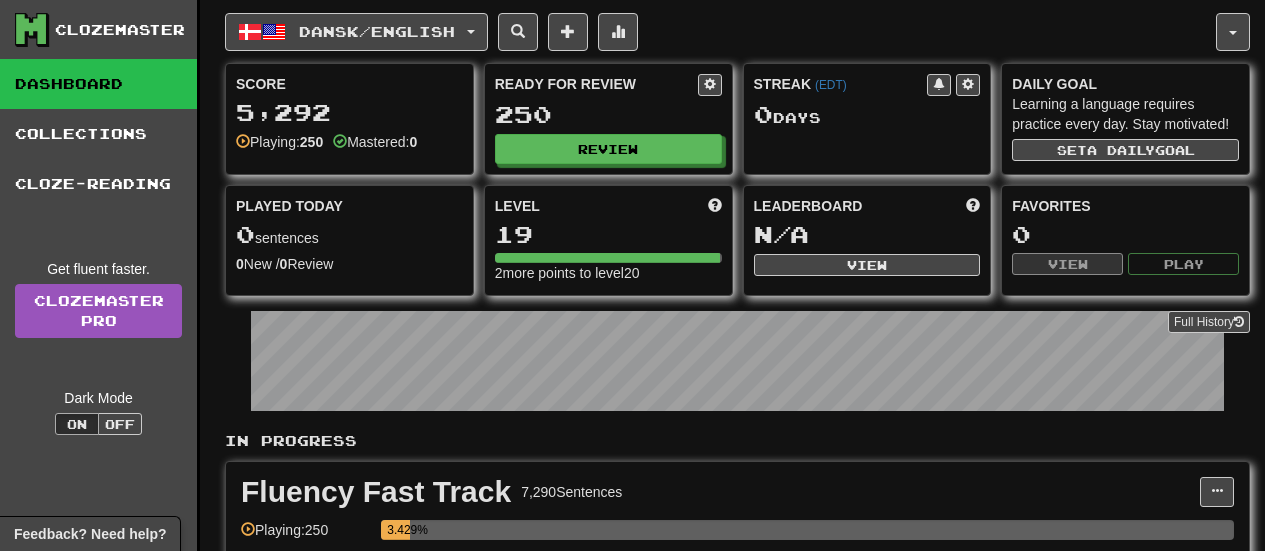 scroll, scrollTop: 0, scrollLeft: 0, axis: both 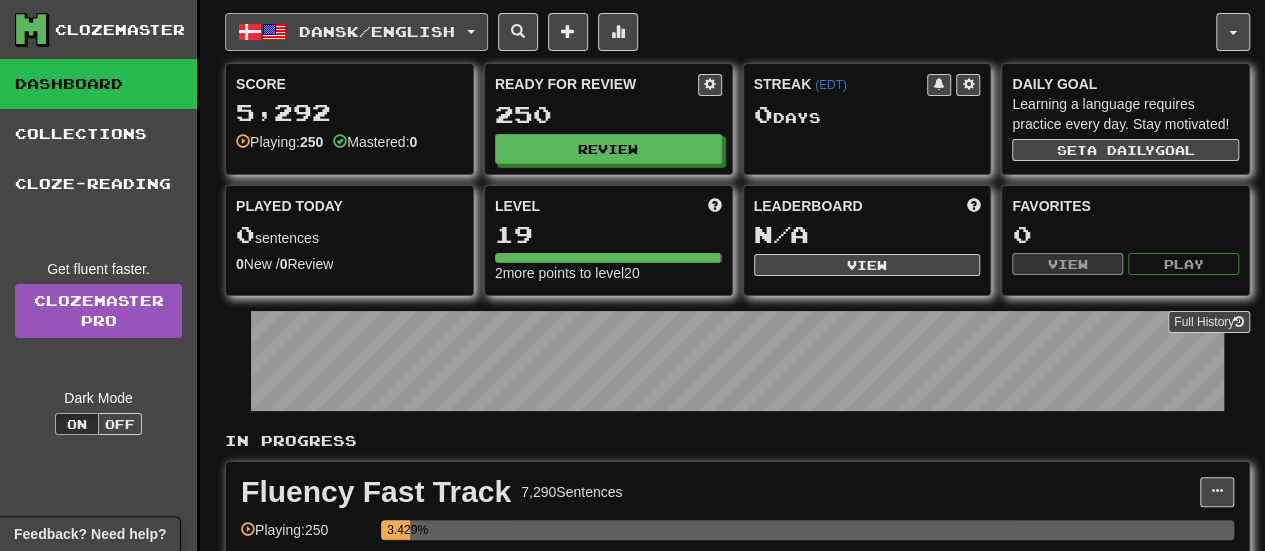 click on "Dansk  /  English" at bounding box center [377, 31] 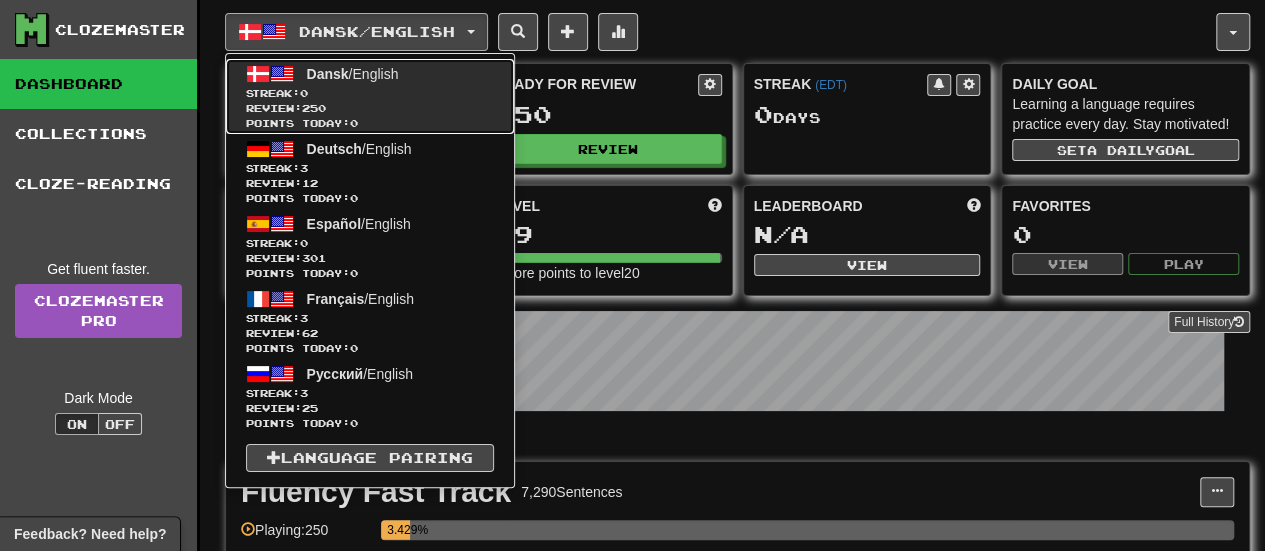 click on "Points today:  0" at bounding box center [370, 123] 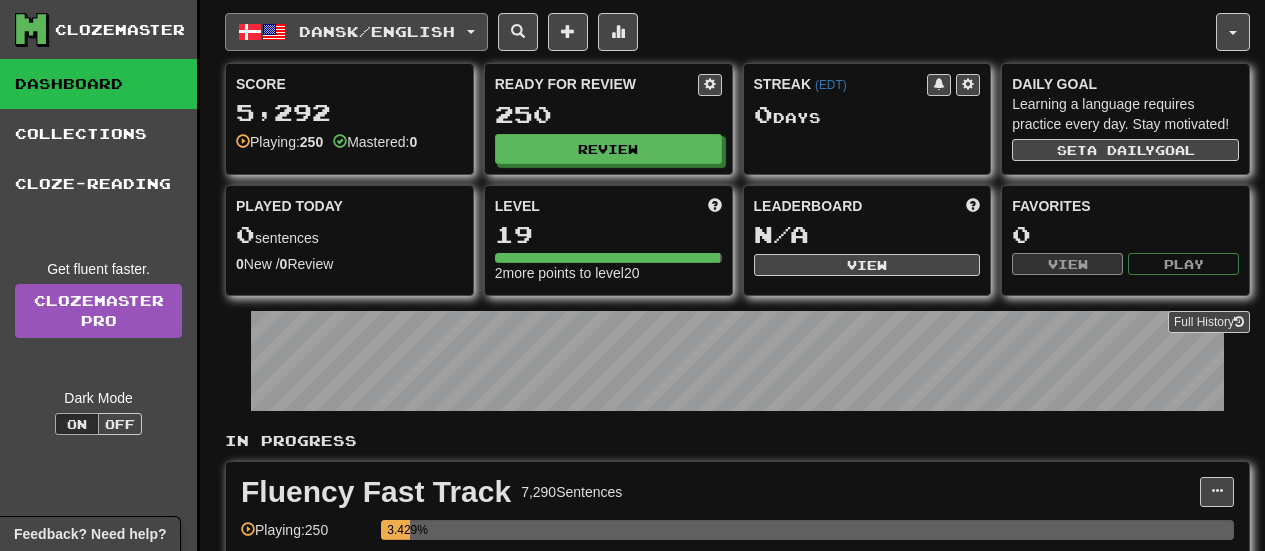scroll, scrollTop: 0, scrollLeft: 0, axis: both 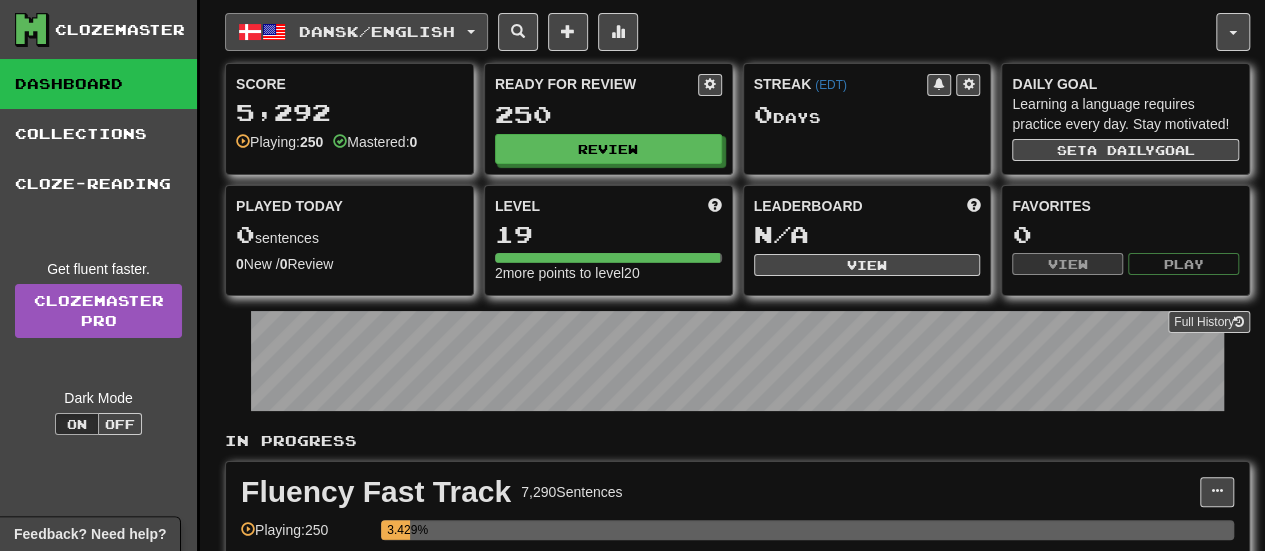 click on "Dansk  /  English" at bounding box center (377, 31) 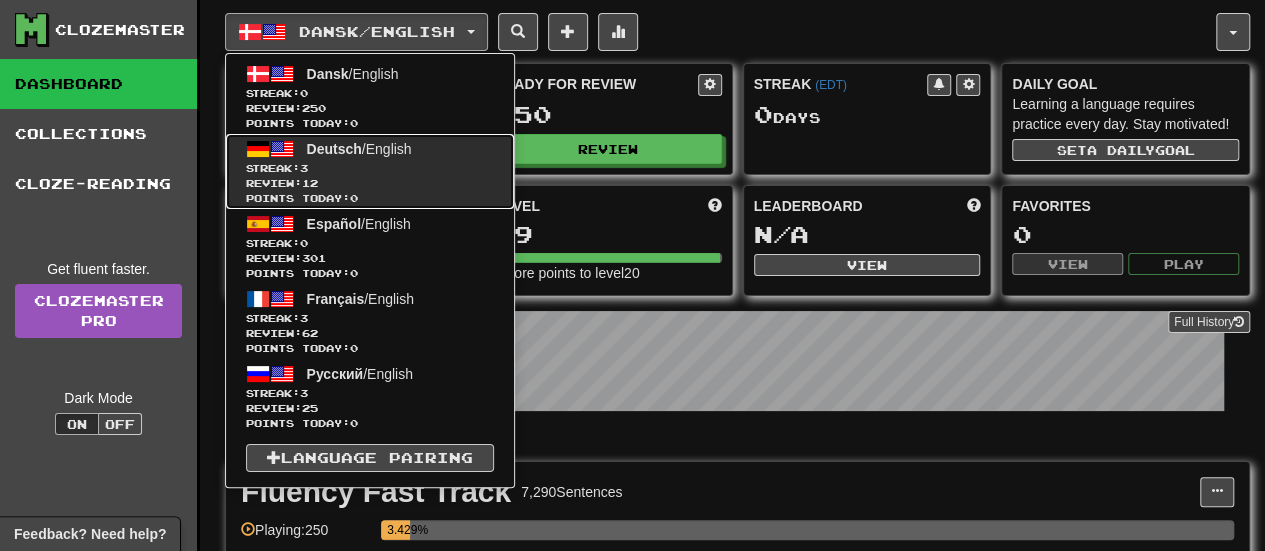 click on "Points today:  0" at bounding box center [370, 198] 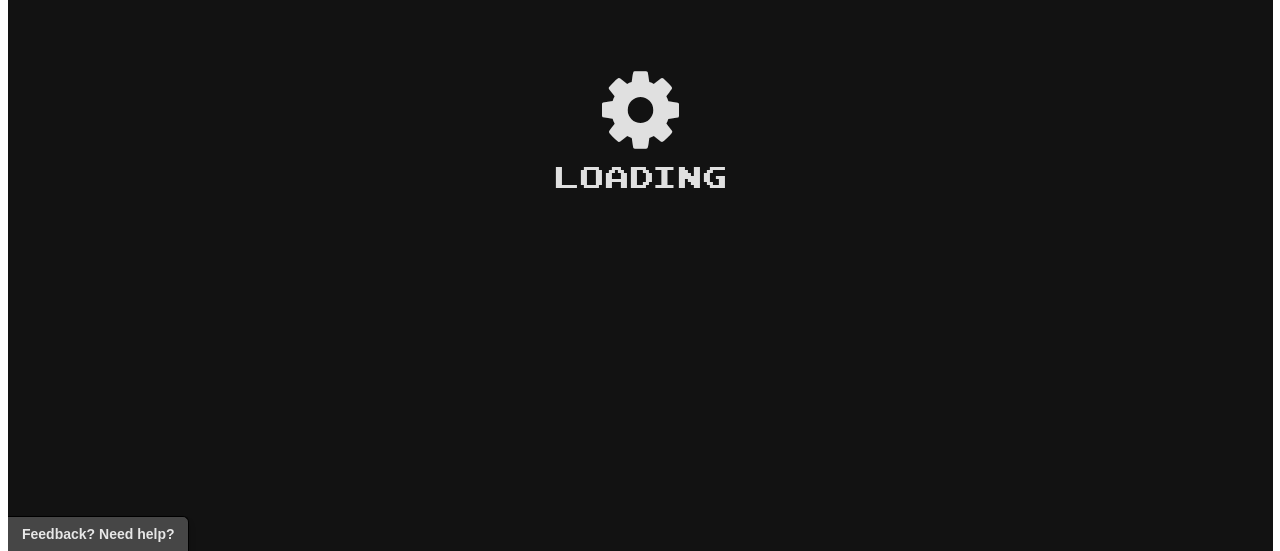 scroll, scrollTop: 0, scrollLeft: 0, axis: both 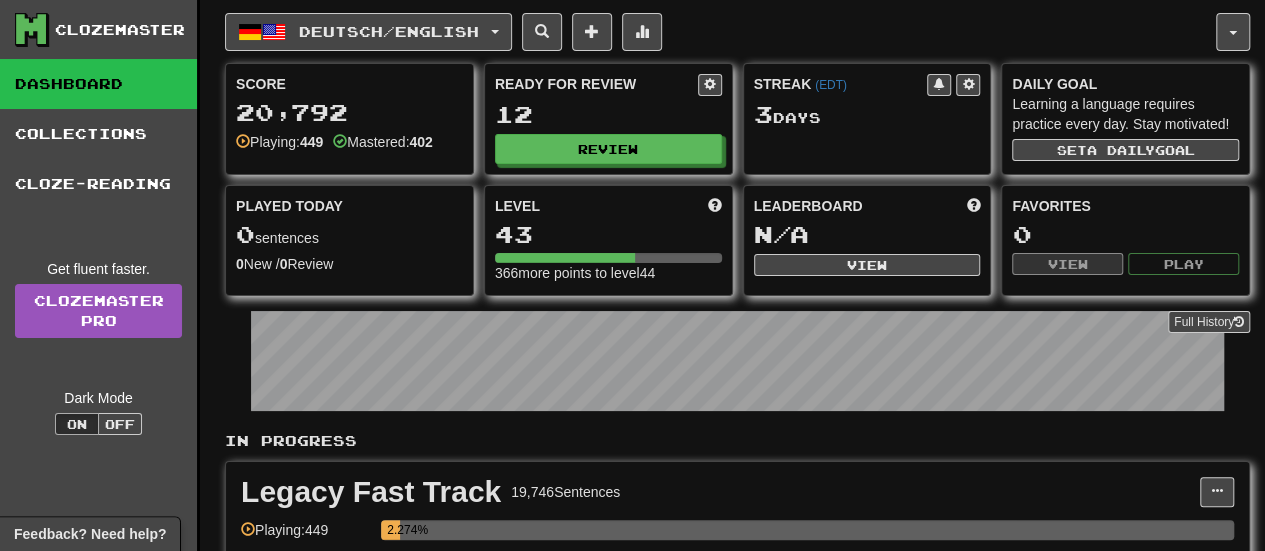 click on "Review" at bounding box center [608, 149] 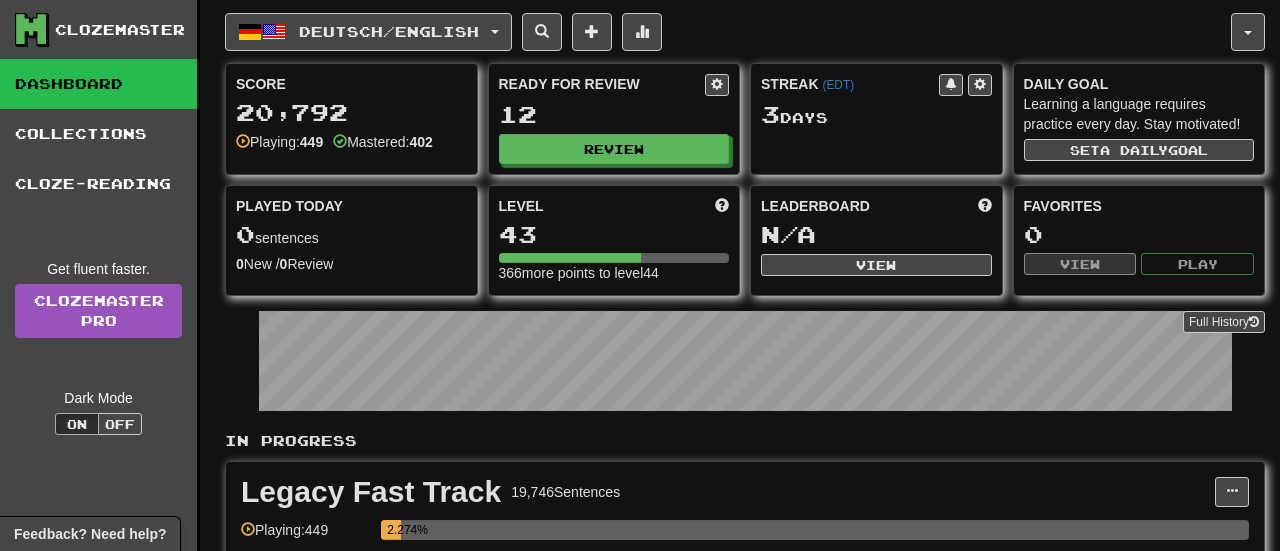 select on "**" 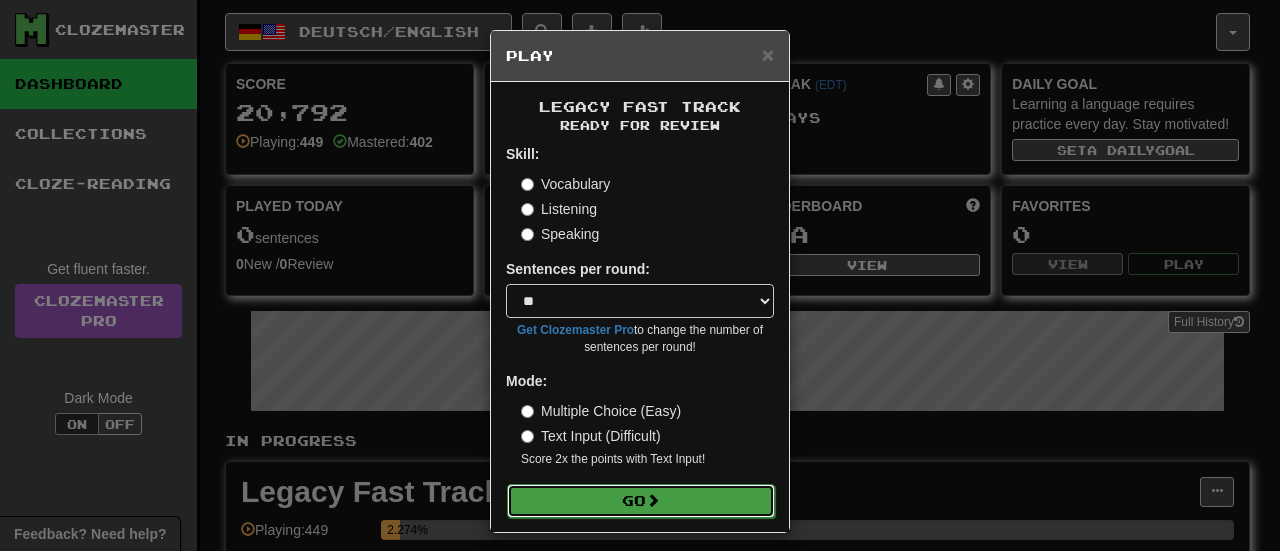 click at bounding box center [653, 500] 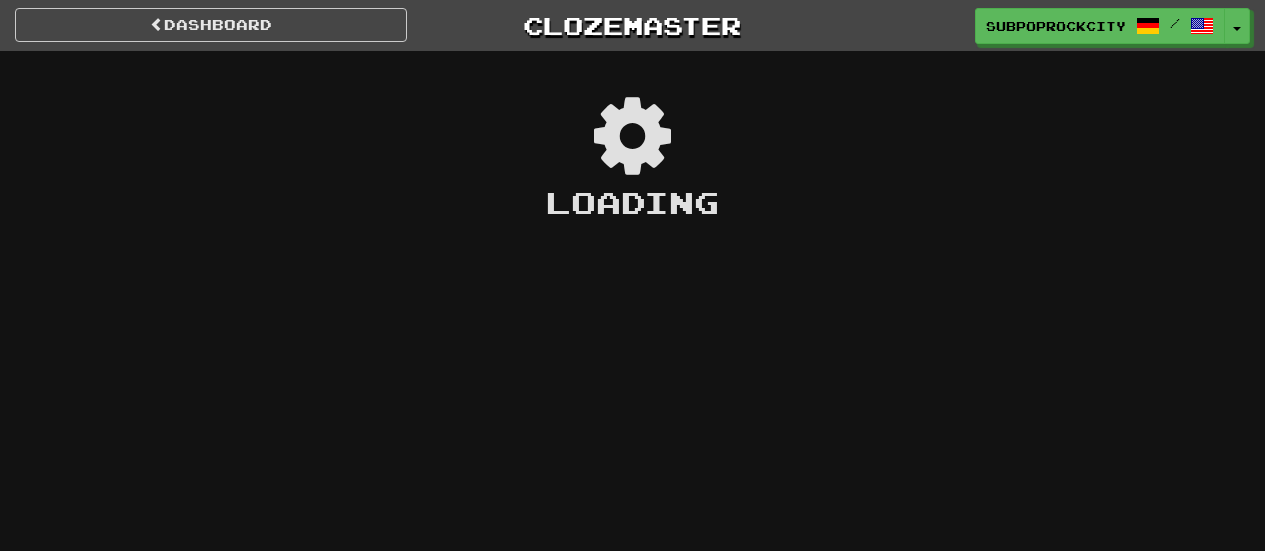 scroll, scrollTop: 0, scrollLeft: 0, axis: both 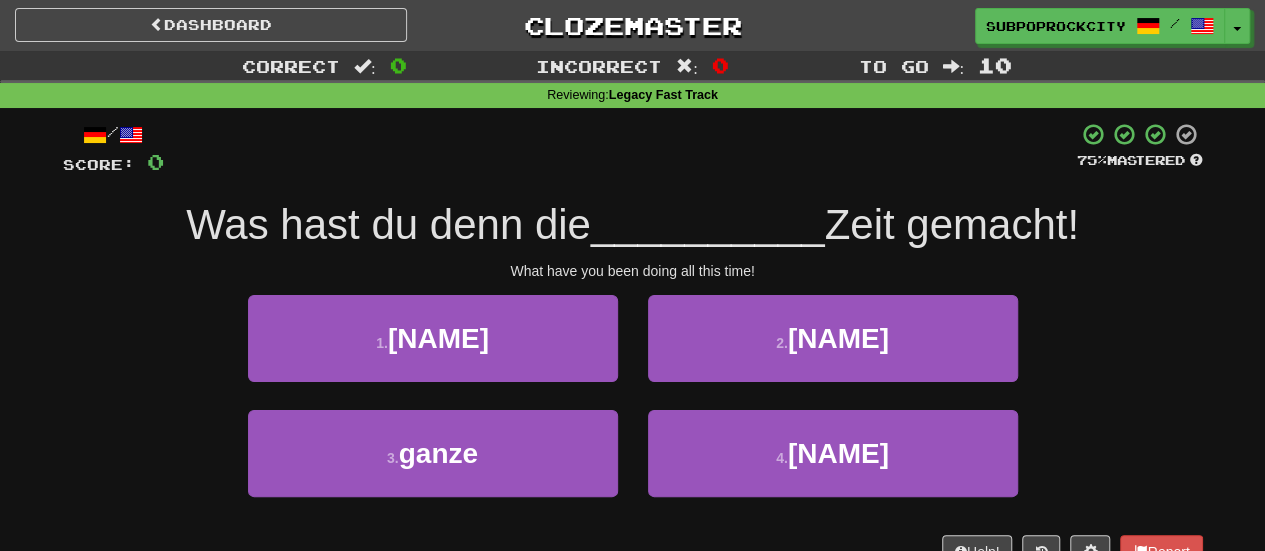 click on "3 .  ganze" at bounding box center [433, 467] 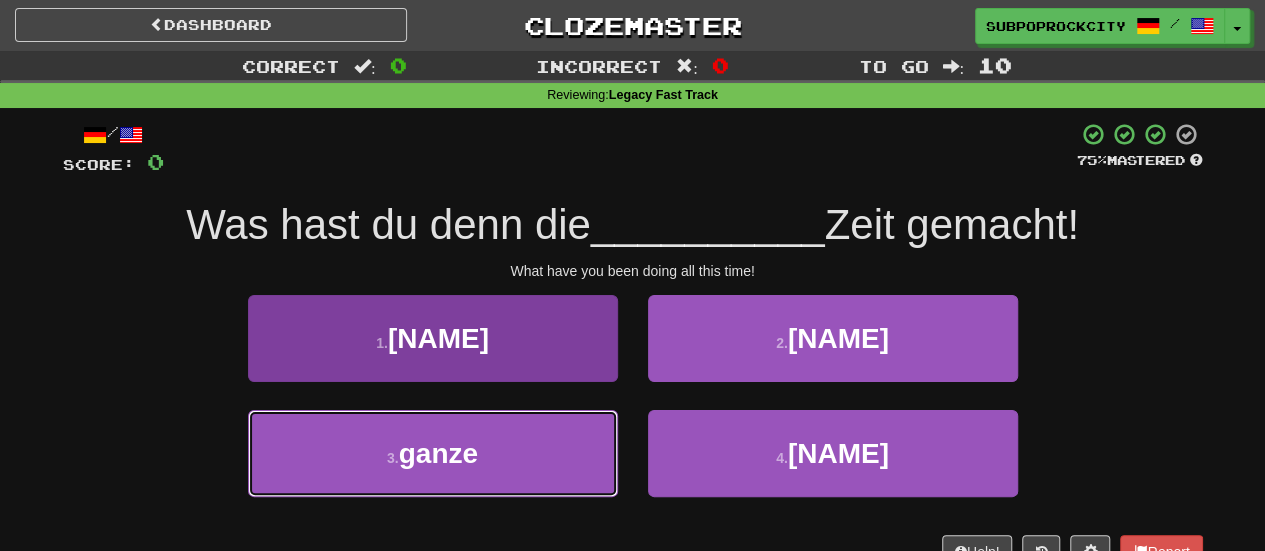 drag, startPoint x: 562, startPoint y: 477, endPoint x: 600, endPoint y: 462, distance: 40.853397 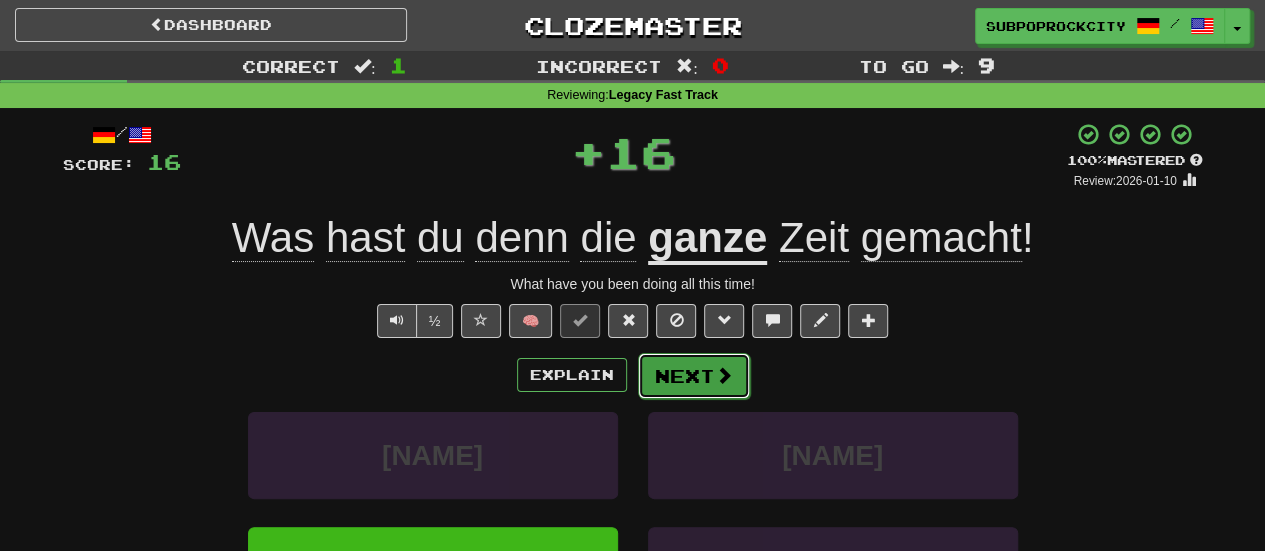 click at bounding box center [724, 375] 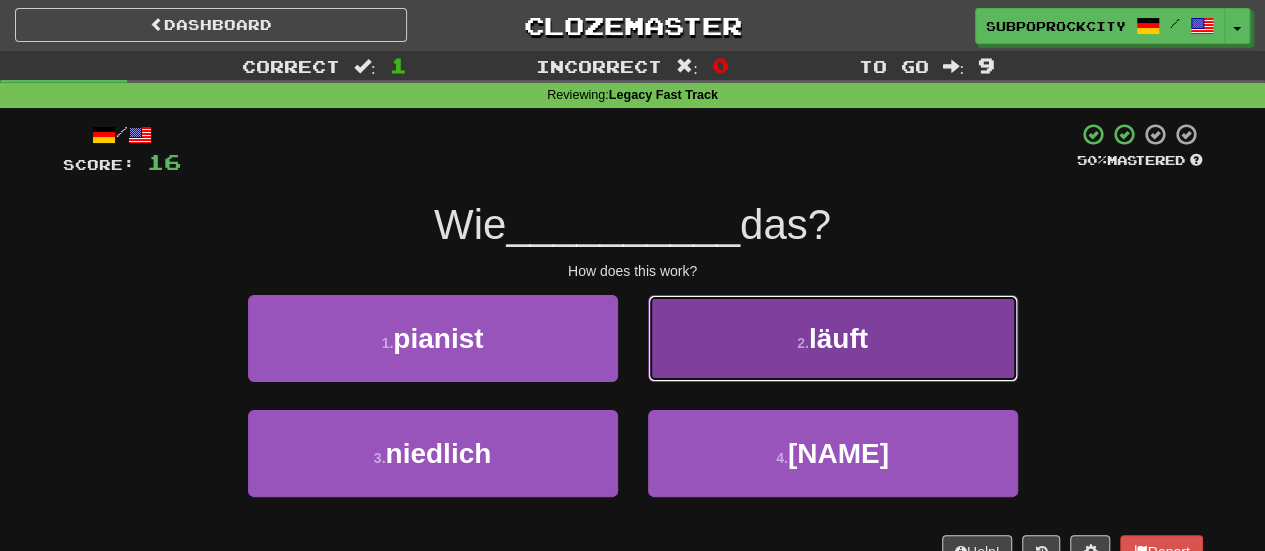 click on "2 .  läuft" at bounding box center [833, 338] 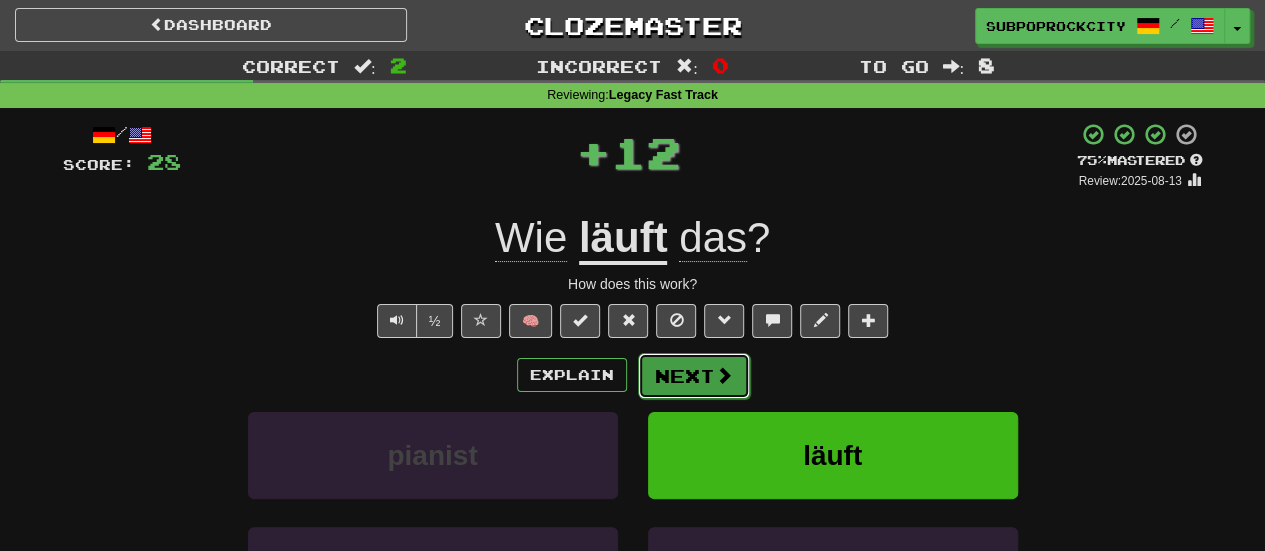 click on "Next" at bounding box center (694, 376) 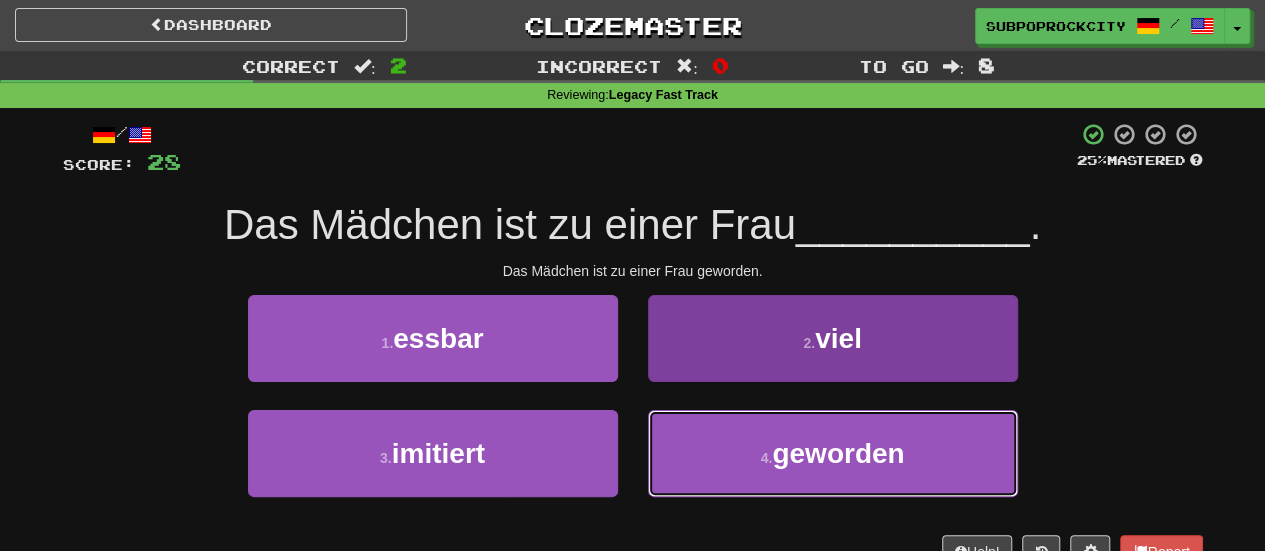click on "4 .  geworden" at bounding box center [833, 453] 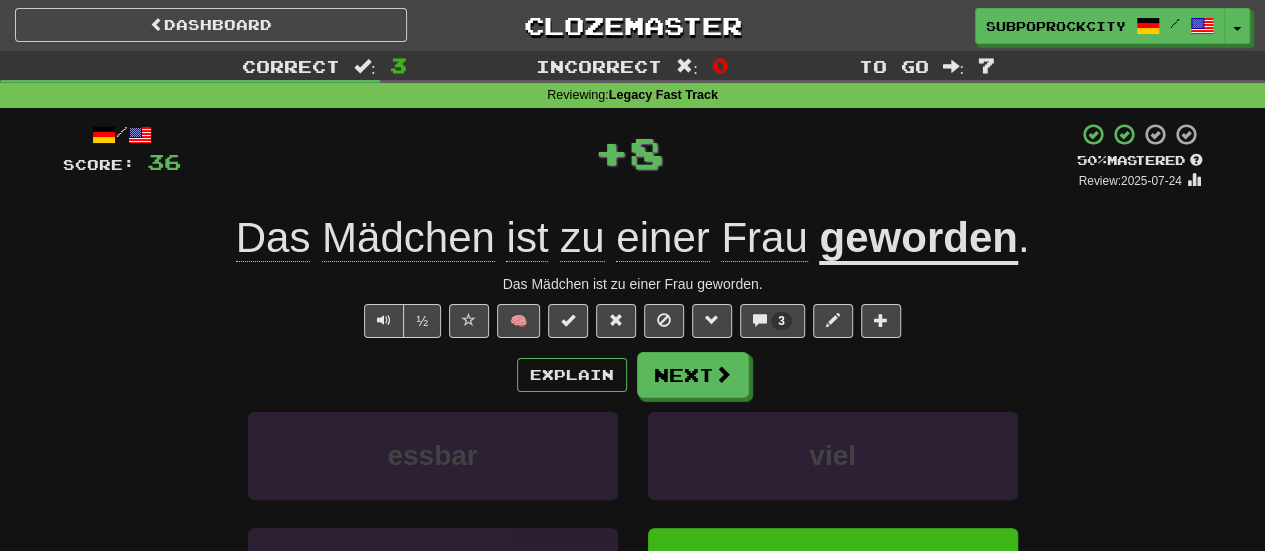 click on "Explain Next essbar viel imitiert geworden Learn more: essbar viel imitiert geworden" at bounding box center [633, 512] 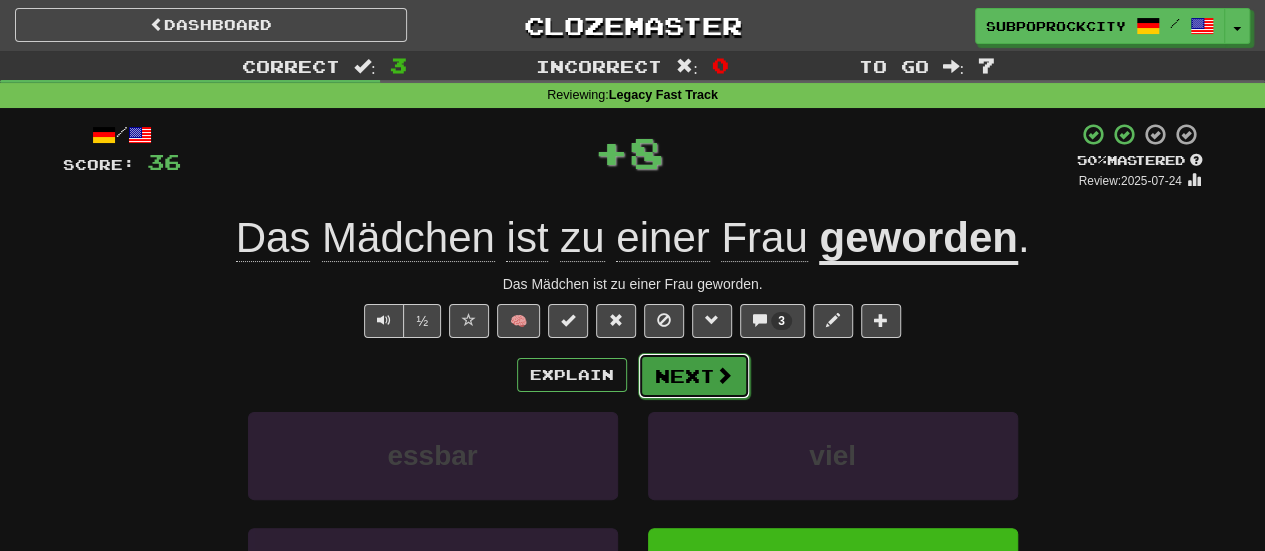 click on "Next" at bounding box center [694, 376] 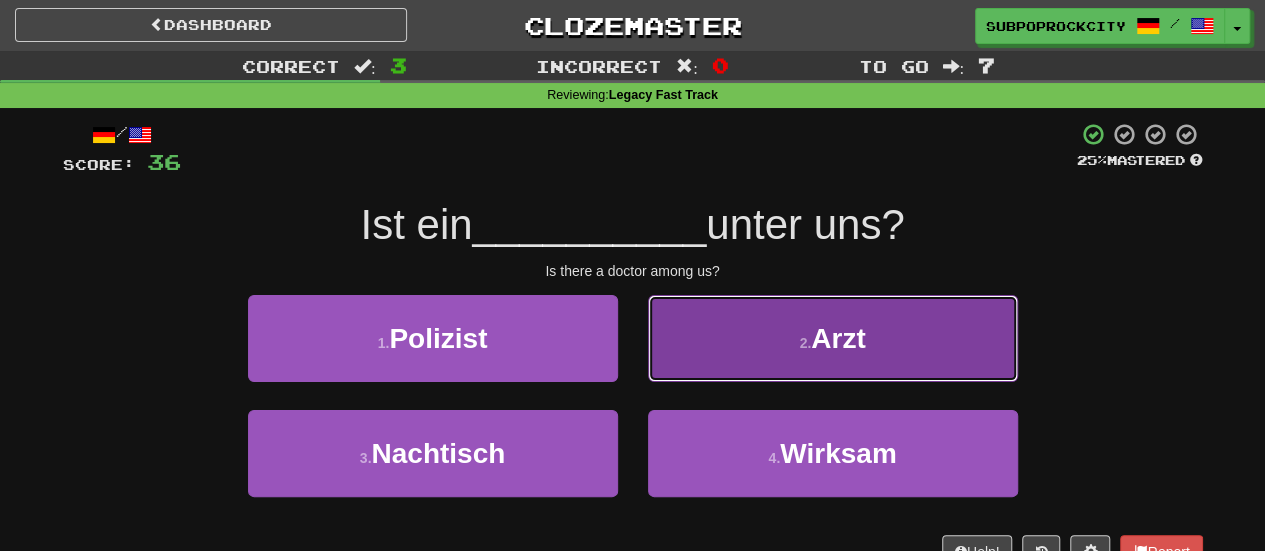 click on "2 .  Arzt" at bounding box center [833, 338] 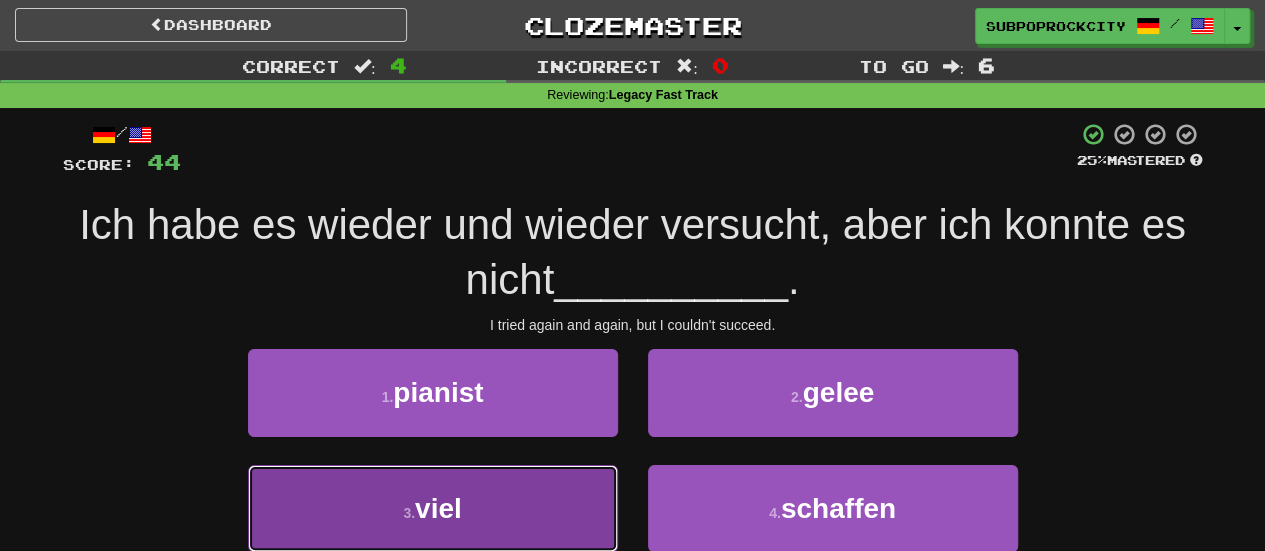 click on "3 .  viel" at bounding box center [433, 508] 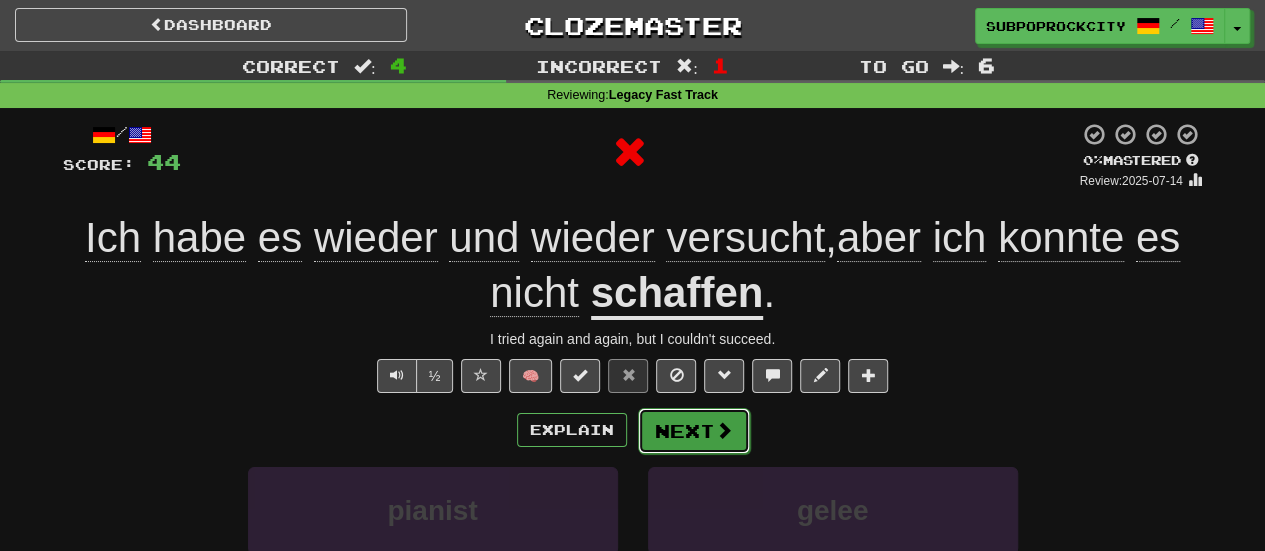 click on "Next" at bounding box center [694, 431] 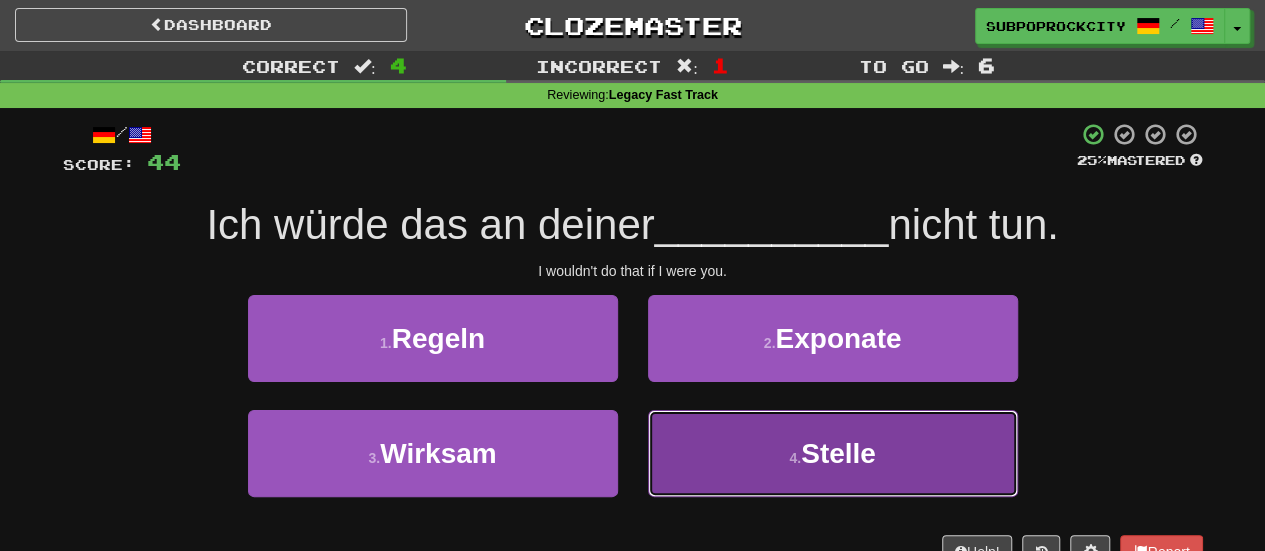 click on "4 .  Stelle" at bounding box center [833, 453] 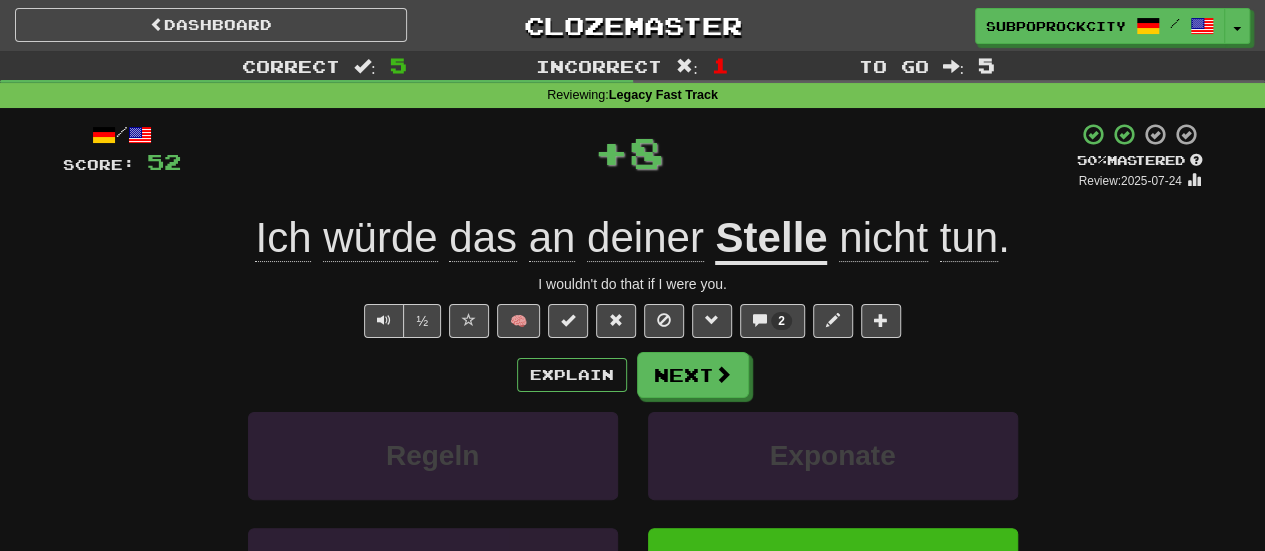 click on "Explain Next Regeln Exponate Wirksam Stelle Learn more: Regeln Exponate Wirksam Stelle" at bounding box center (633, 512) 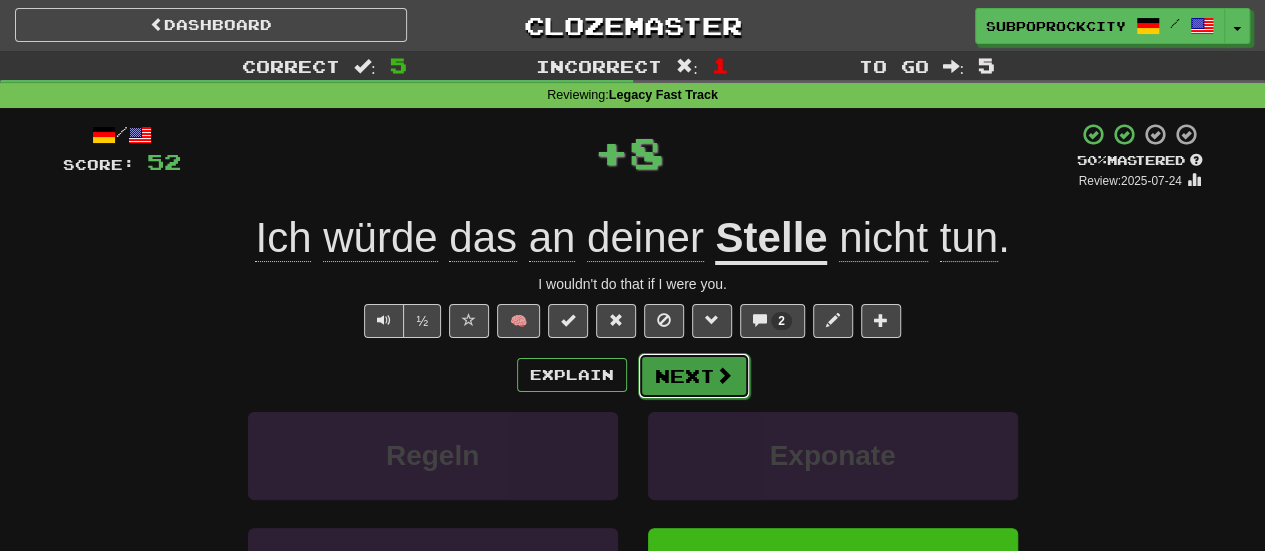 click on "Next" at bounding box center (694, 376) 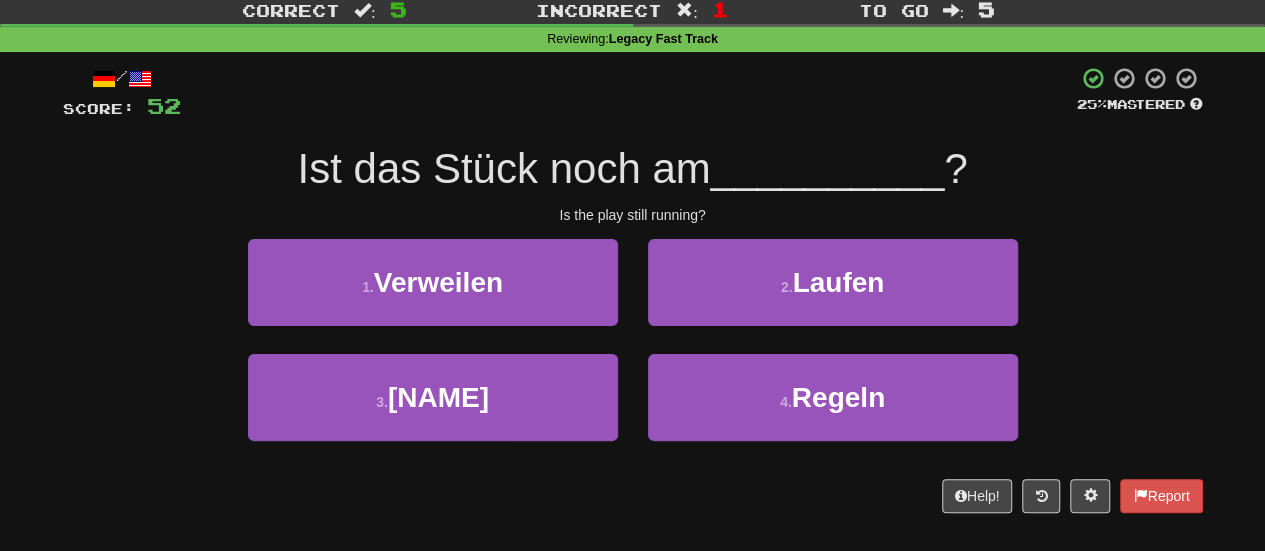 scroll, scrollTop: 100, scrollLeft: 0, axis: vertical 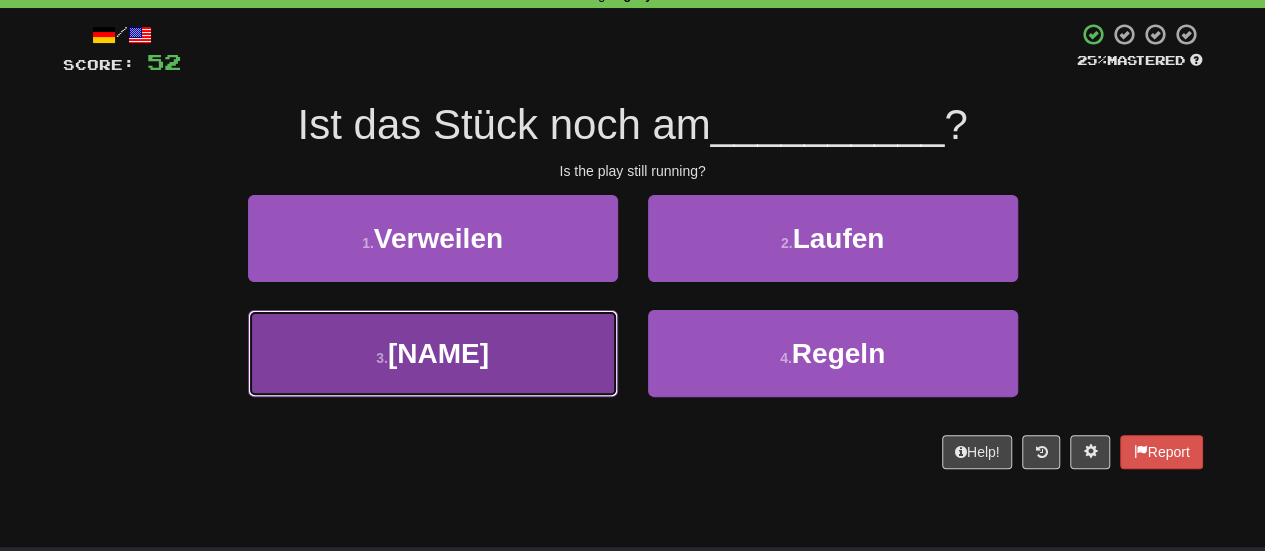 click on "3 .  Specht" at bounding box center [433, 353] 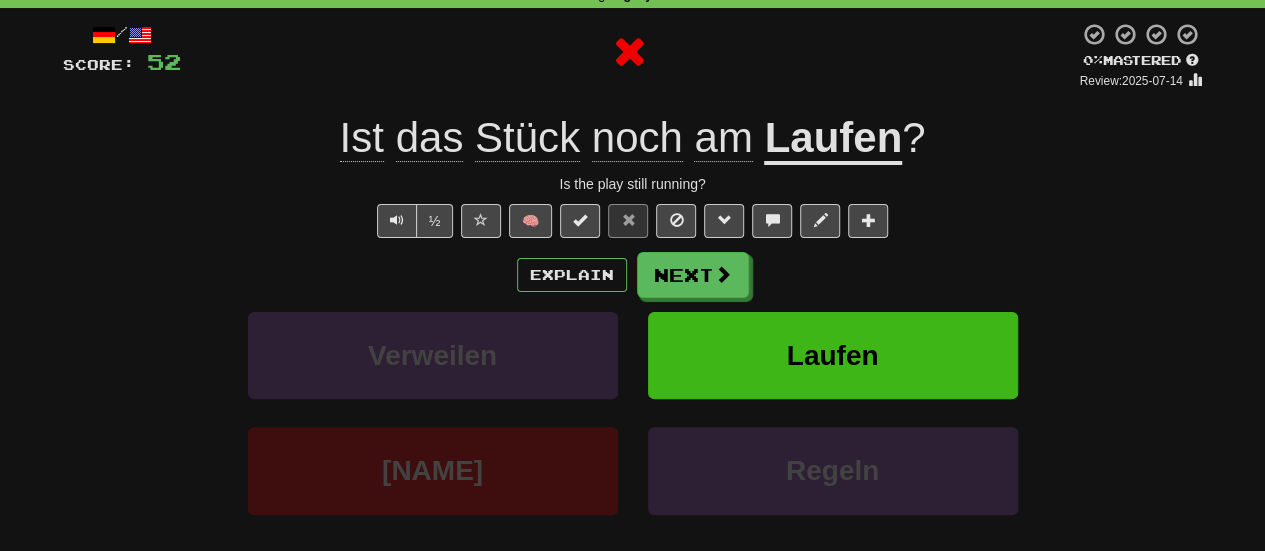 click on "Explain Next Verweilen Laufen Specht Regeln Learn more: Verweilen Laufen Specht Regeln" at bounding box center (633, 412) 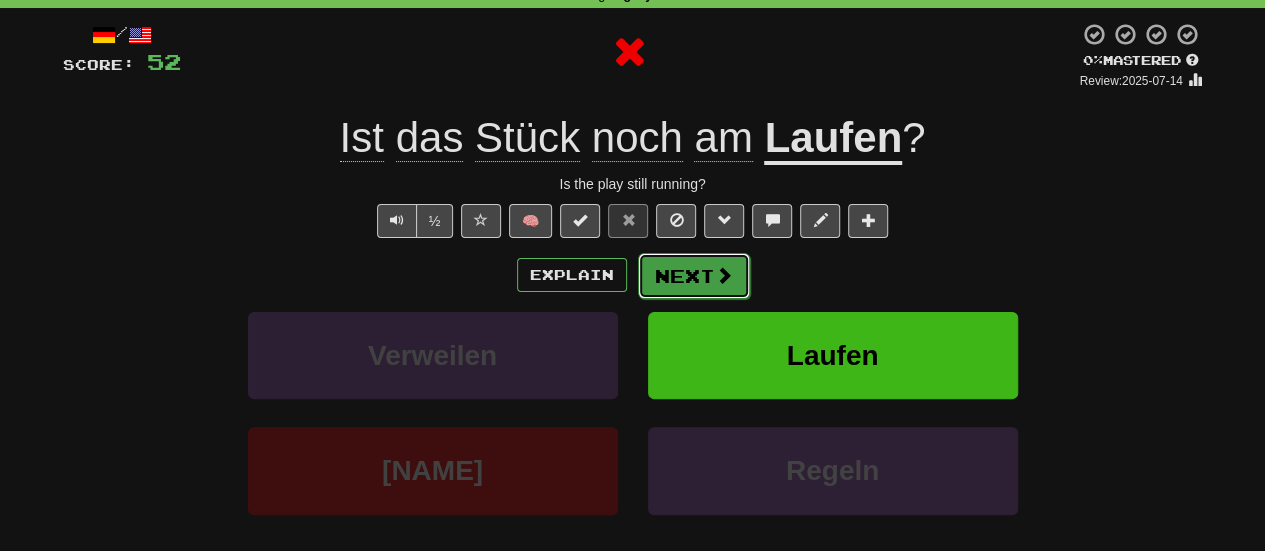 click on "Next" at bounding box center [694, 276] 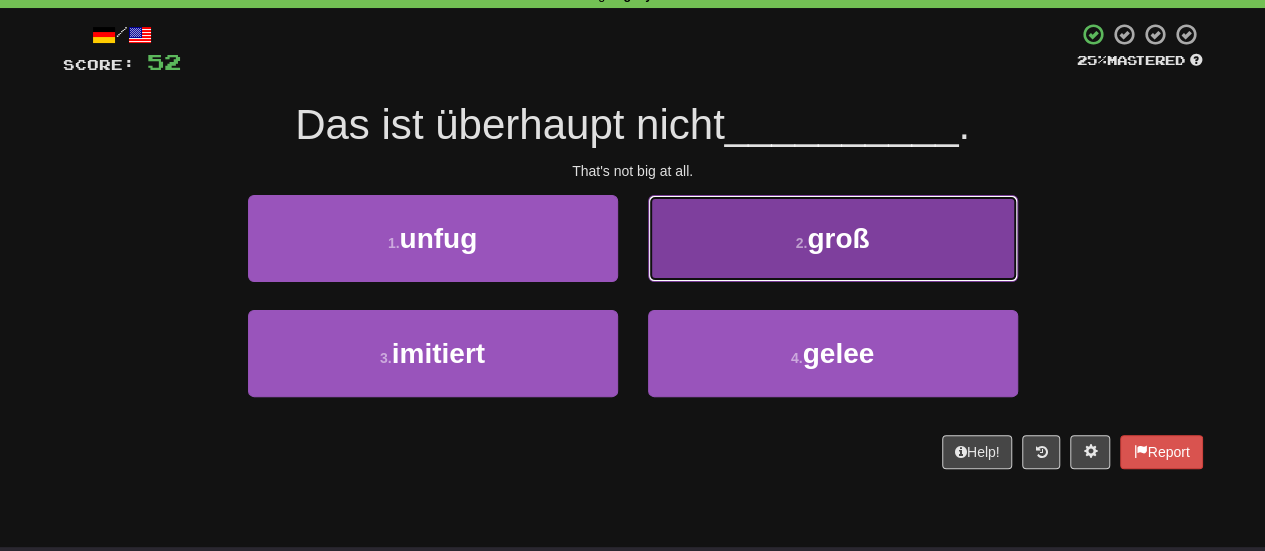 click on "2 .  groß" at bounding box center [833, 238] 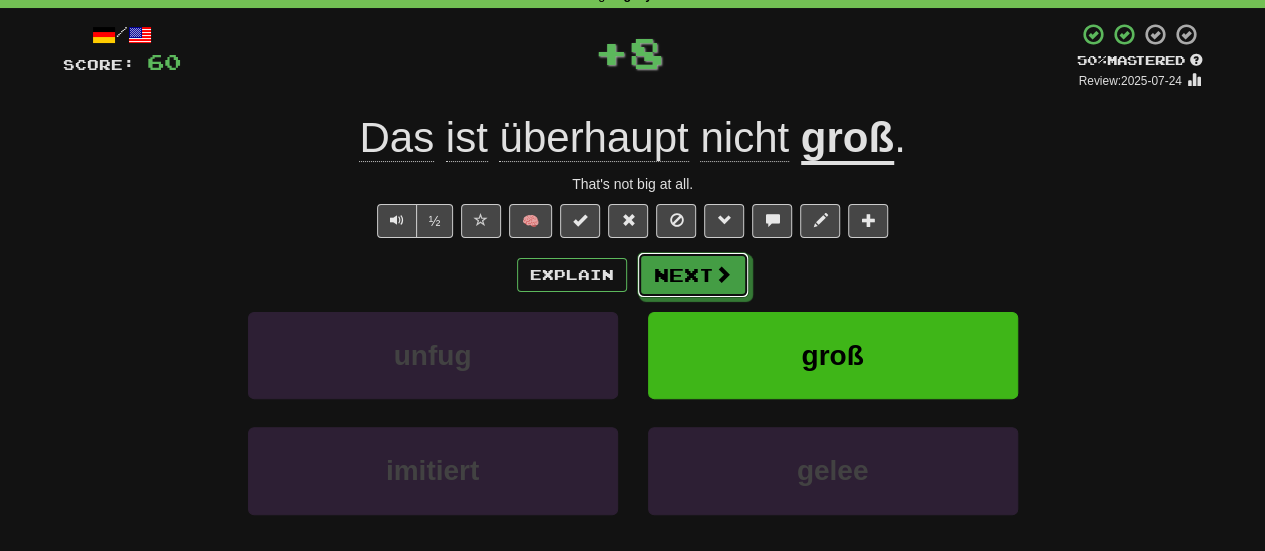 click at bounding box center [723, 274] 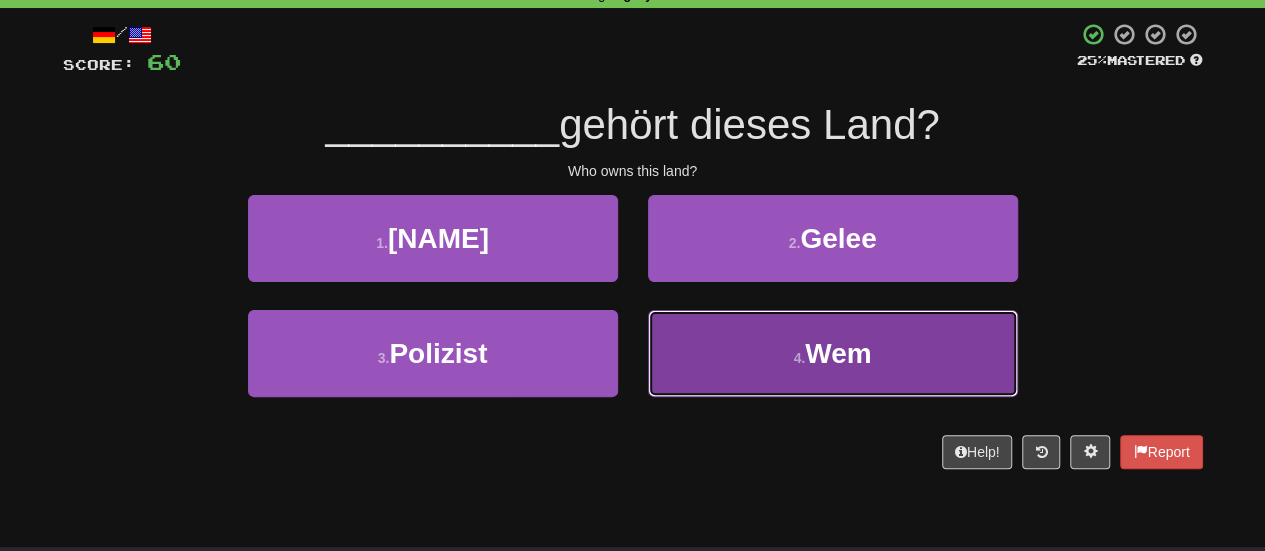 click on "4 .  Wem" at bounding box center [833, 353] 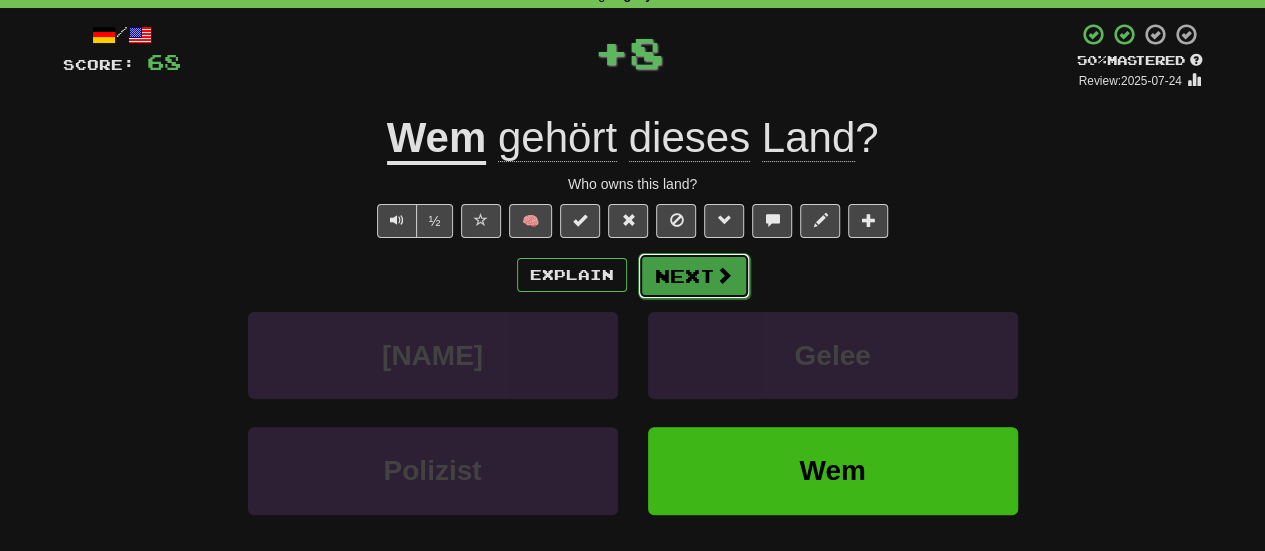 click on "Next" at bounding box center (694, 276) 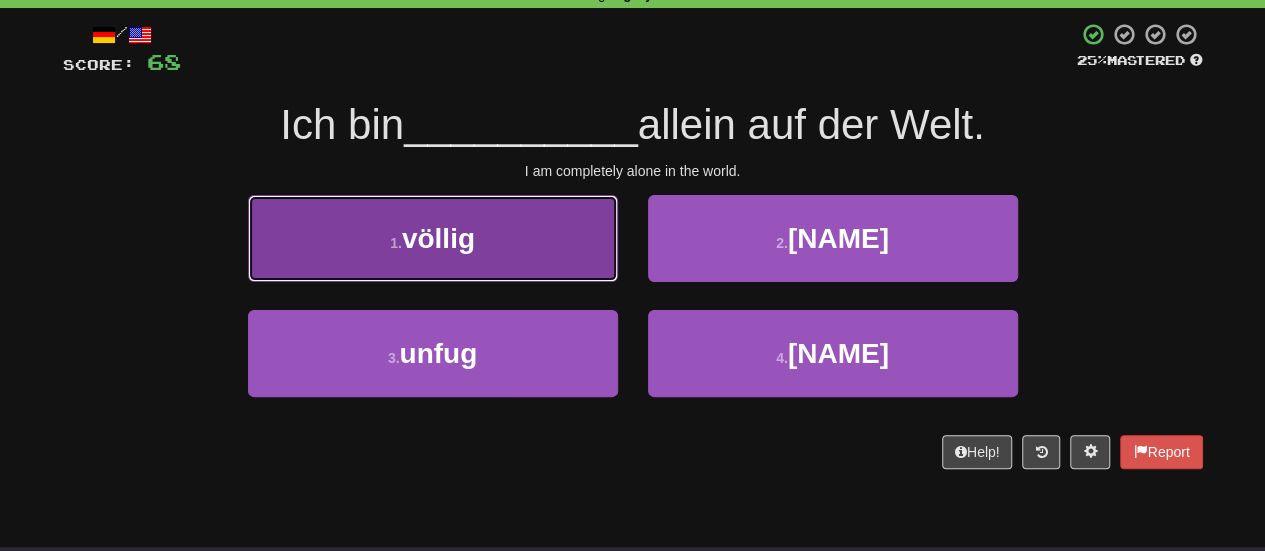 click on "1 .  völlig" at bounding box center [433, 238] 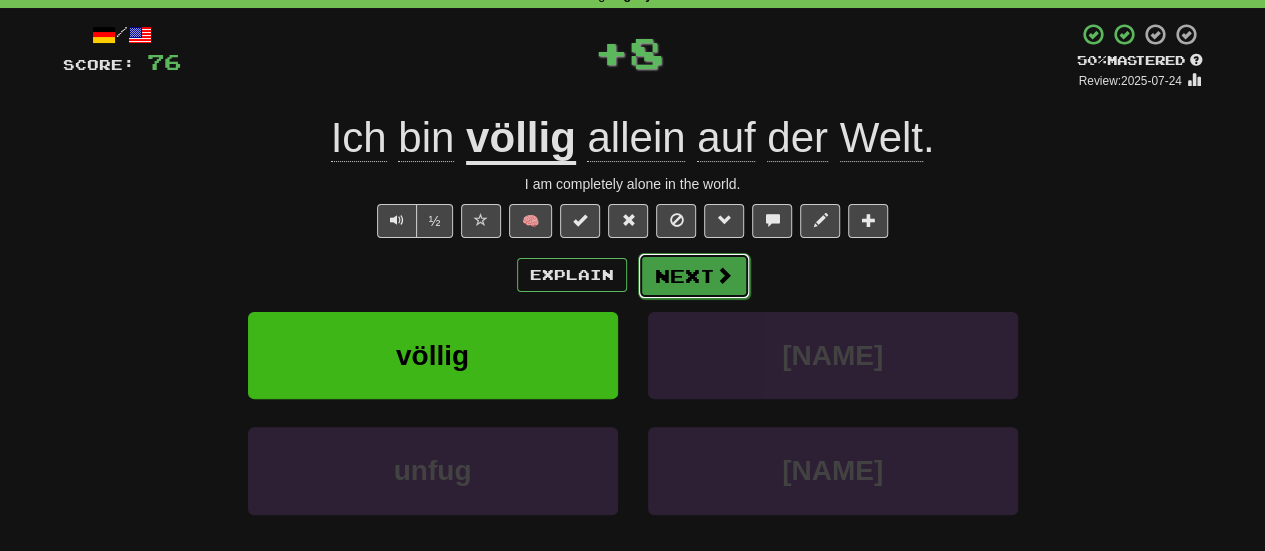 click on "Next" at bounding box center (694, 276) 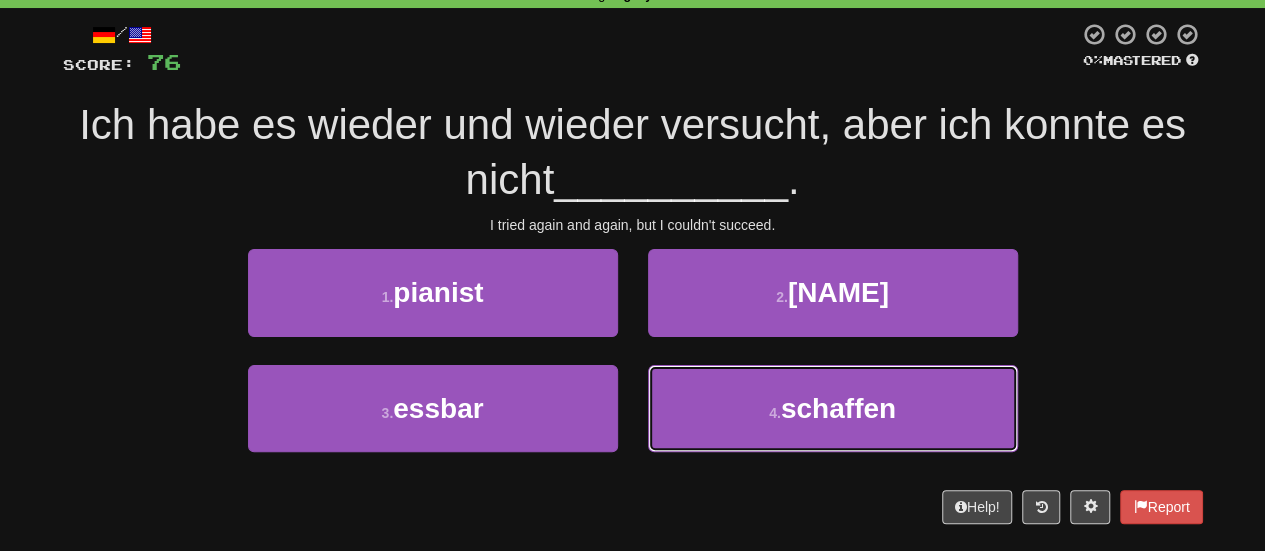 drag, startPoint x: 730, startPoint y: 390, endPoint x: 722, endPoint y: 355, distance: 35.902645 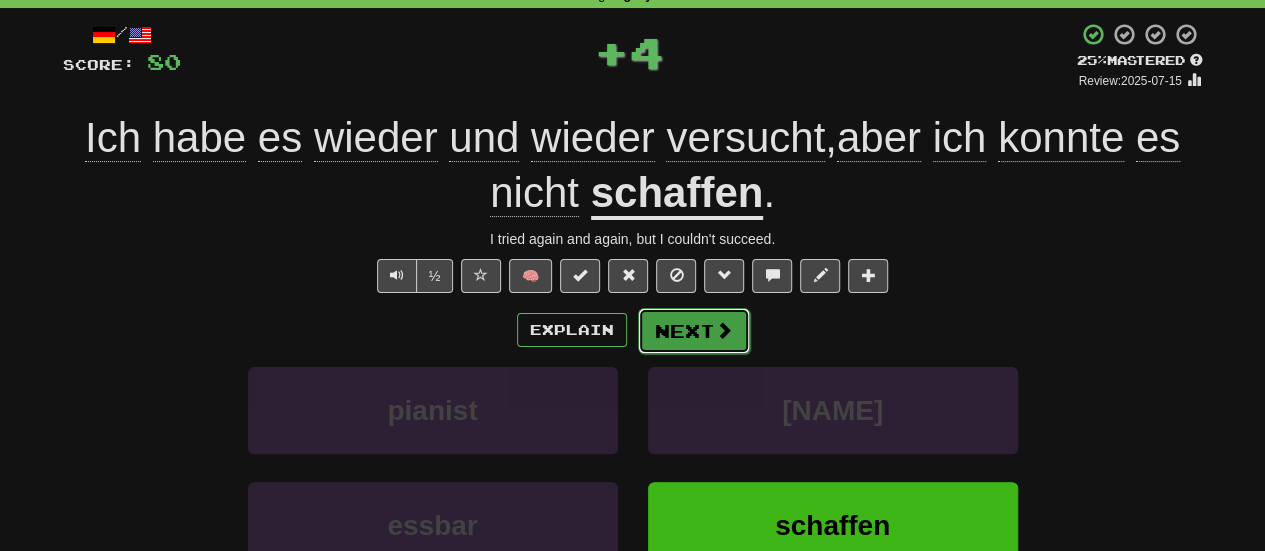 click on "Next" at bounding box center [694, 331] 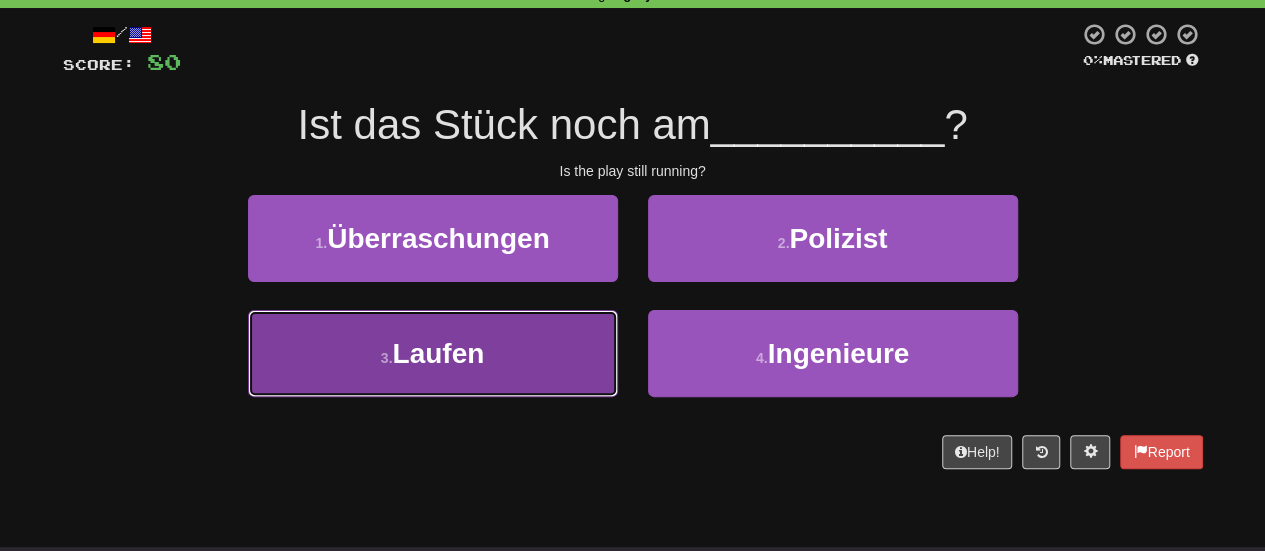 click on "3 .  Laufen" at bounding box center [433, 353] 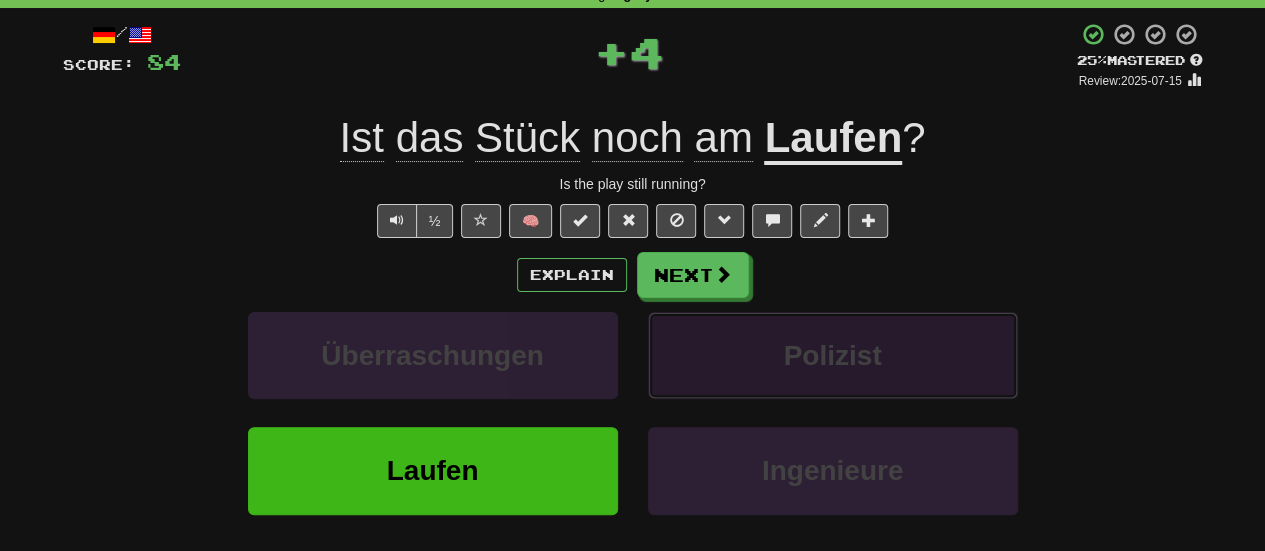 click on "Polizist" at bounding box center (833, 355) 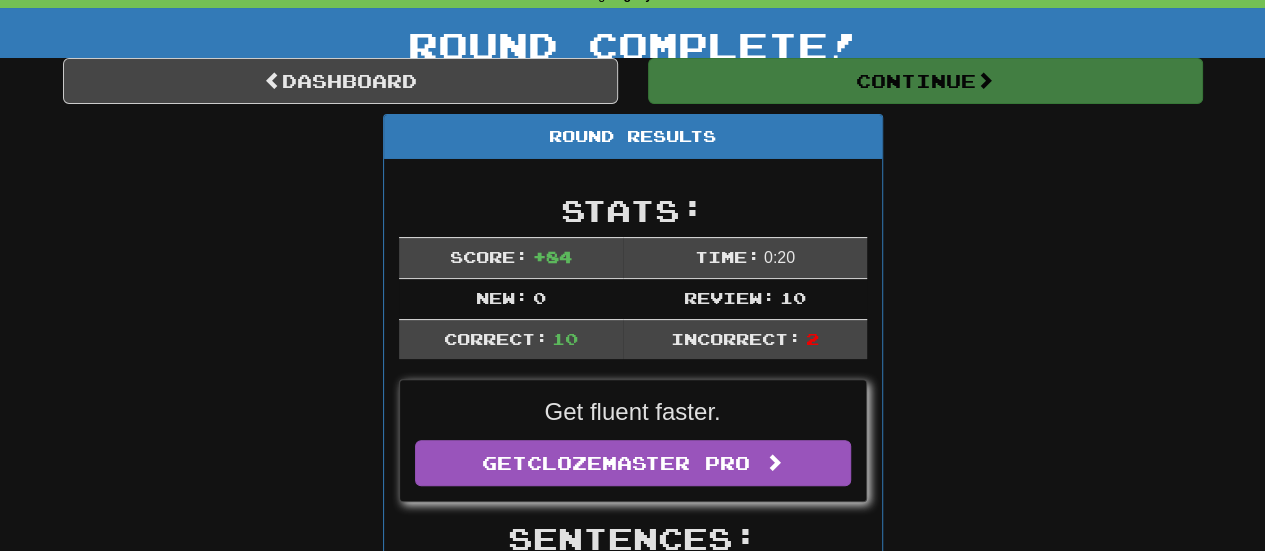 click on "Time:   0 : 20" at bounding box center [745, 257] 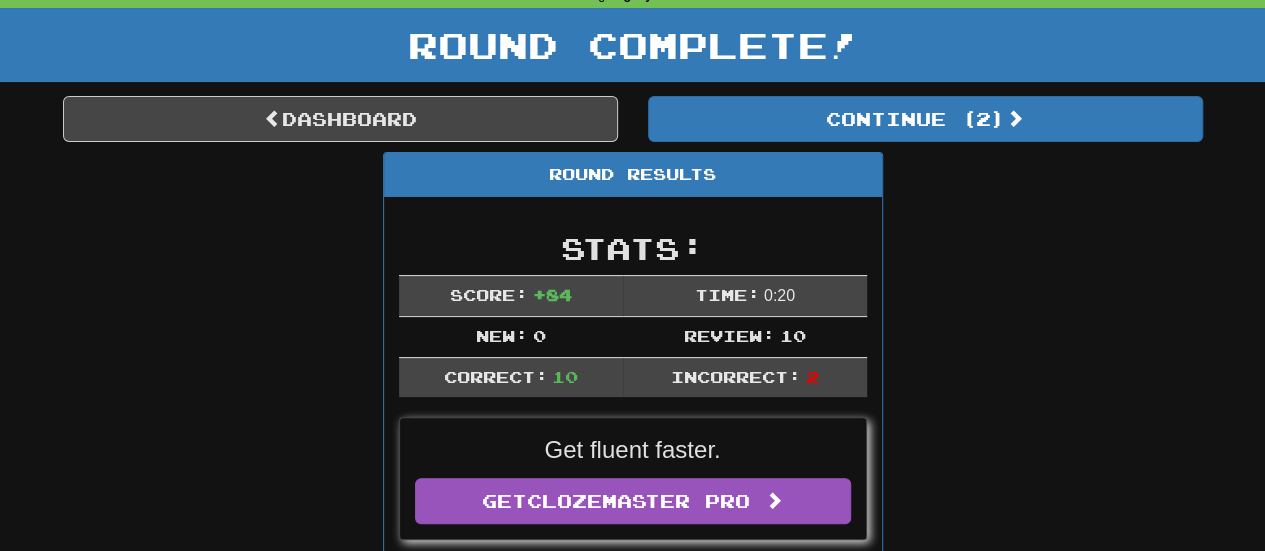 click on "Round Complete!" at bounding box center [632, 52] 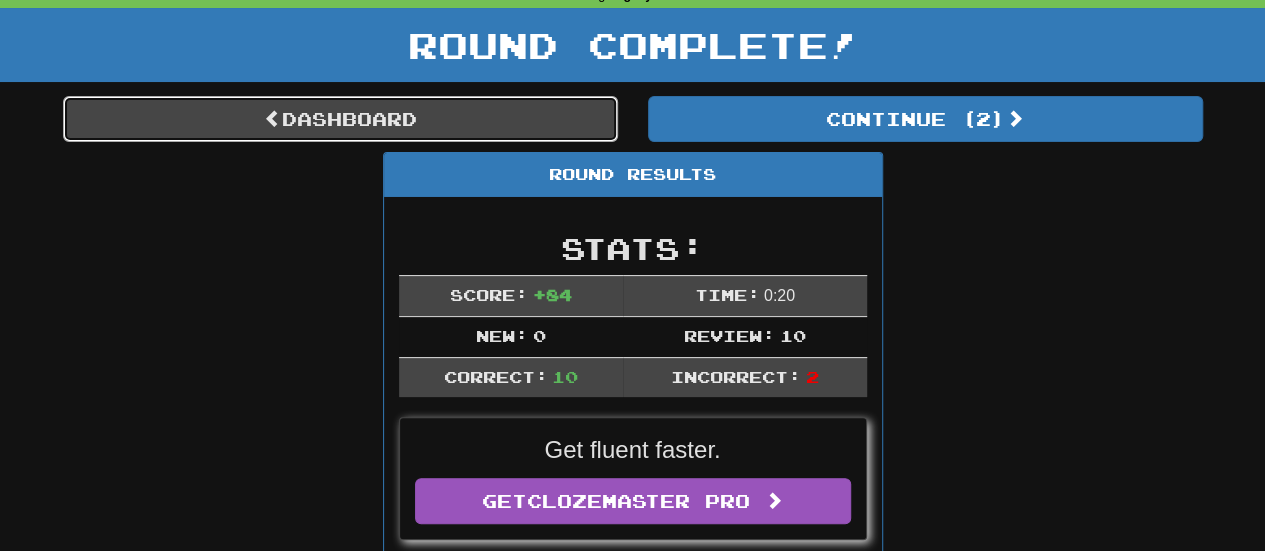 click on "Dashboard" at bounding box center [340, 119] 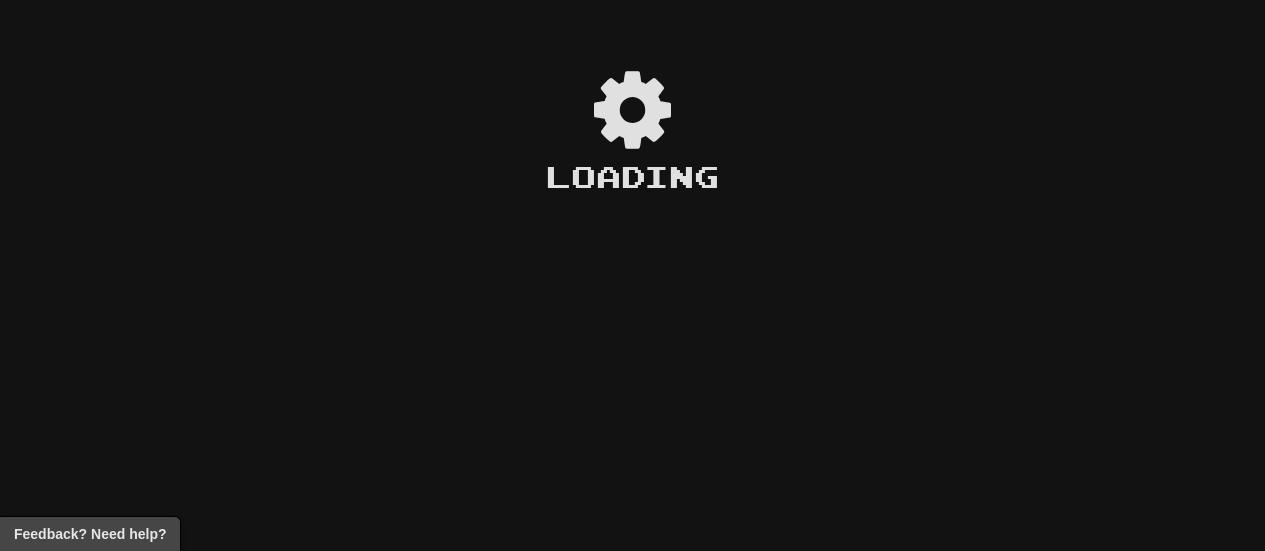scroll, scrollTop: 0, scrollLeft: 0, axis: both 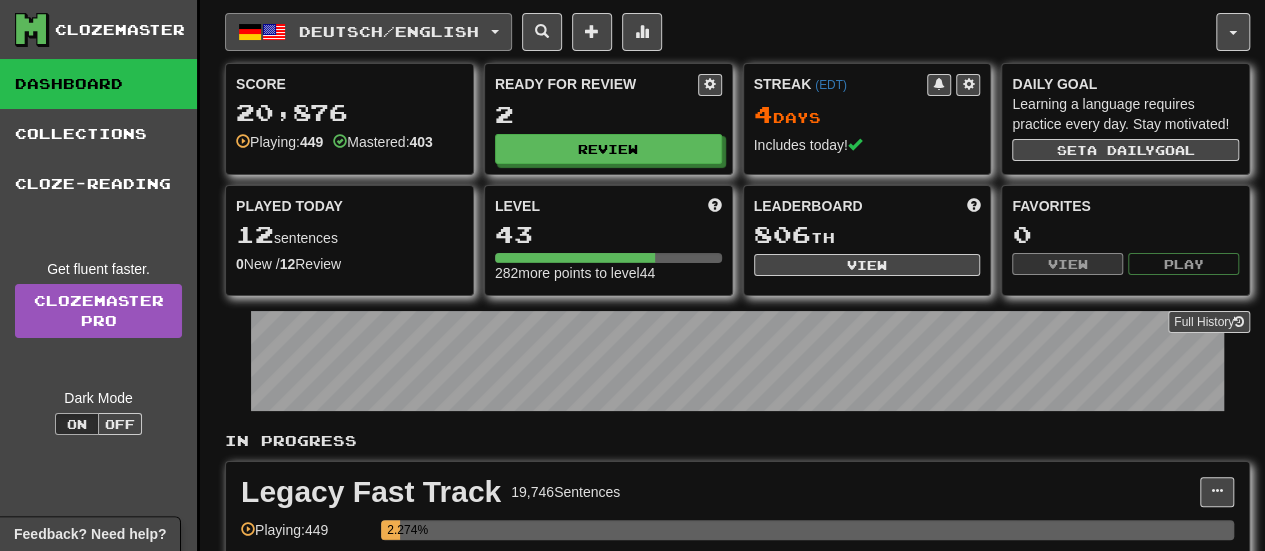 click on "Deutsch  /  English" at bounding box center [368, 32] 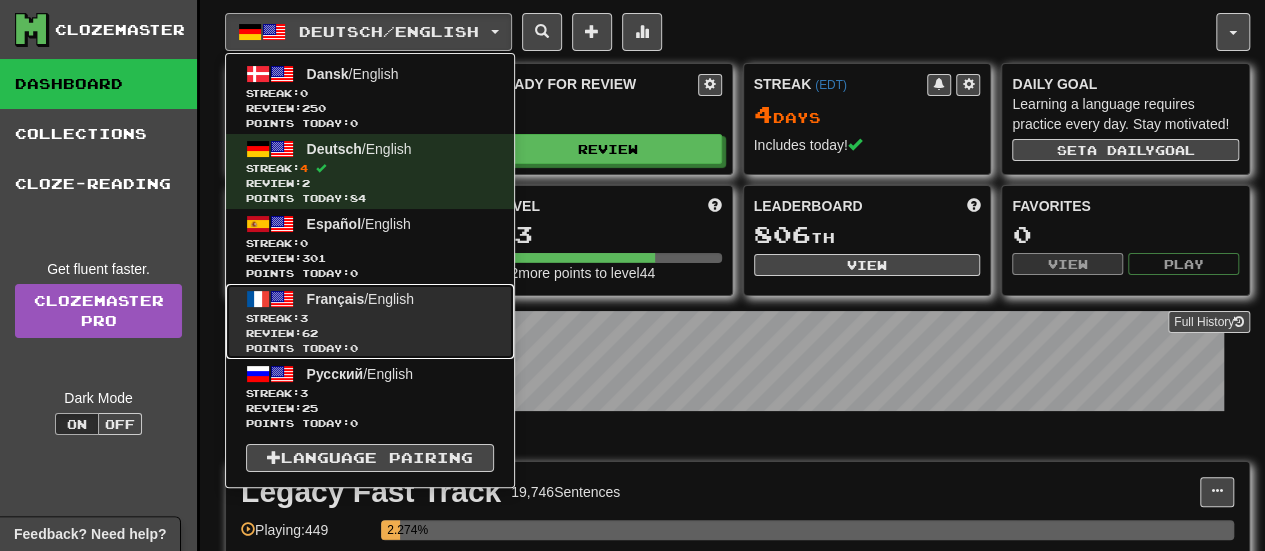 click on "Français  /  English" at bounding box center (360, 299) 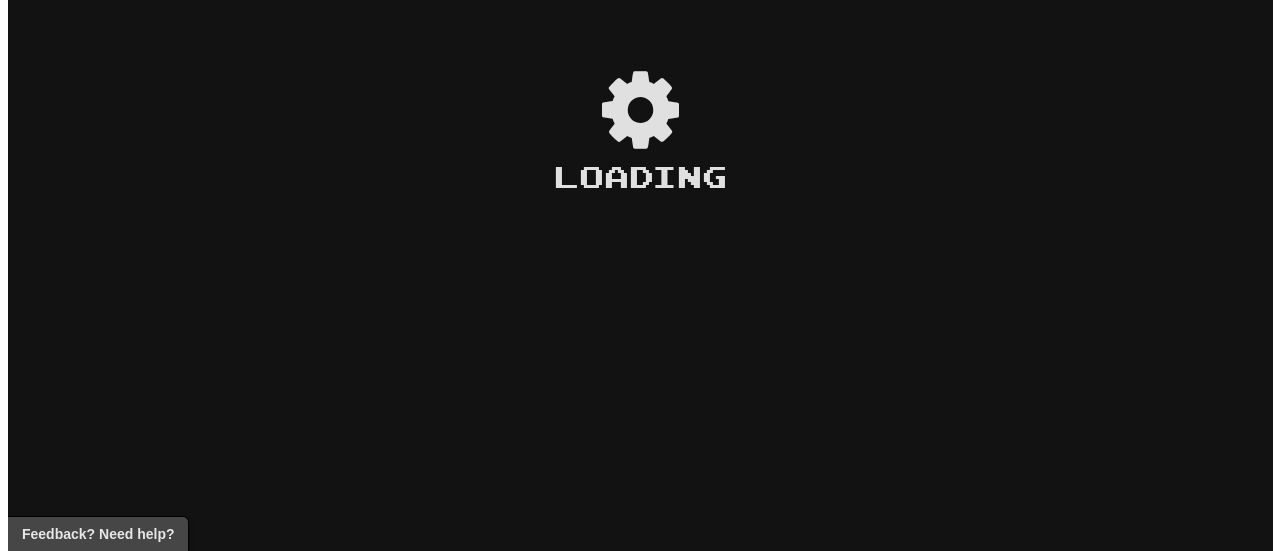 scroll, scrollTop: 0, scrollLeft: 0, axis: both 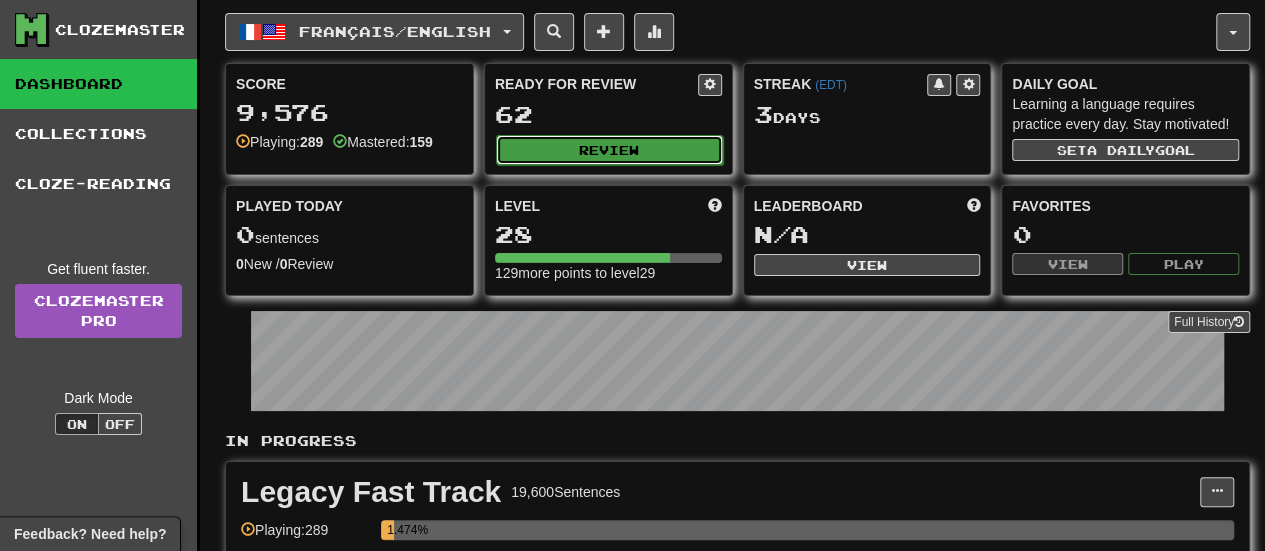click on "Review" at bounding box center (609, 150) 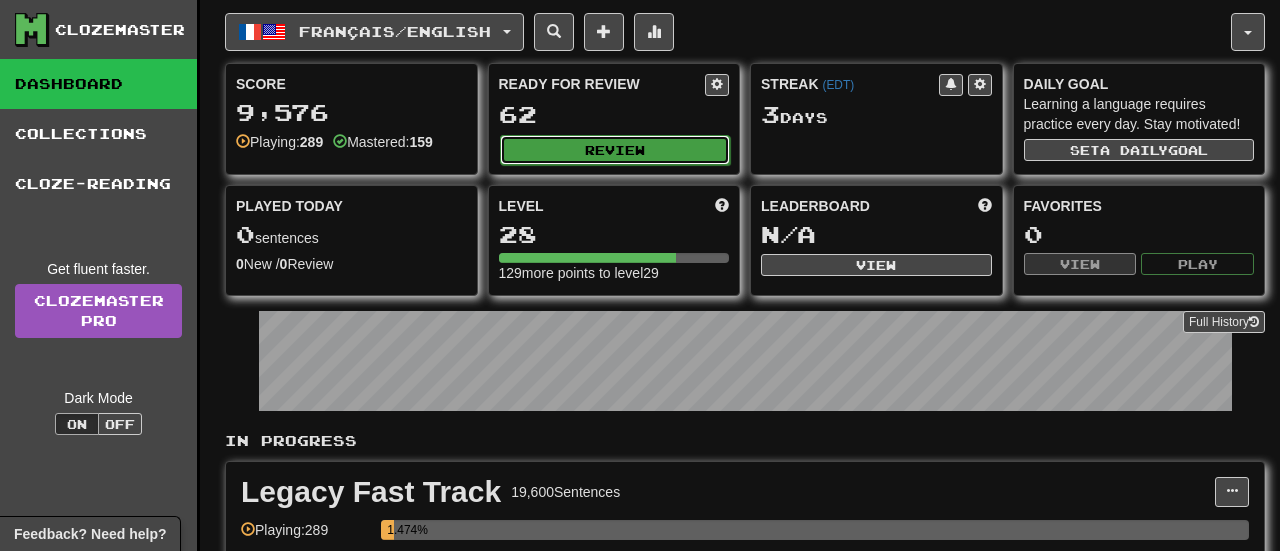 select on "**" 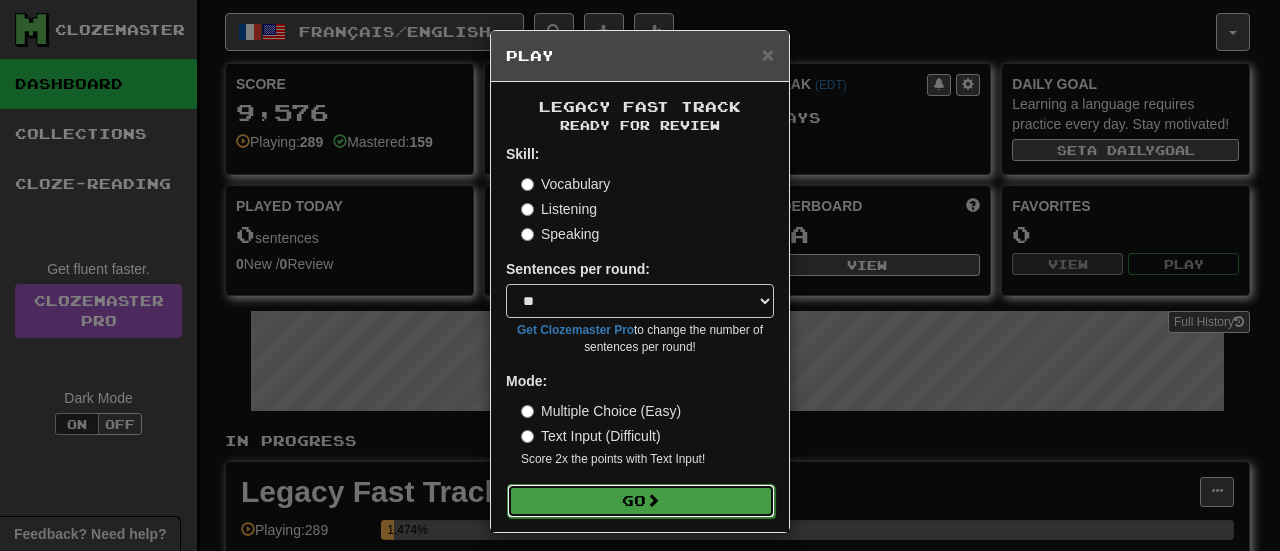 click on "Go" at bounding box center [641, 501] 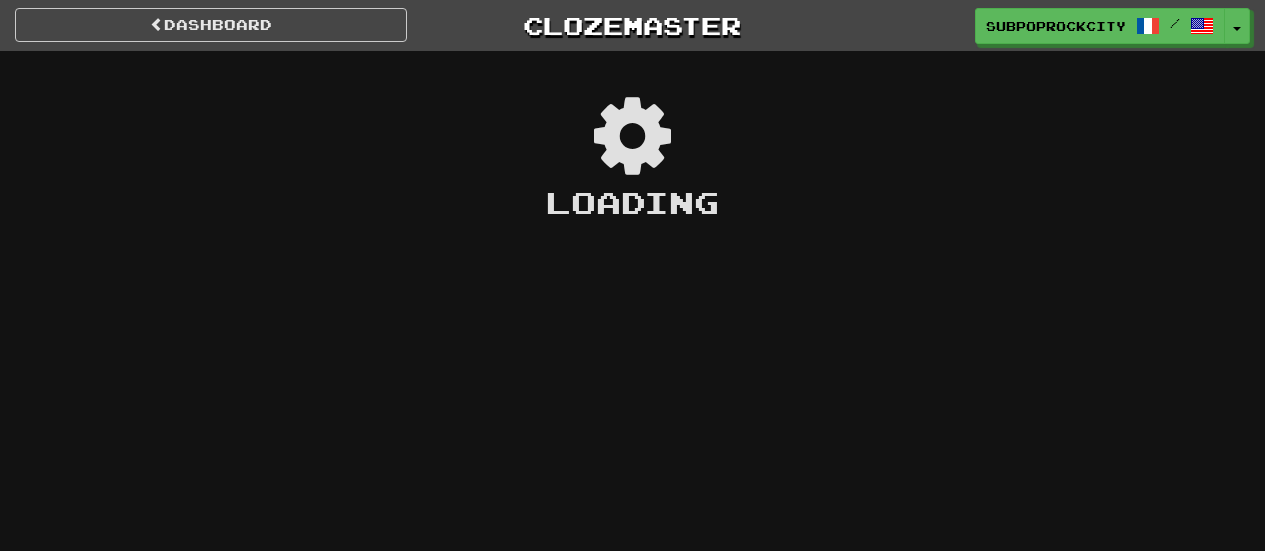scroll, scrollTop: 0, scrollLeft: 0, axis: both 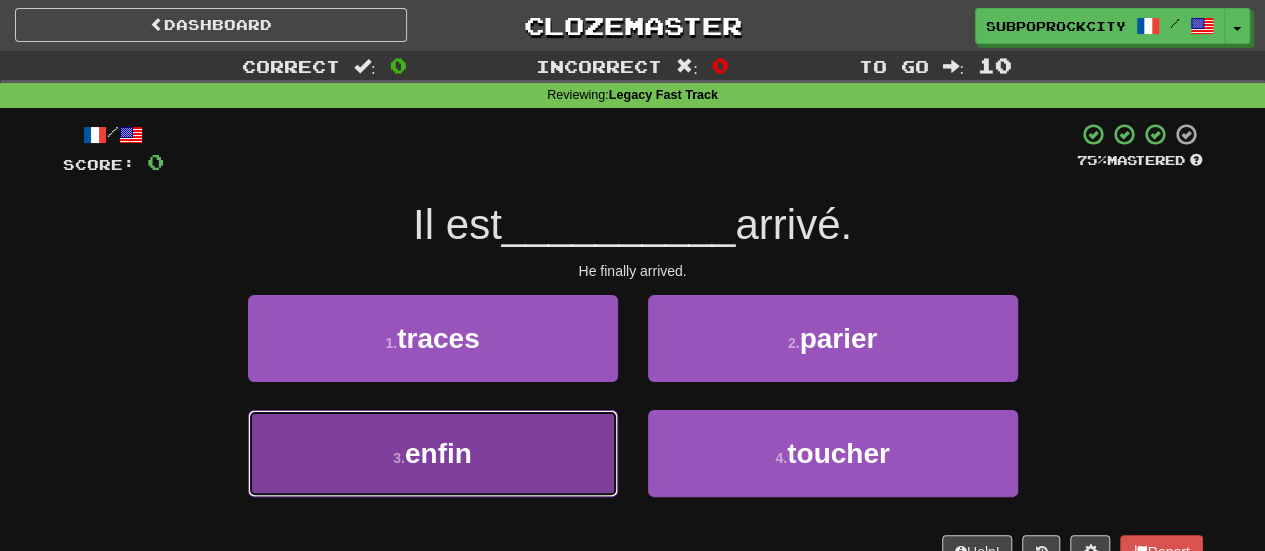 click on "3 .  enfin" at bounding box center [433, 453] 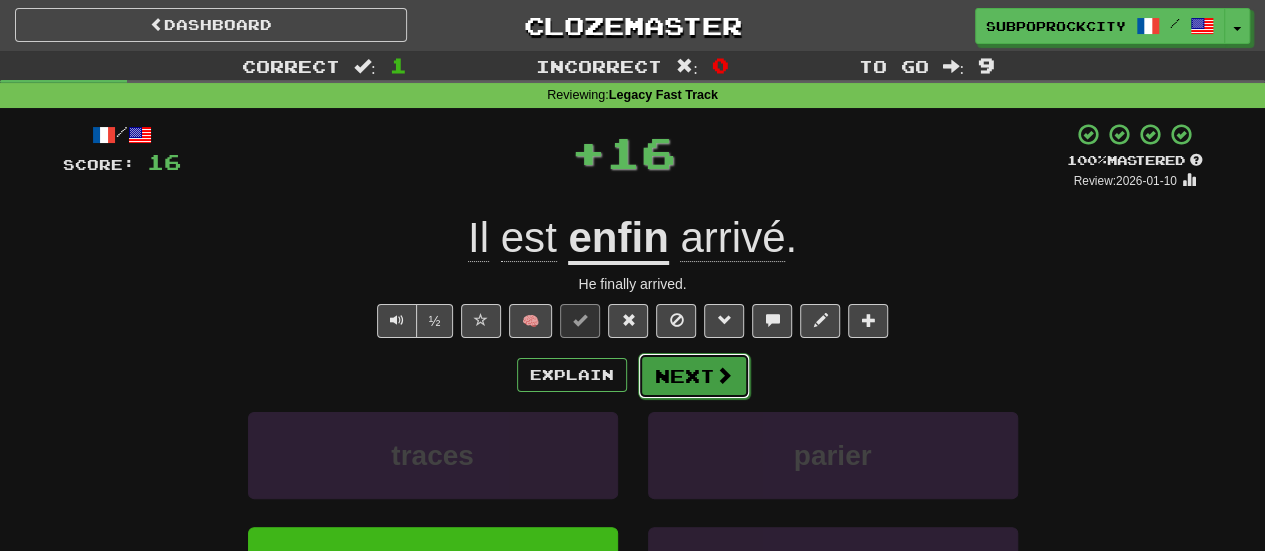 click on "Next" at bounding box center (694, 376) 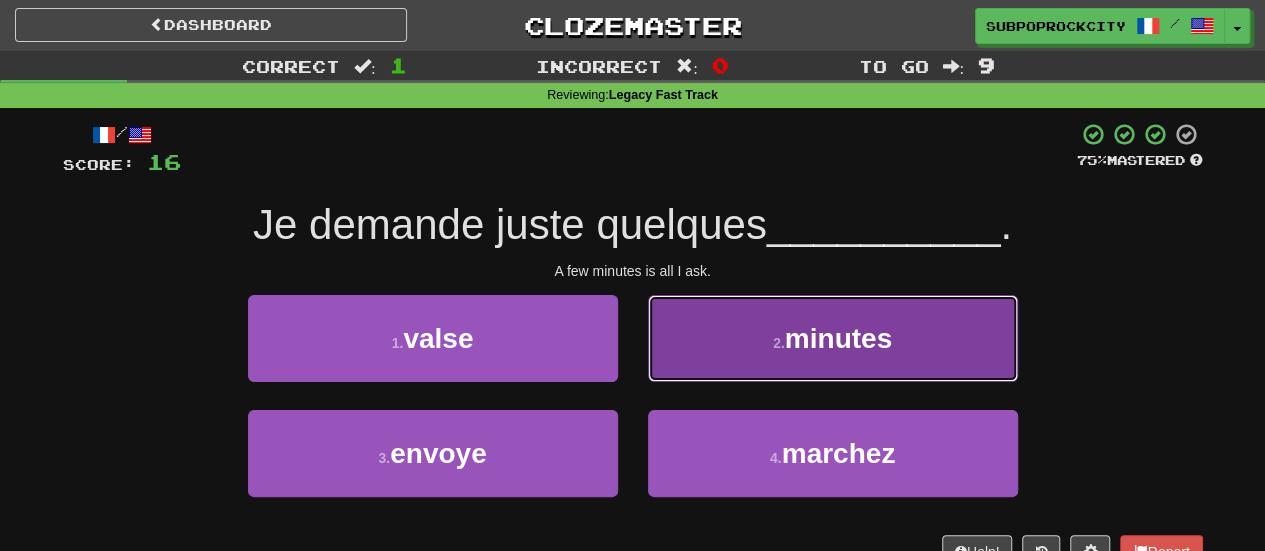 click on "2 .  minutes" at bounding box center [833, 338] 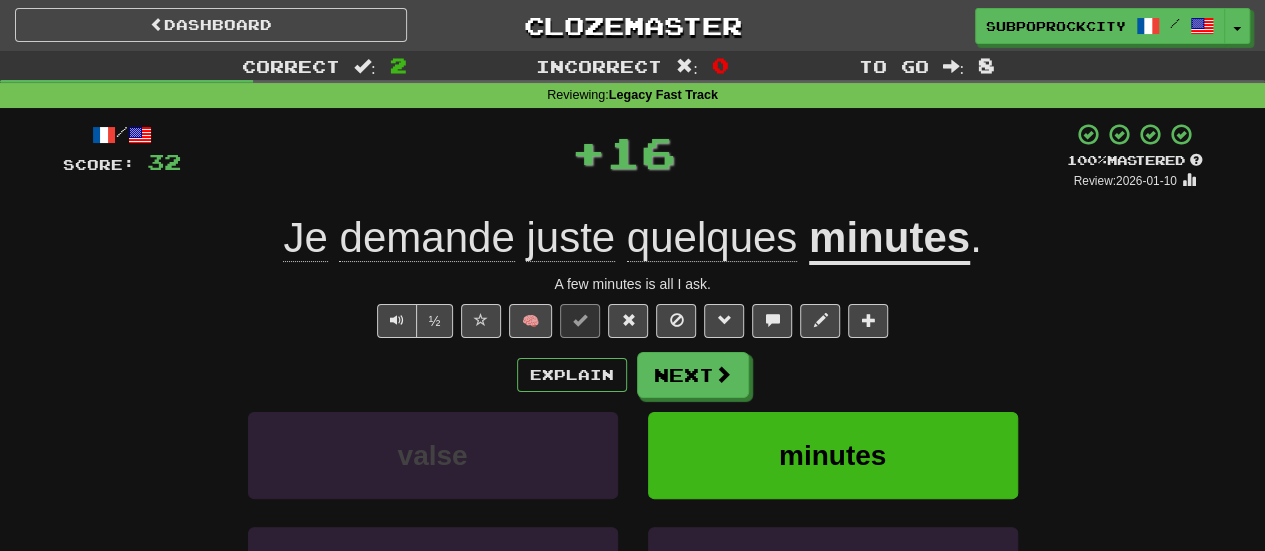 click on "Next" at bounding box center (693, 375) 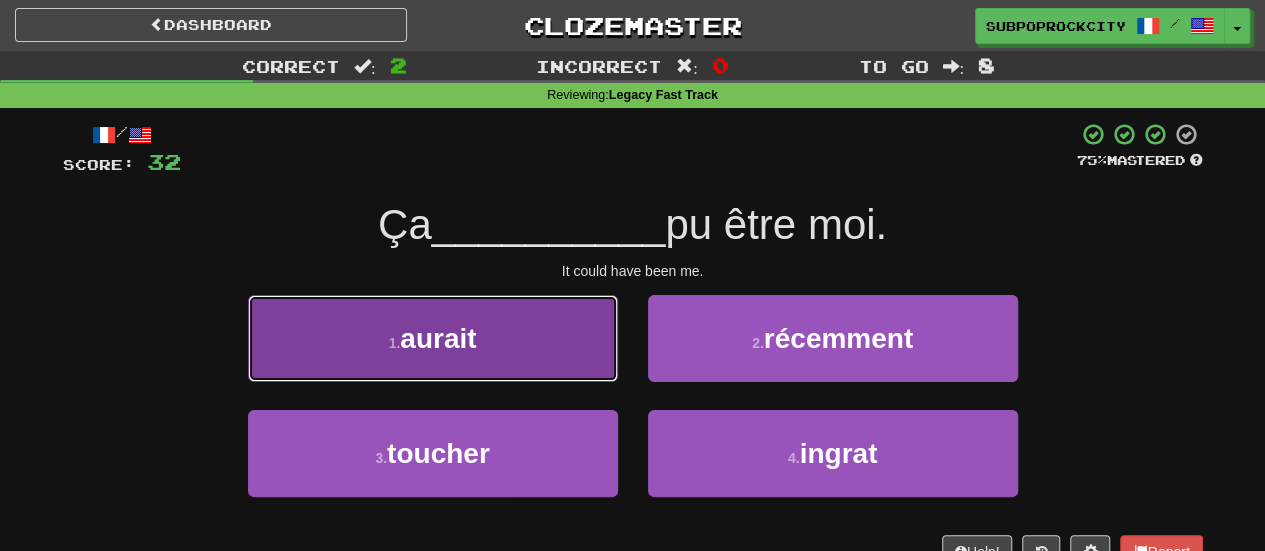 click on "1 .  aurait" at bounding box center [433, 338] 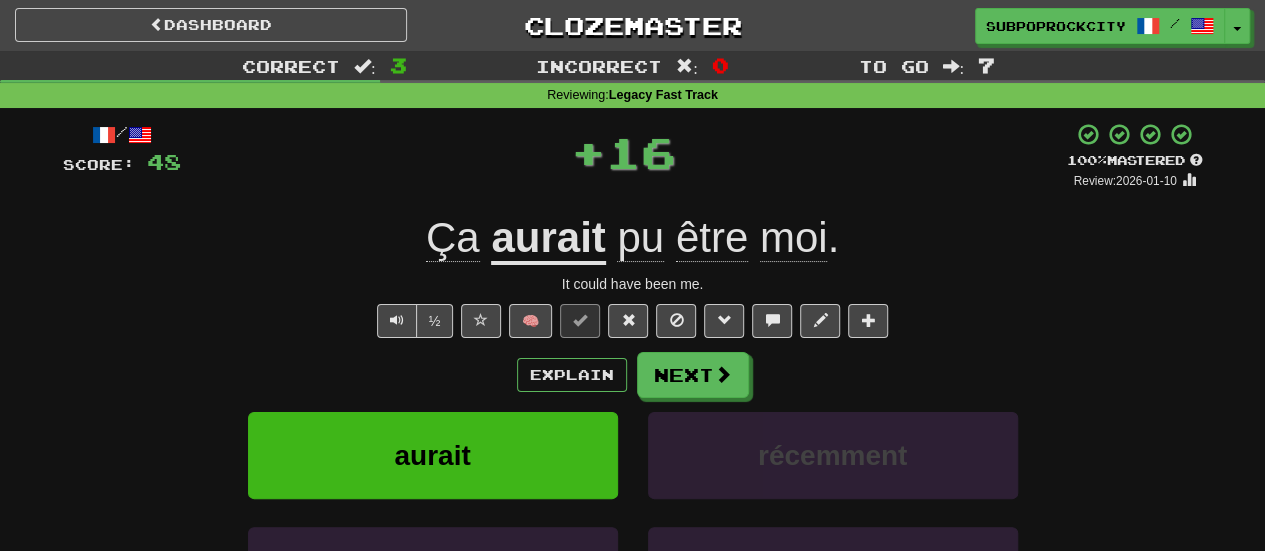 click on "Explain Next aurait récemment toucher ingrat Learn more: aurait récemment toucher ingrat" at bounding box center [633, 512] 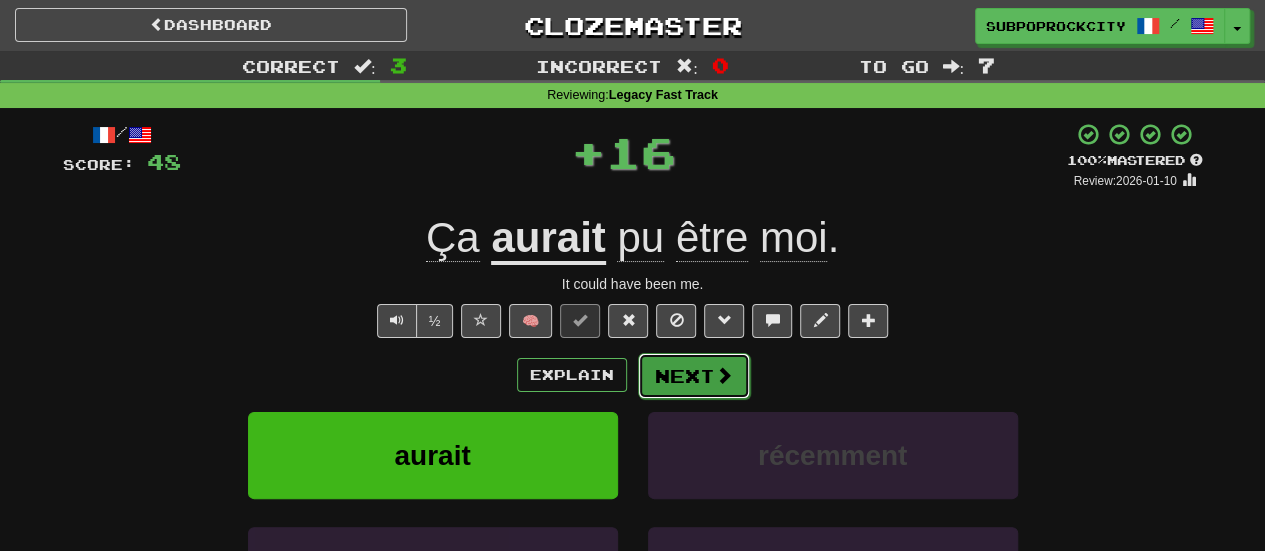 click on "Next" at bounding box center [694, 376] 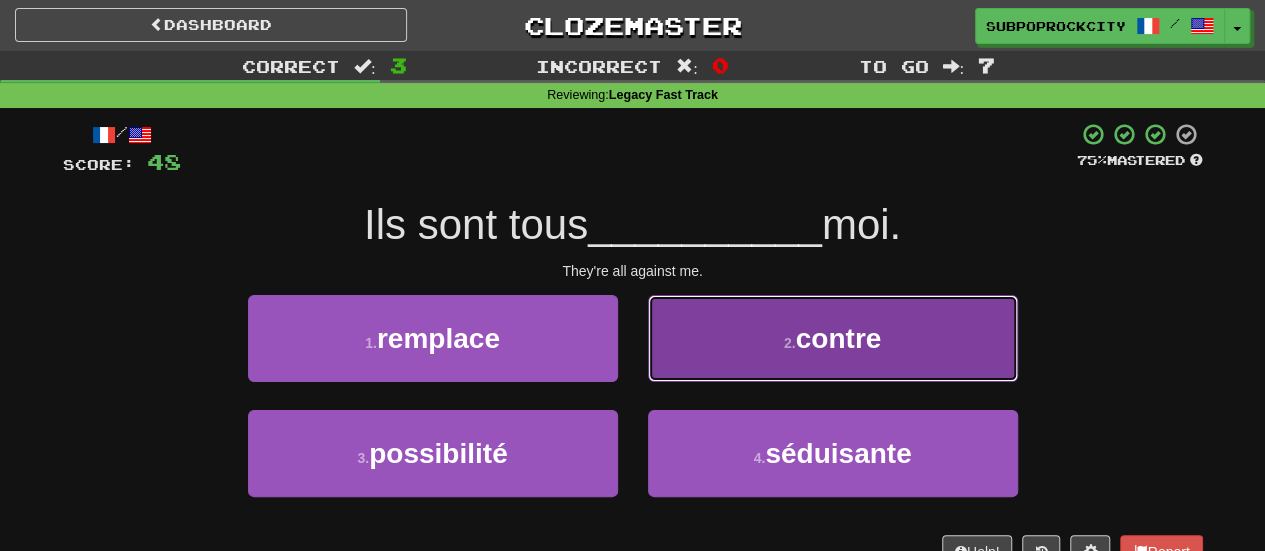 click on "2 .  contre" at bounding box center [833, 338] 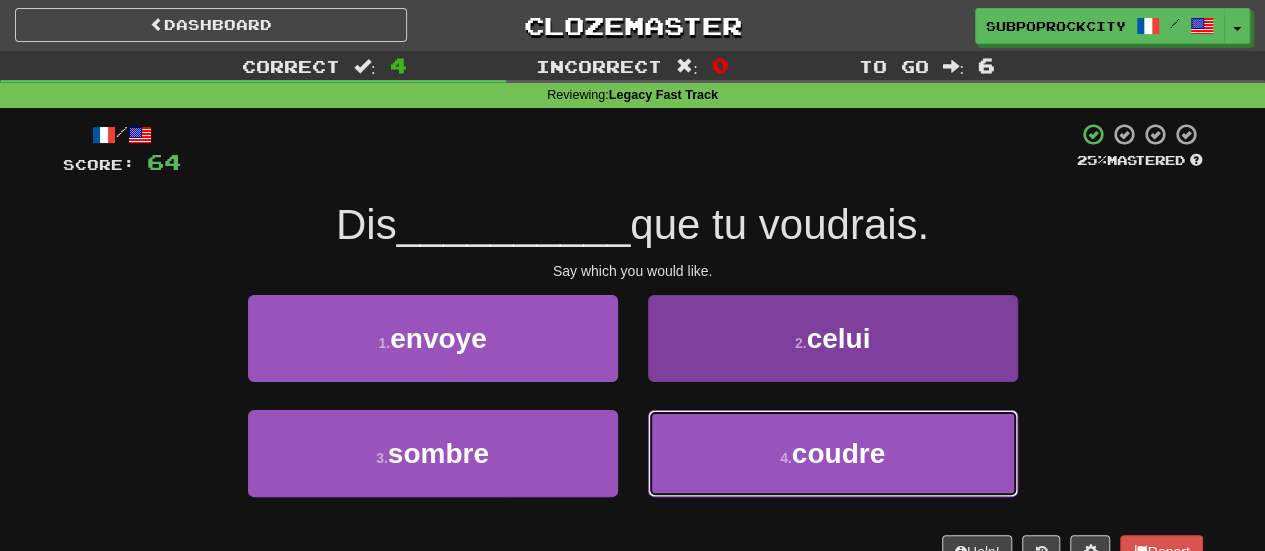 click on "4 .  coudre" at bounding box center (833, 453) 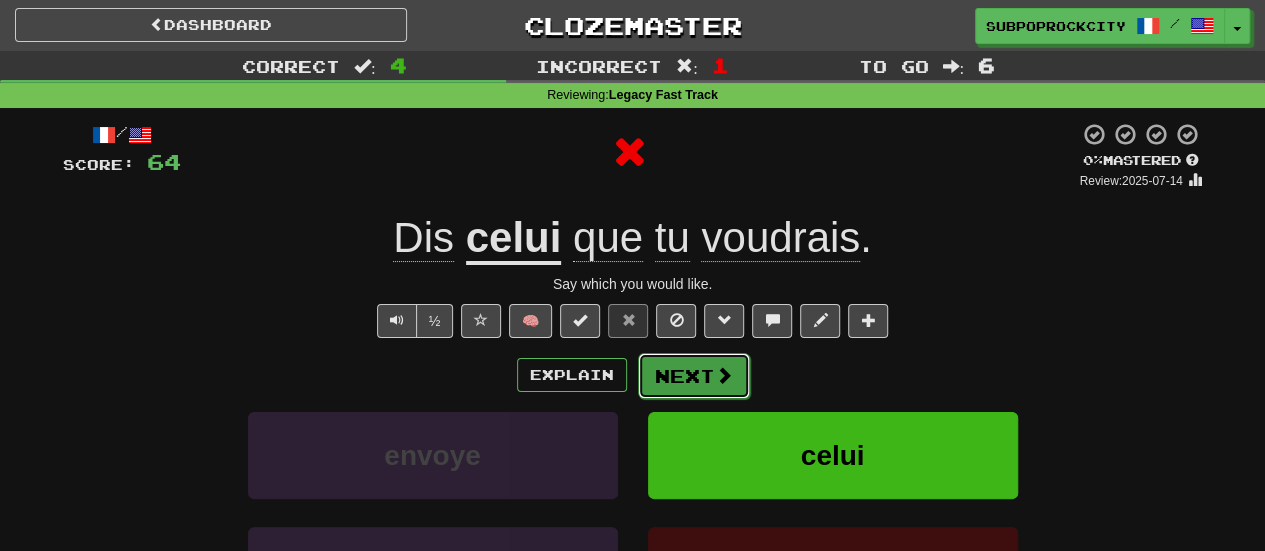 click on "Next" at bounding box center (694, 376) 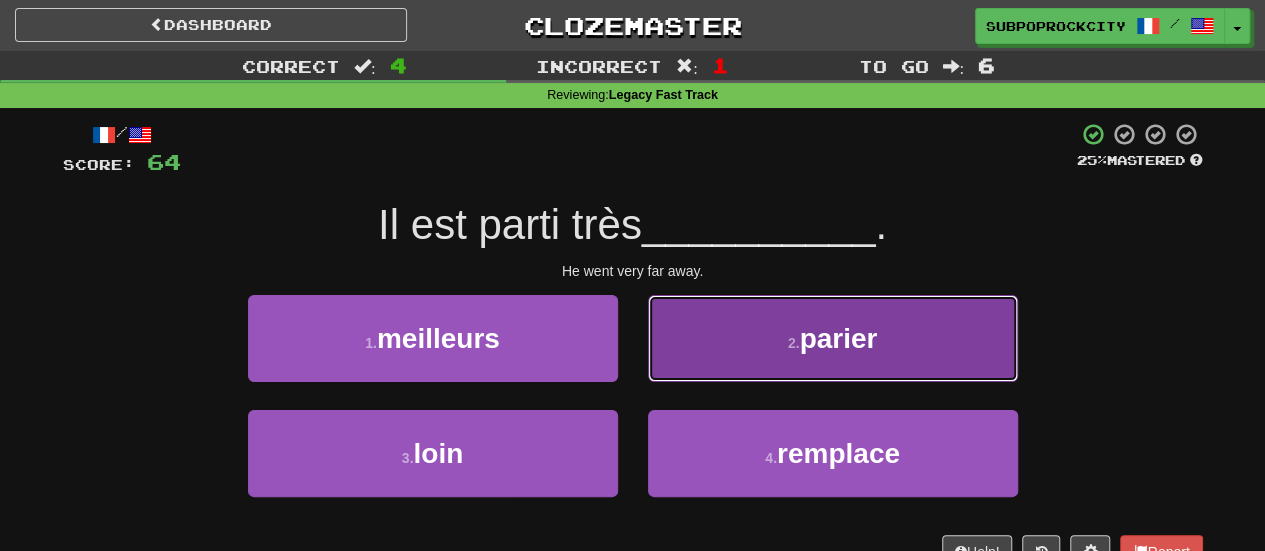 click on "2 .  parier" at bounding box center [833, 338] 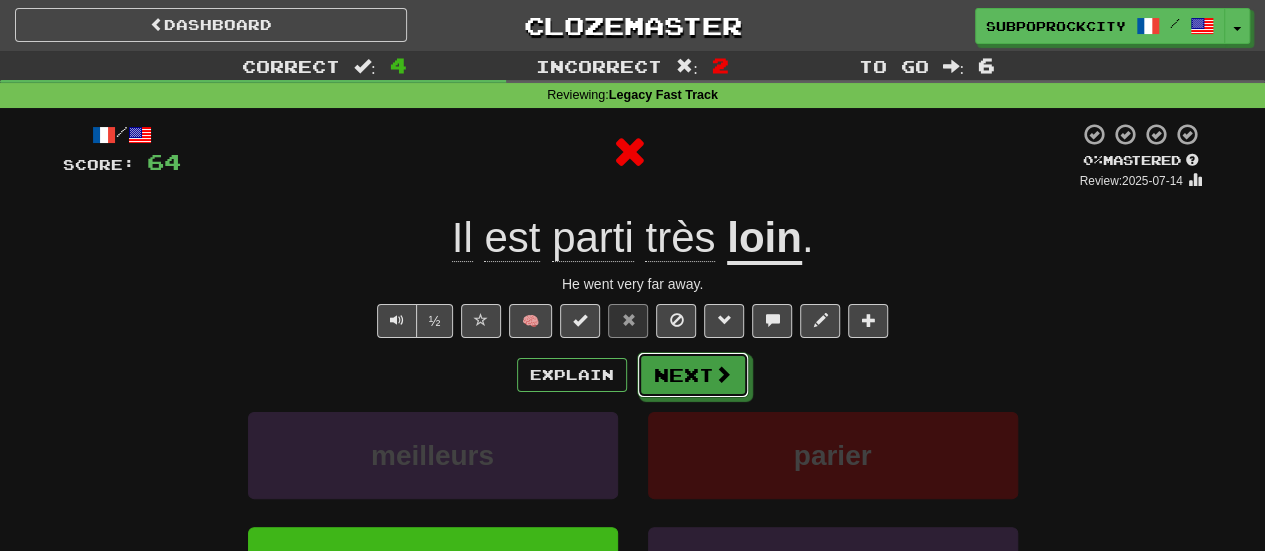 click on "Next" at bounding box center [693, 375] 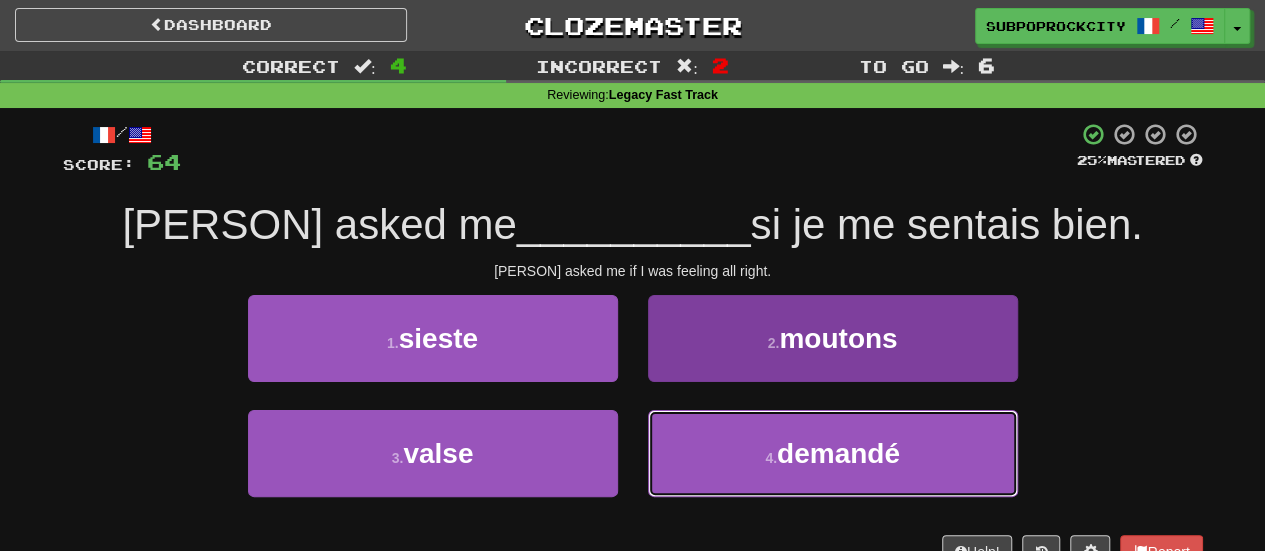 drag, startPoint x: 670, startPoint y: 440, endPoint x: 676, endPoint y: 426, distance: 15.231546 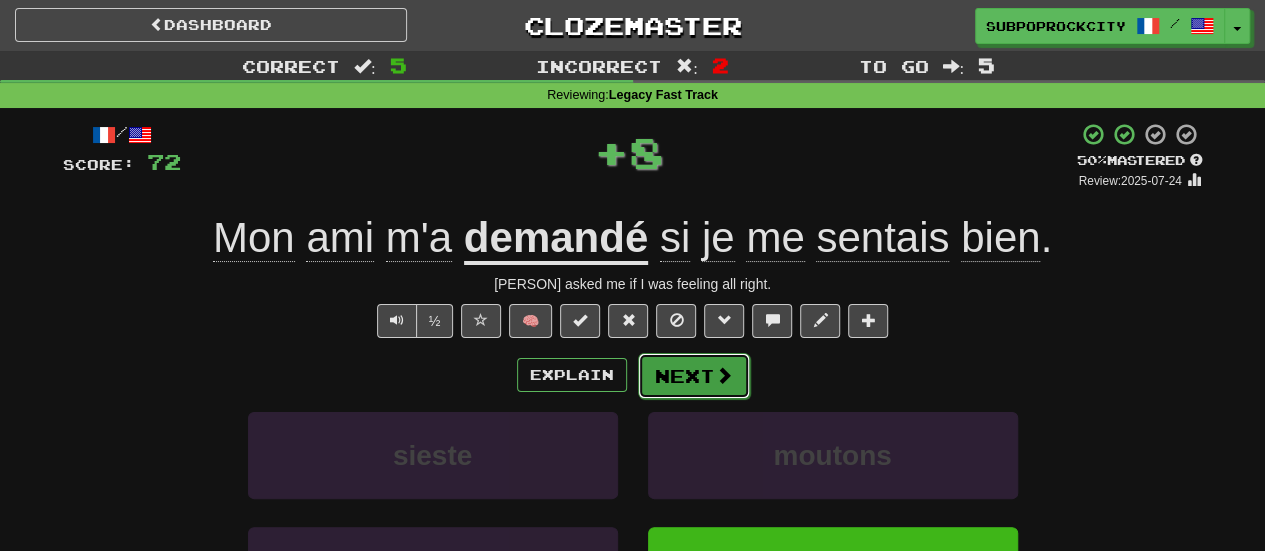 click on "Next" at bounding box center (694, 376) 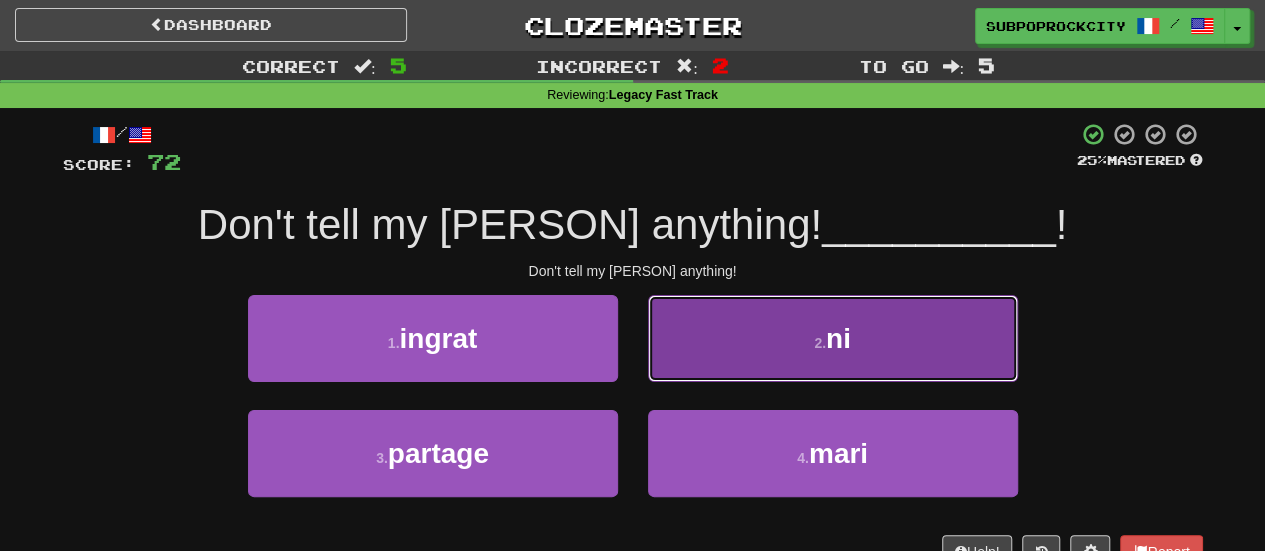 click on "2 .  ni" at bounding box center [833, 338] 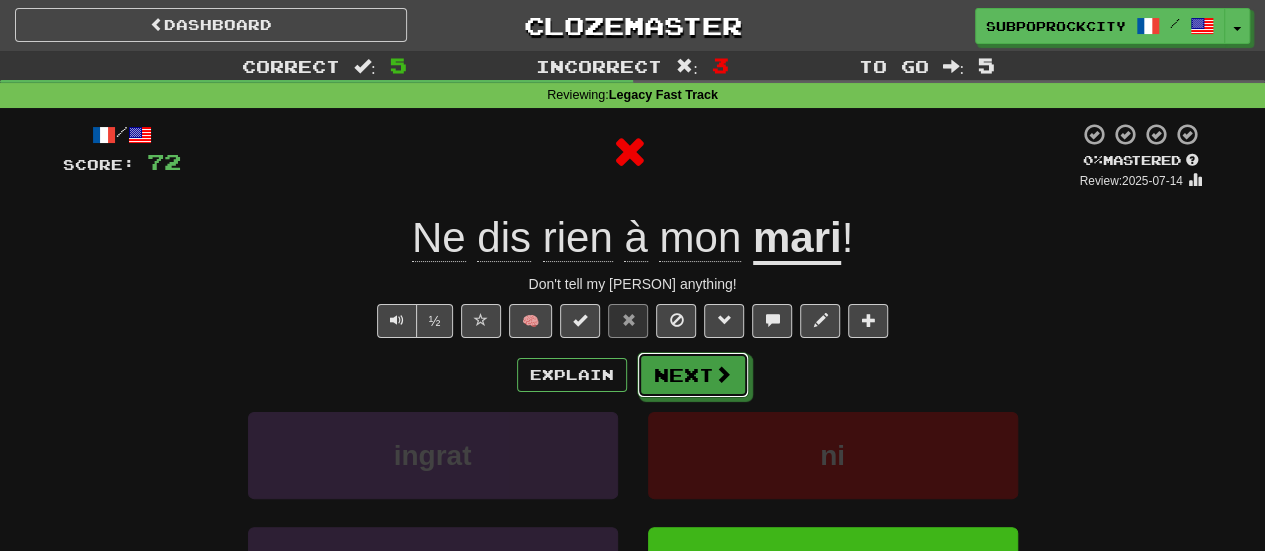 click on "Next" at bounding box center (693, 375) 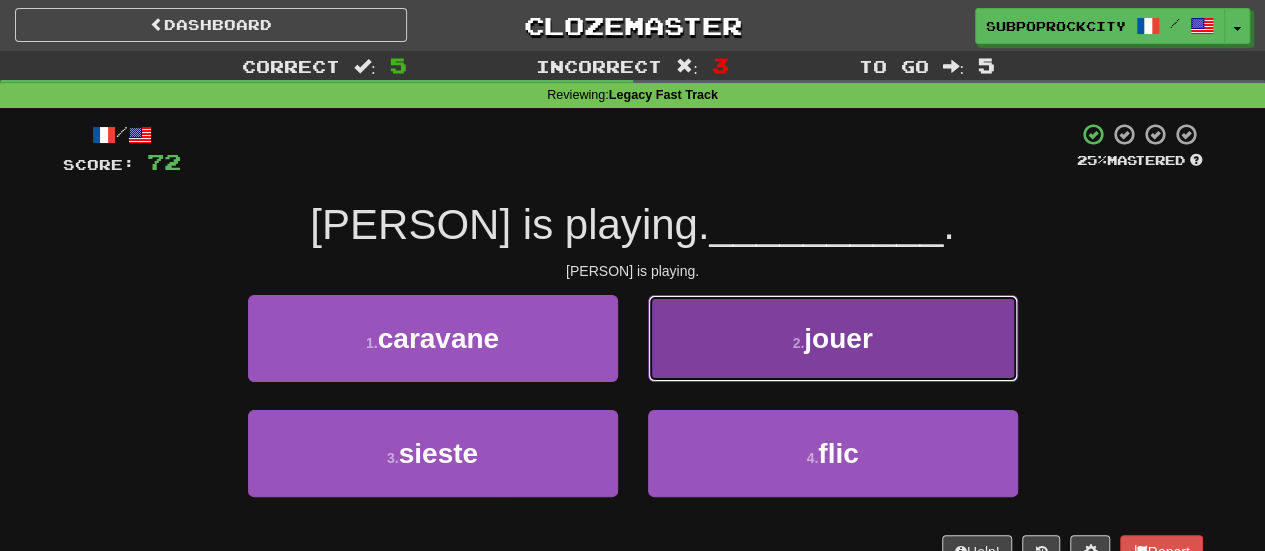 click on "2 .  jouer" at bounding box center [833, 338] 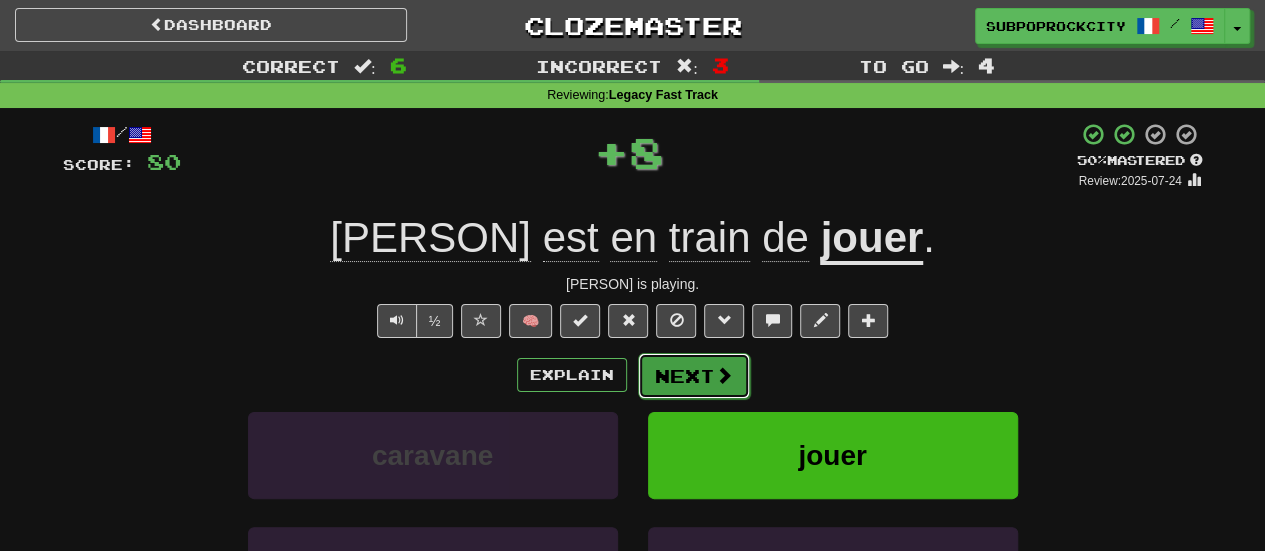click on "Next" at bounding box center (694, 376) 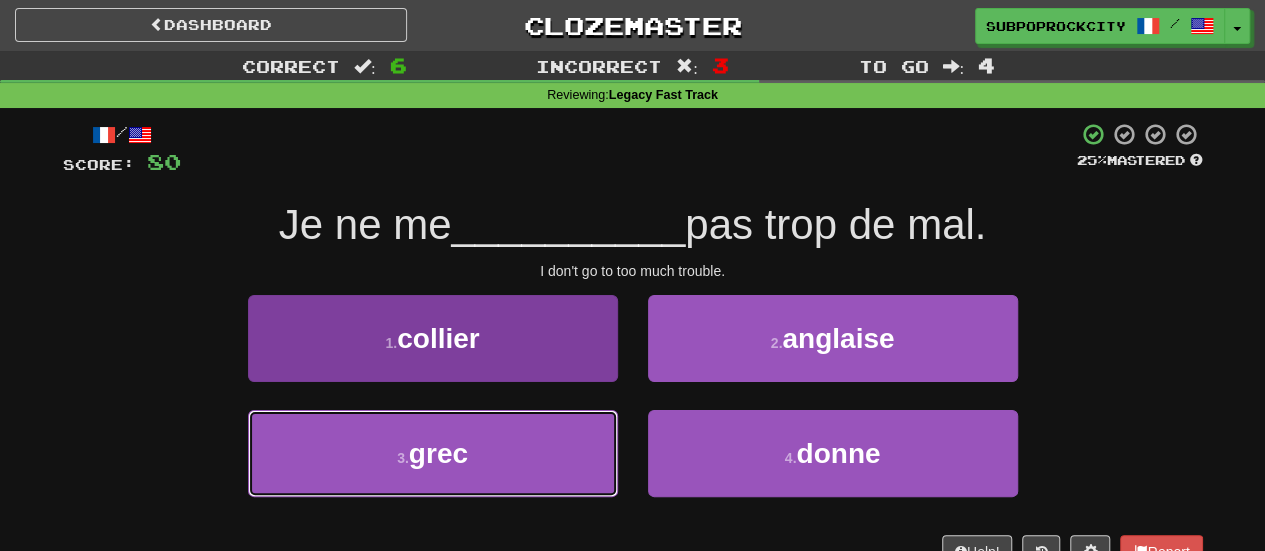 click on "3 .  grec" at bounding box center (433, 453) 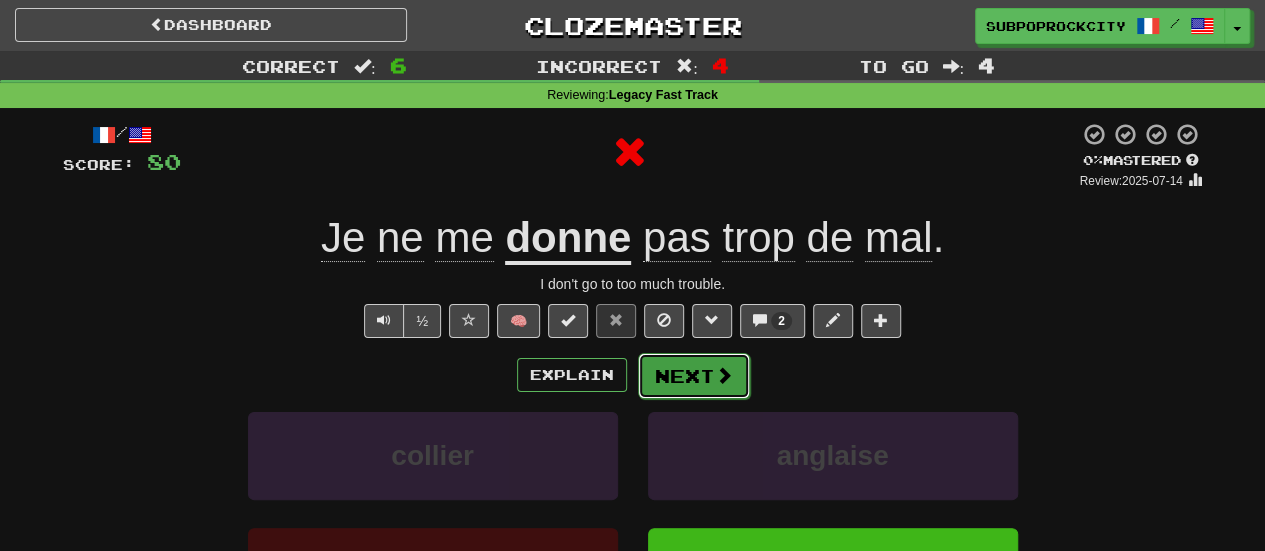 click at bounding box center [724, 375] 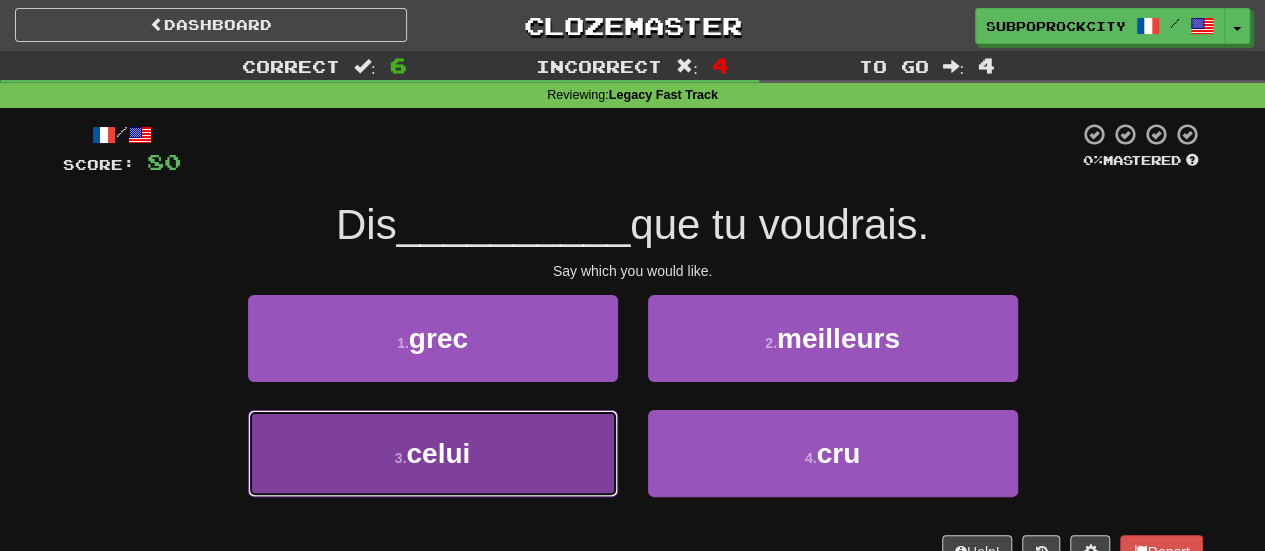 click on "3 .  celui" at bounding box center [433, 453] 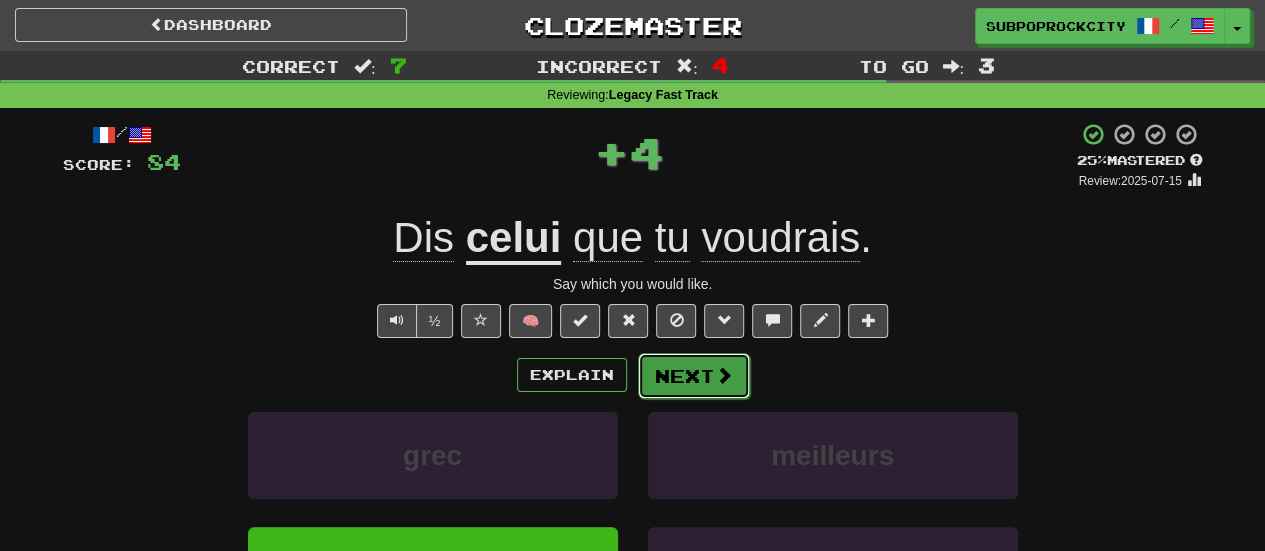 click on "Next" at bounding box center (694, 376) 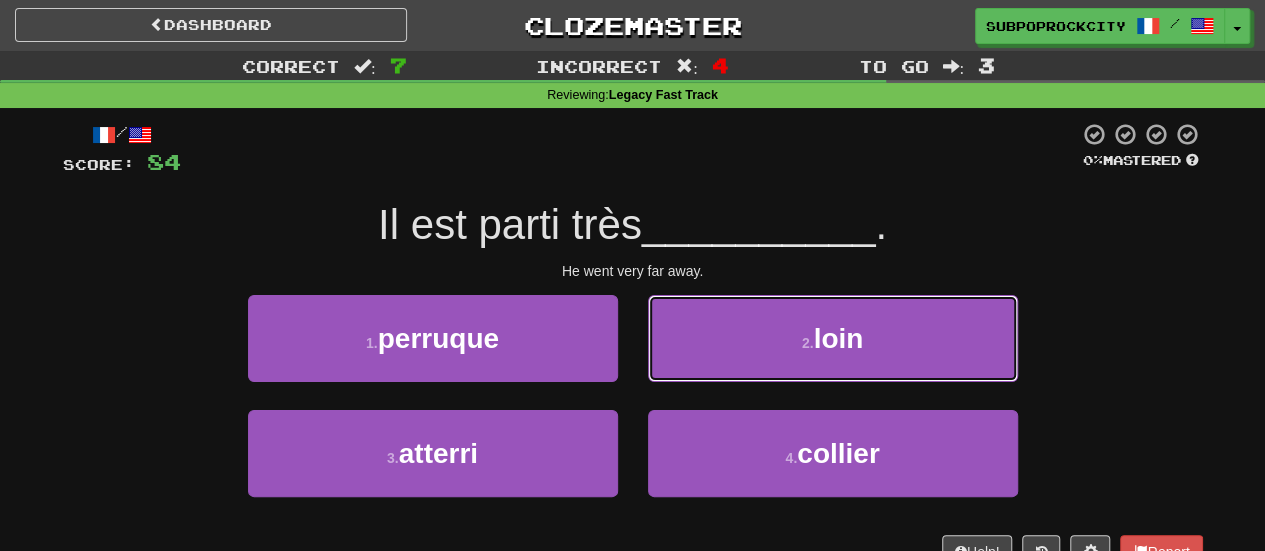 click on "2 .  loin" at bounding box center [833, 338] 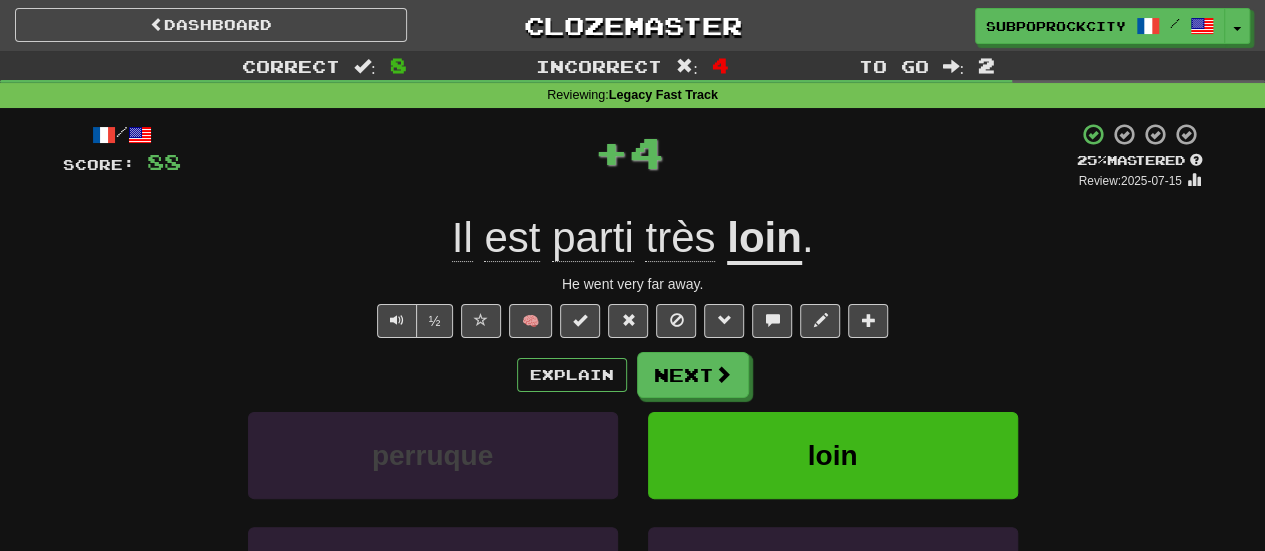 click on "Next" at bounding box center [693, 375] 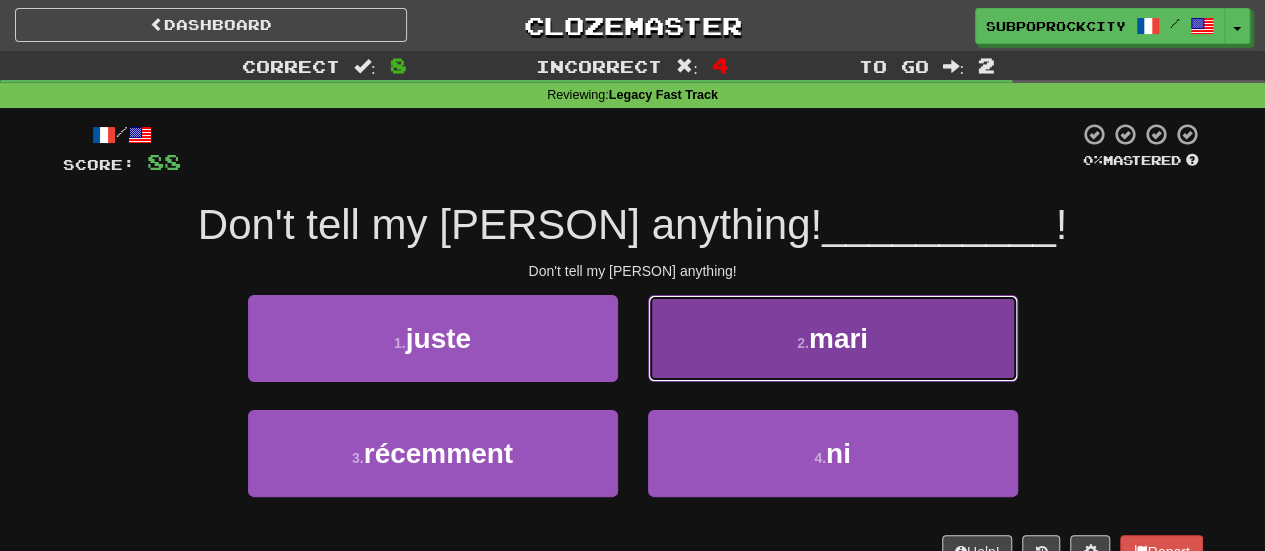 click on "2 .  mari" at bounding box center [833, 338] 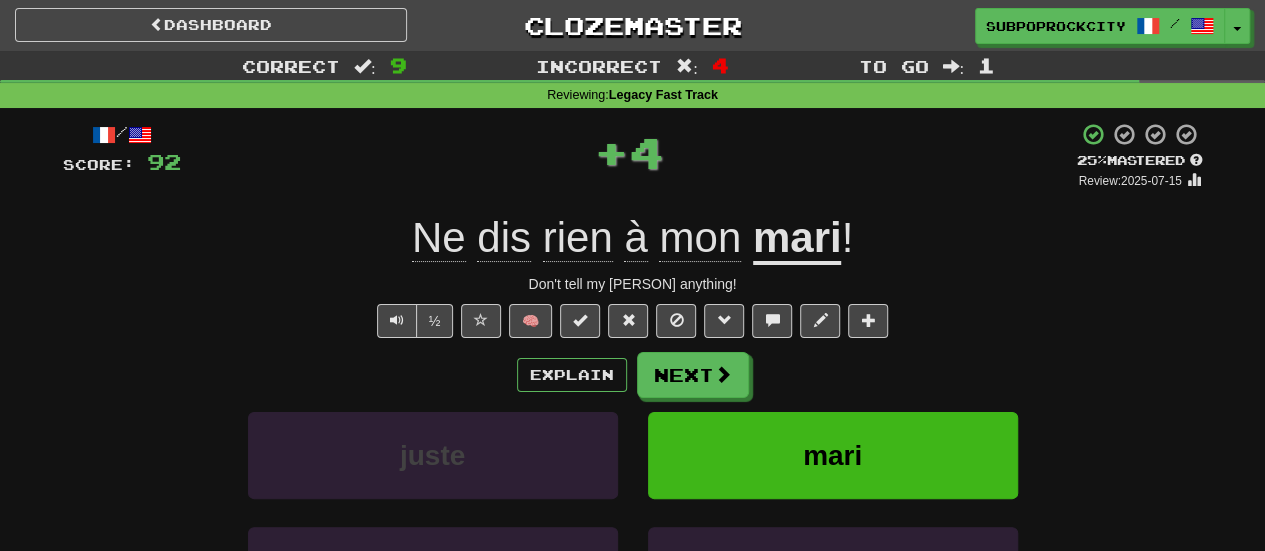 click on "Next" at bounding box center (693, 375) 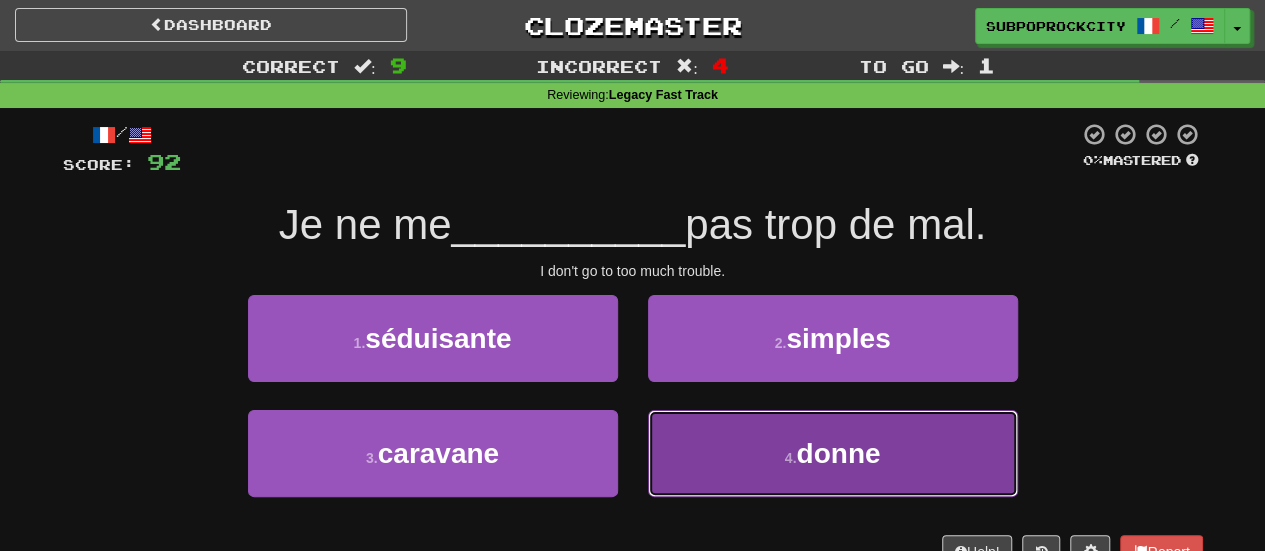 click on "4 .  donne" at bounding box center [833, 453] 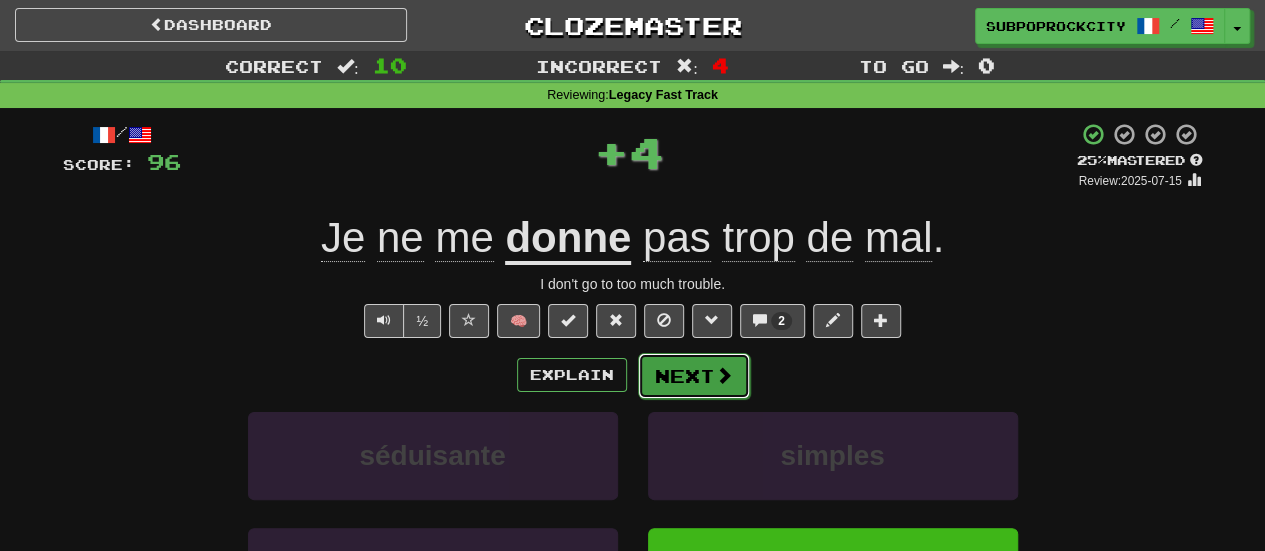 click on "Next" at bounding box center (694, 376) 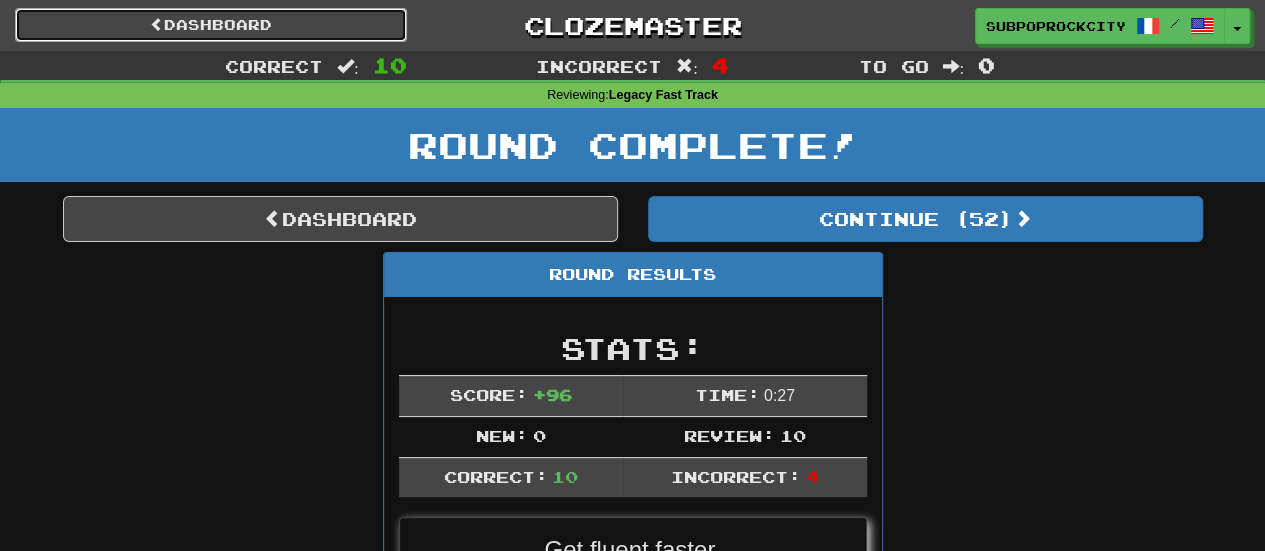 click on "Dashboard" at bounding box center (211, 25) 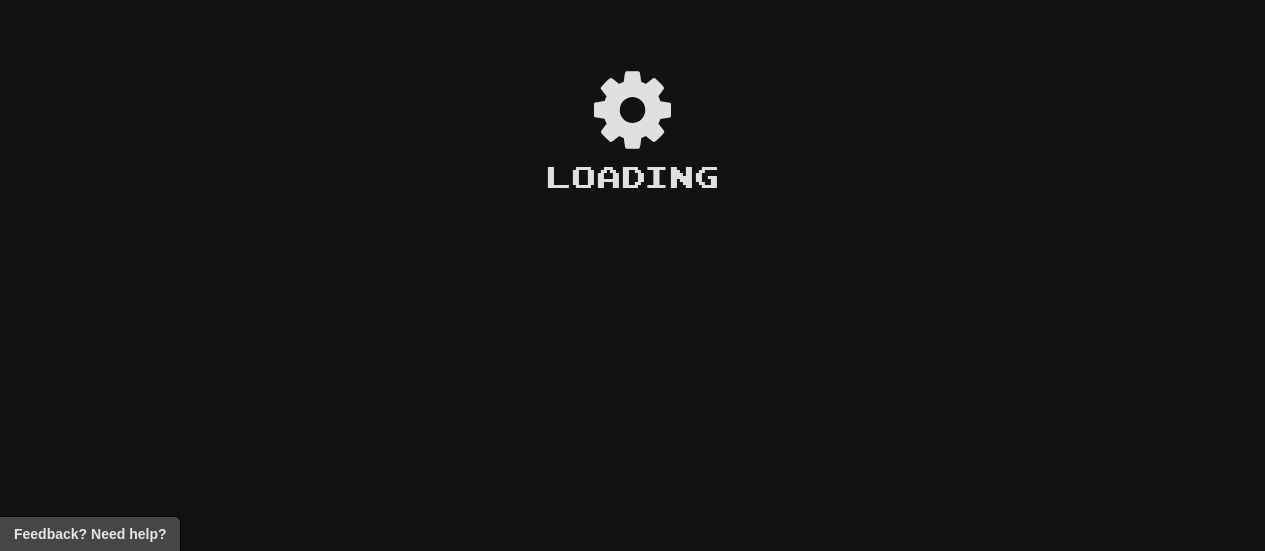 scroll, scrollTop: 0, scrollLeft: 0, axis: both 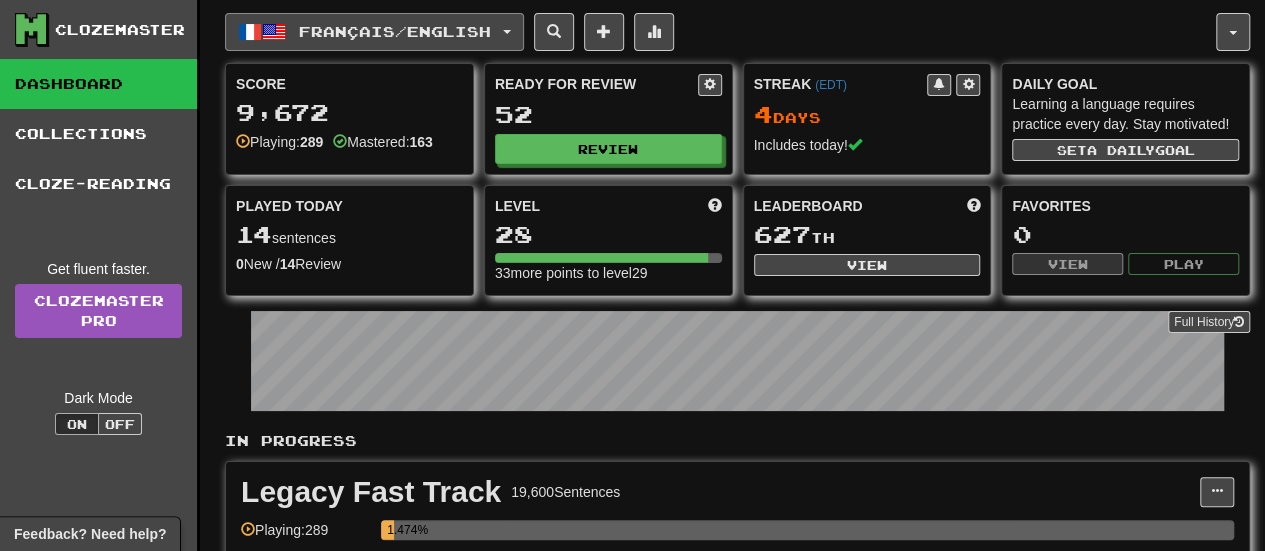 click on "Français  /  English" at bounding box center (395, 31) 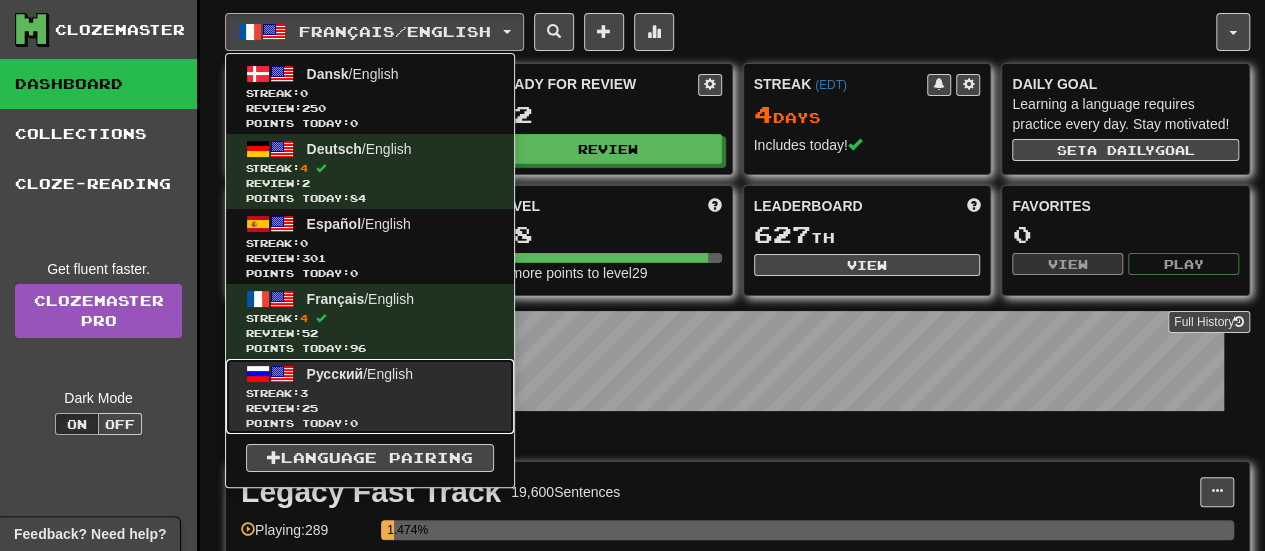 click on "Review:  25" at bounding box center [370, 408] 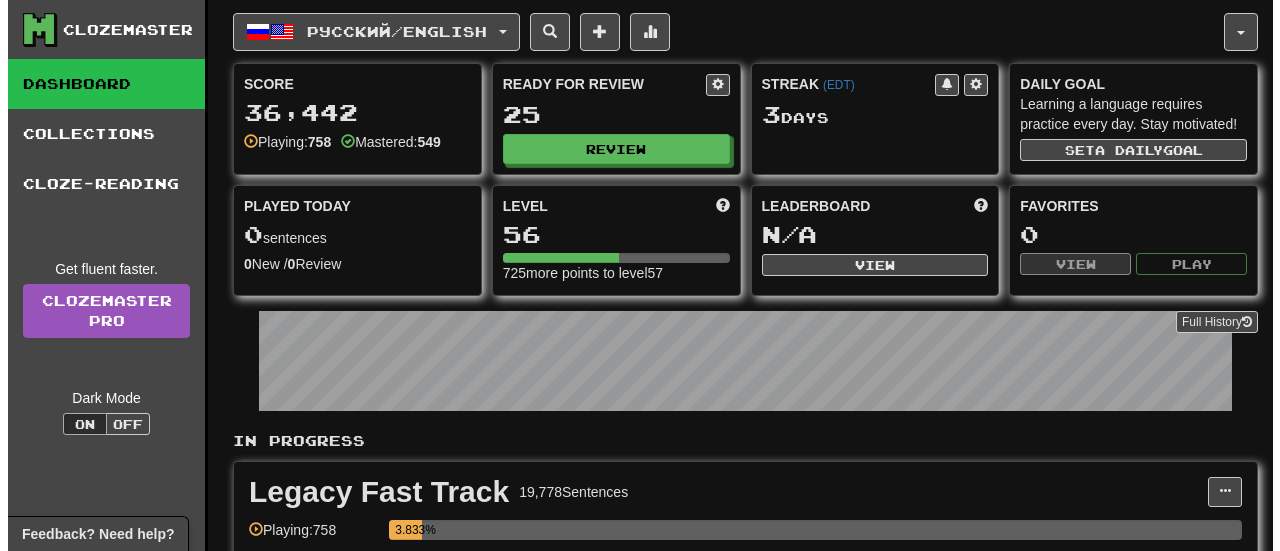 scroll, scrollTop: 0, scrollLeft: 0, axis: both 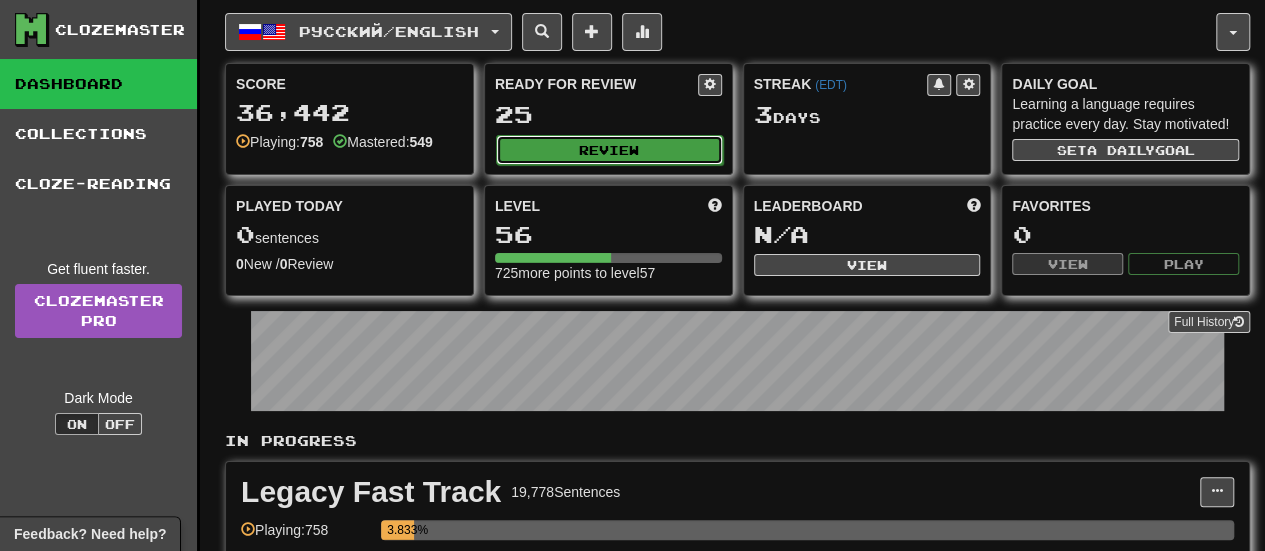 click on "Review" at bounding box center [609, 150] 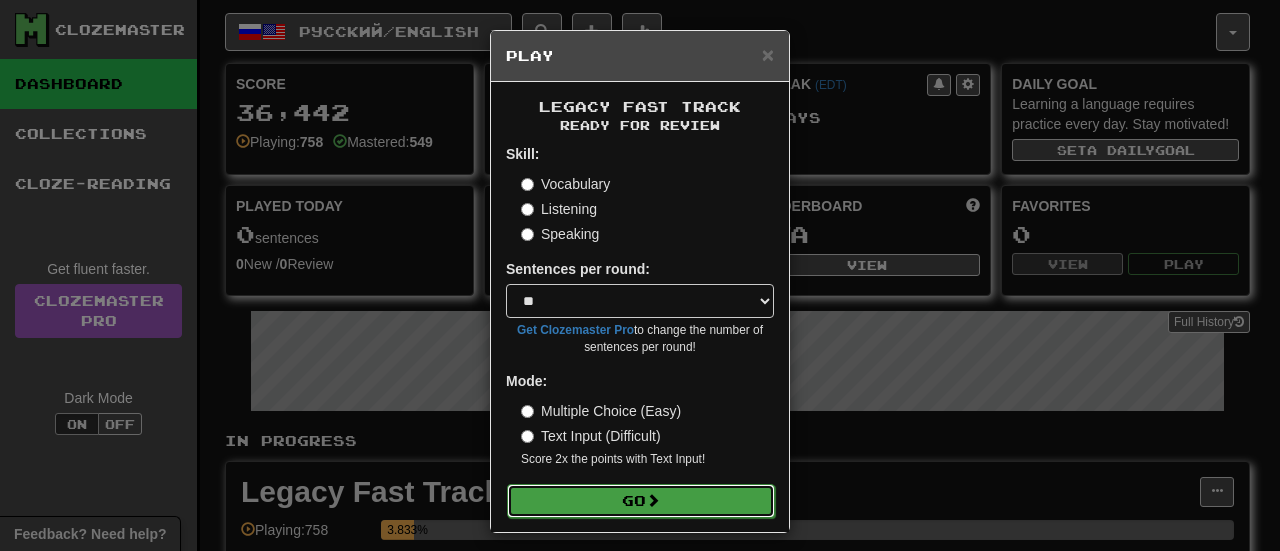 click on "Go" at bounding box center (641, 501) 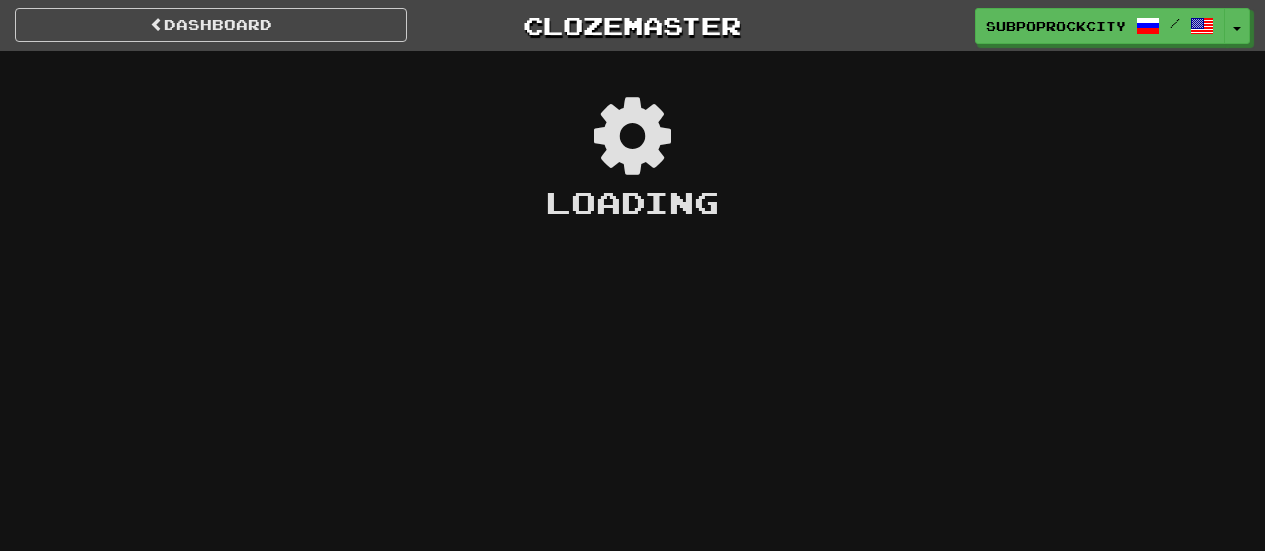 scroll, scrollTop: 0, scrollLeft: 0, axis: both 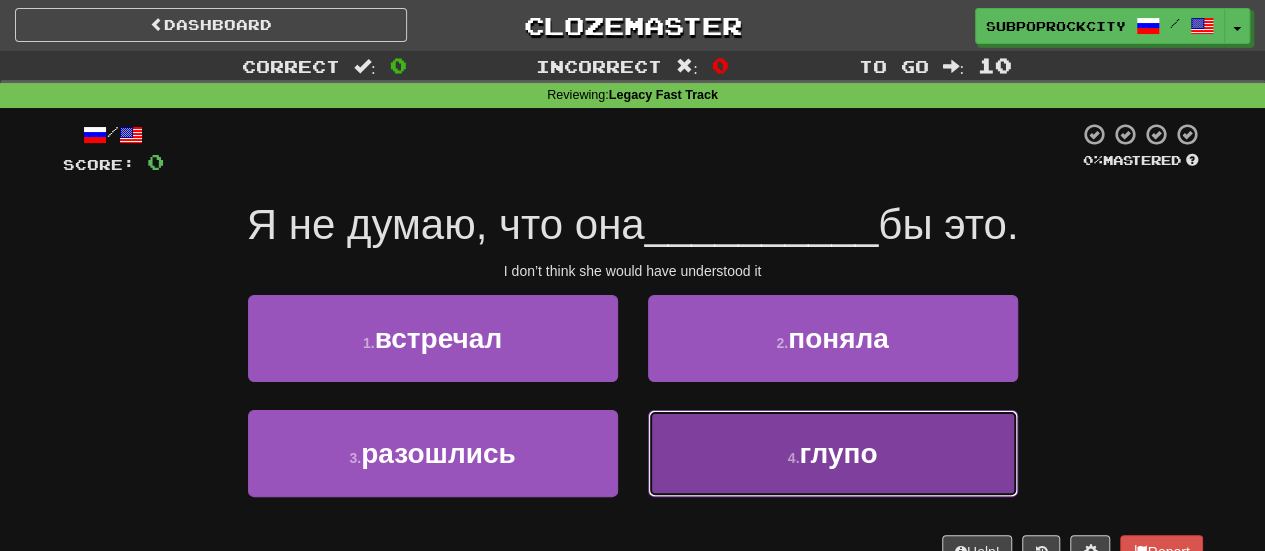 click on "4 .  глупо" at bounding box center [833, 453] 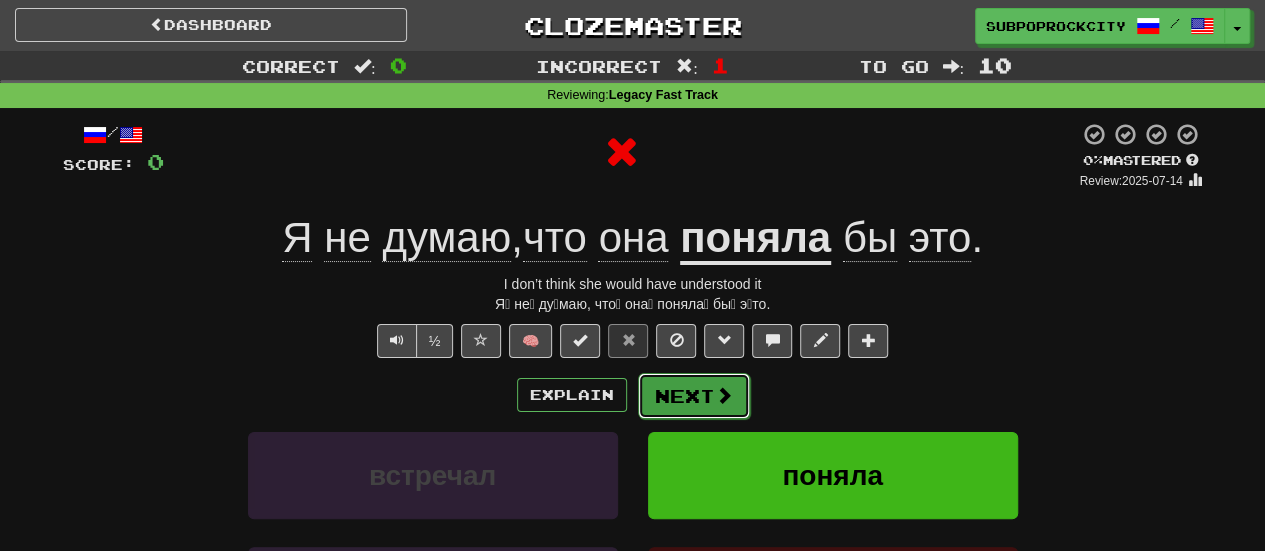 click on "Next" at bounding box center [694, 396] 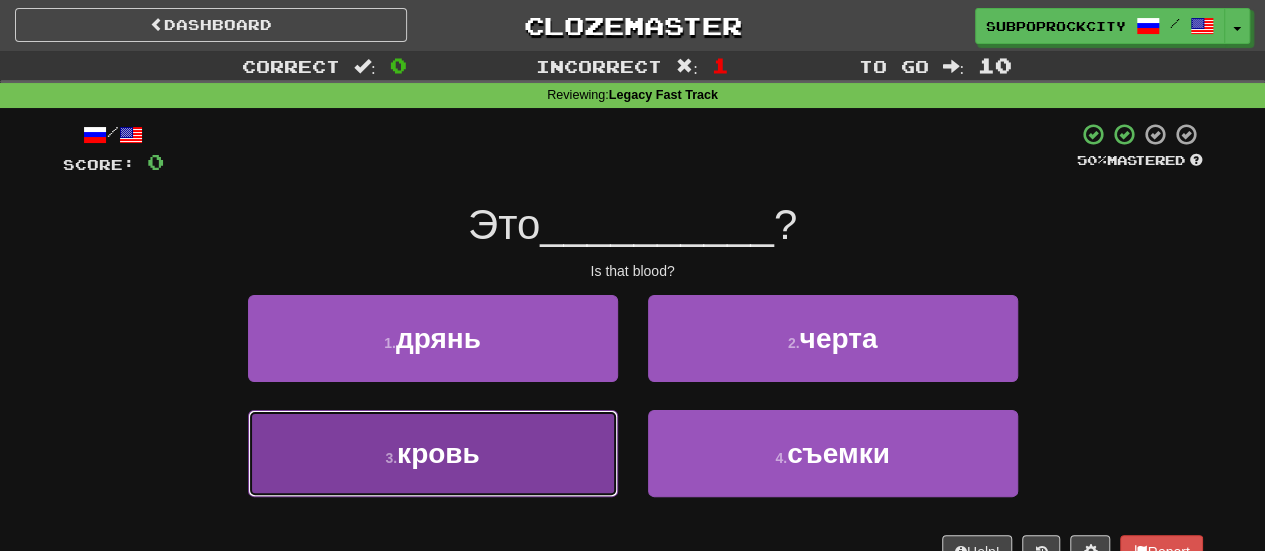 click on "3 .  кровь" at bounding box center (433, 453) 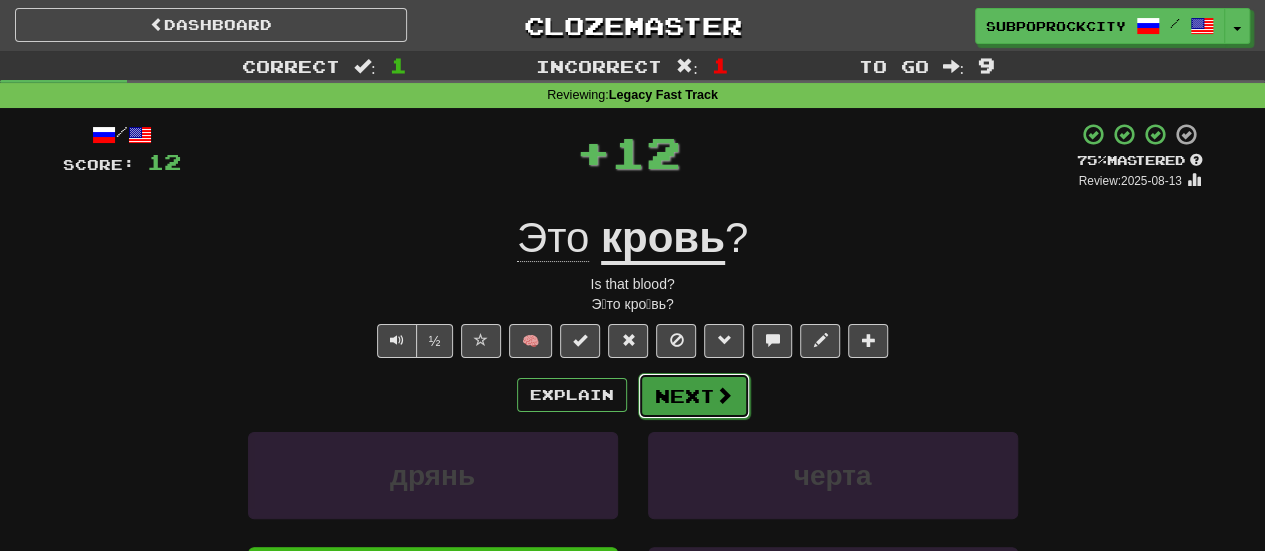 click on "Next" at bounding box center (694, 396) 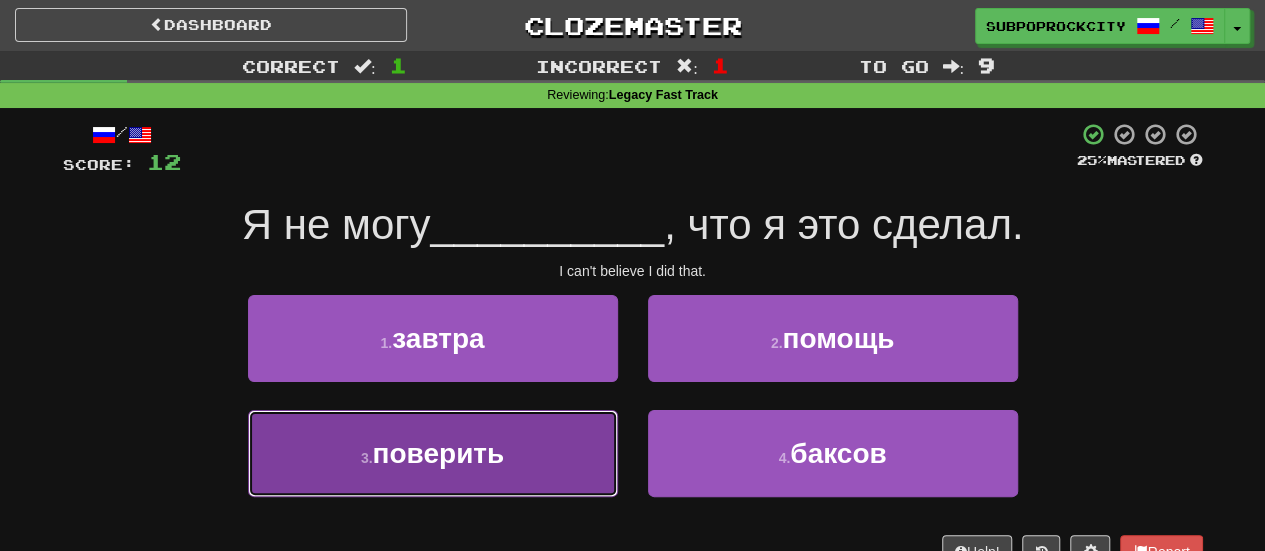click on "3 .  поверить" at bounding box center [433, 453] 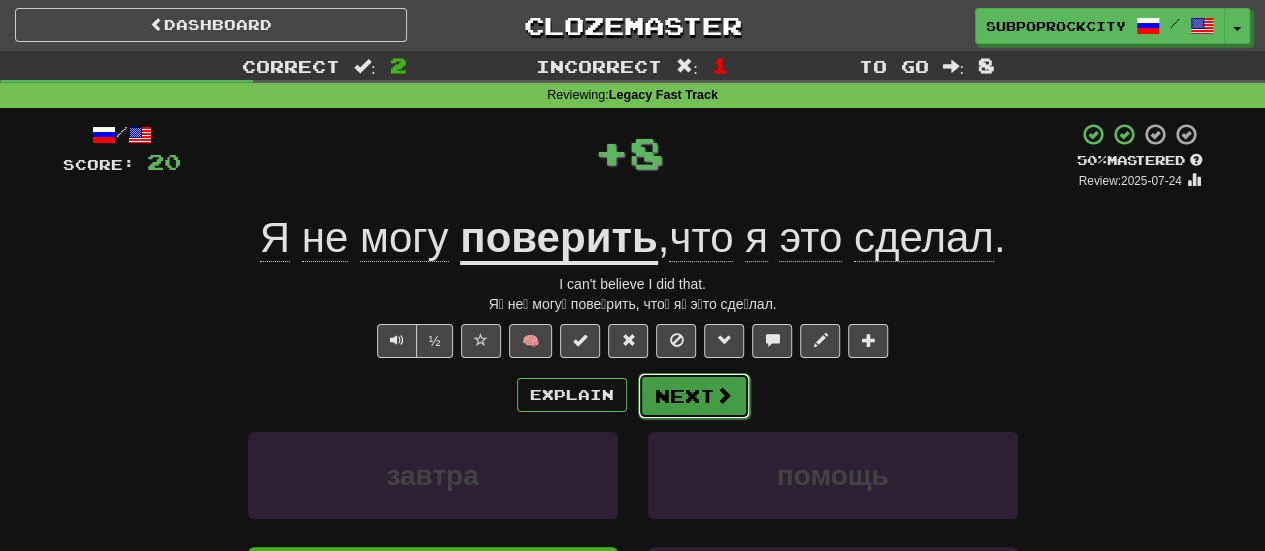 click on "Next" at bounding box center (694, 396) 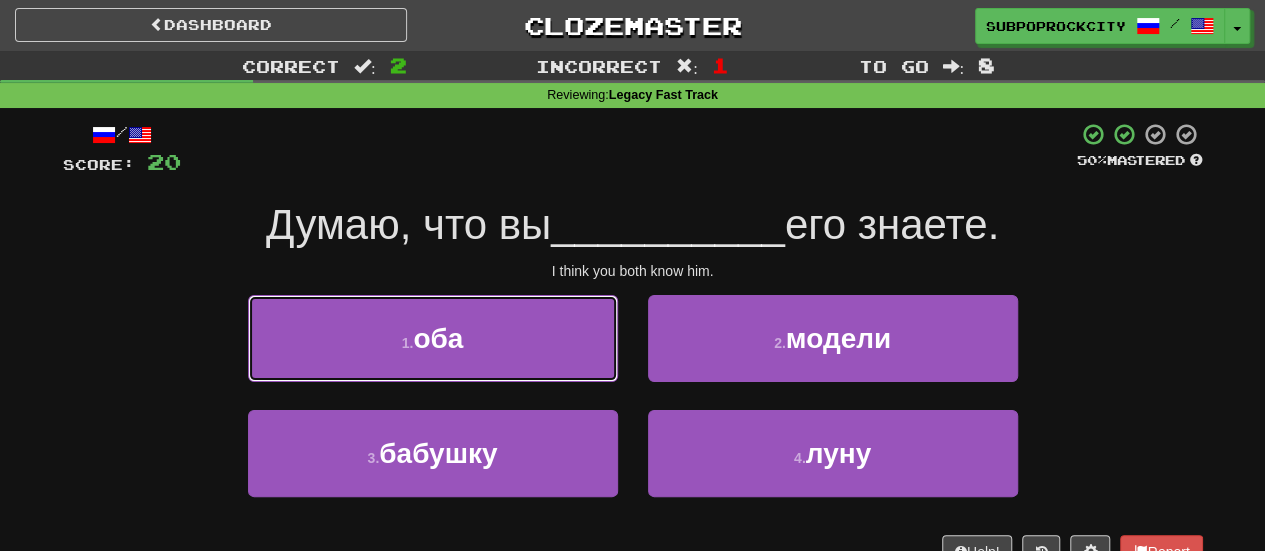 click on "1 .  оба" at bounding box center [433, 338] 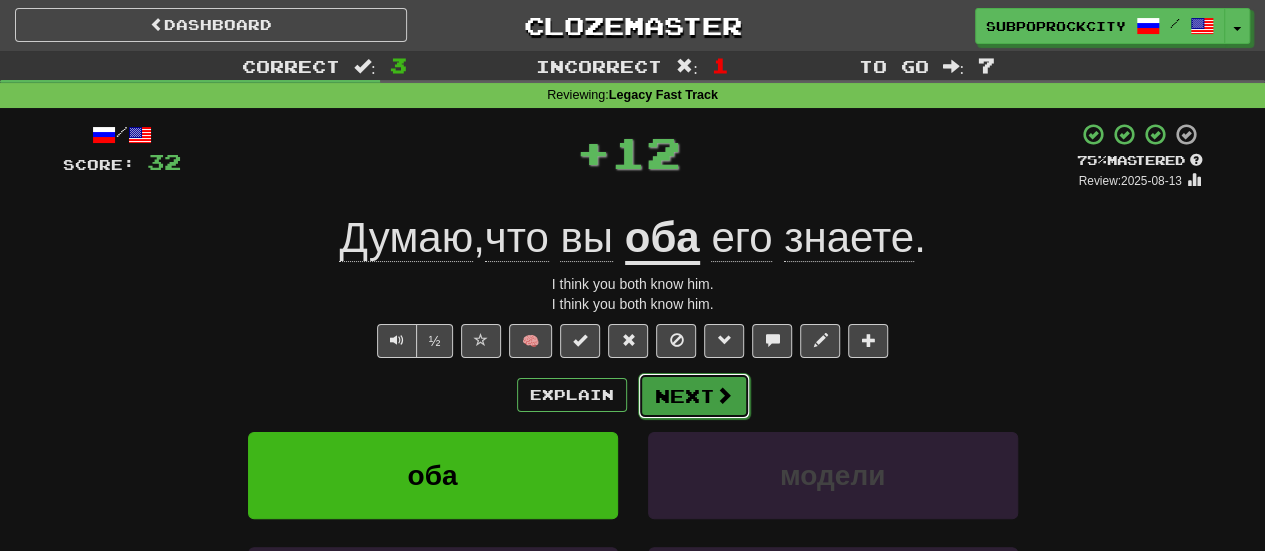 click on "Next" at bounding box center (694, 396) 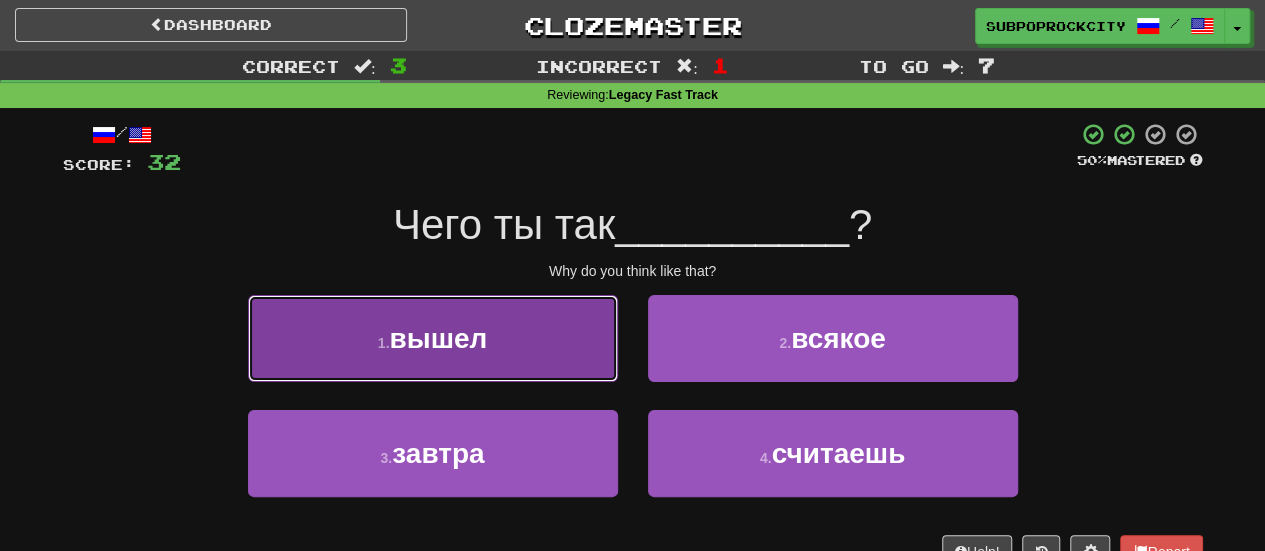 click on "1 .  вышел" at bounding box center [433, 338] 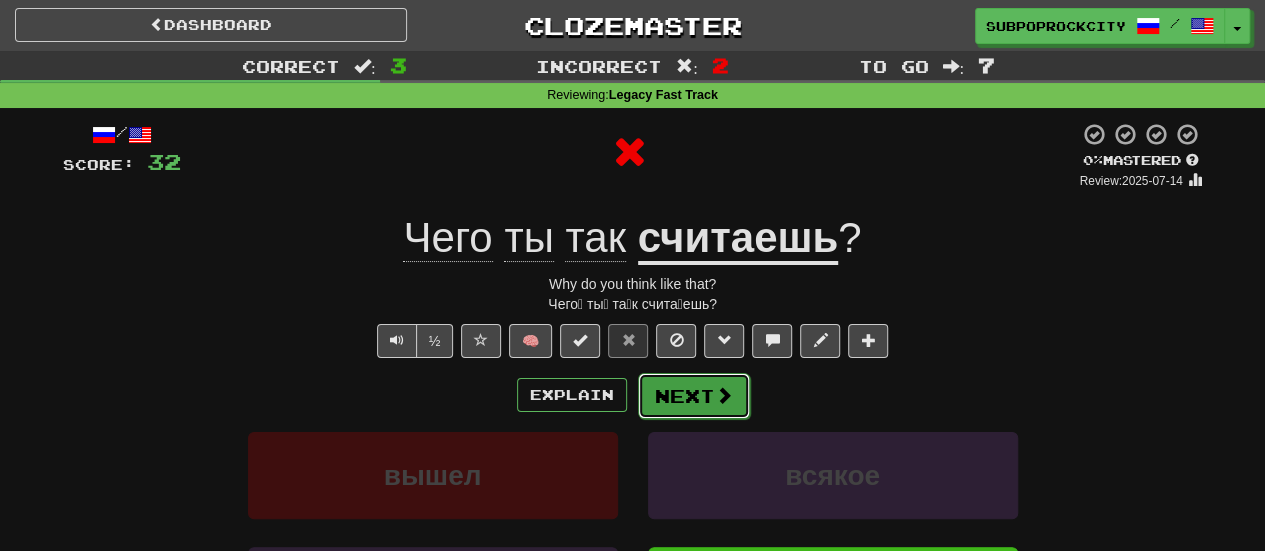 click on "Next" at bounding box center (694, 396) 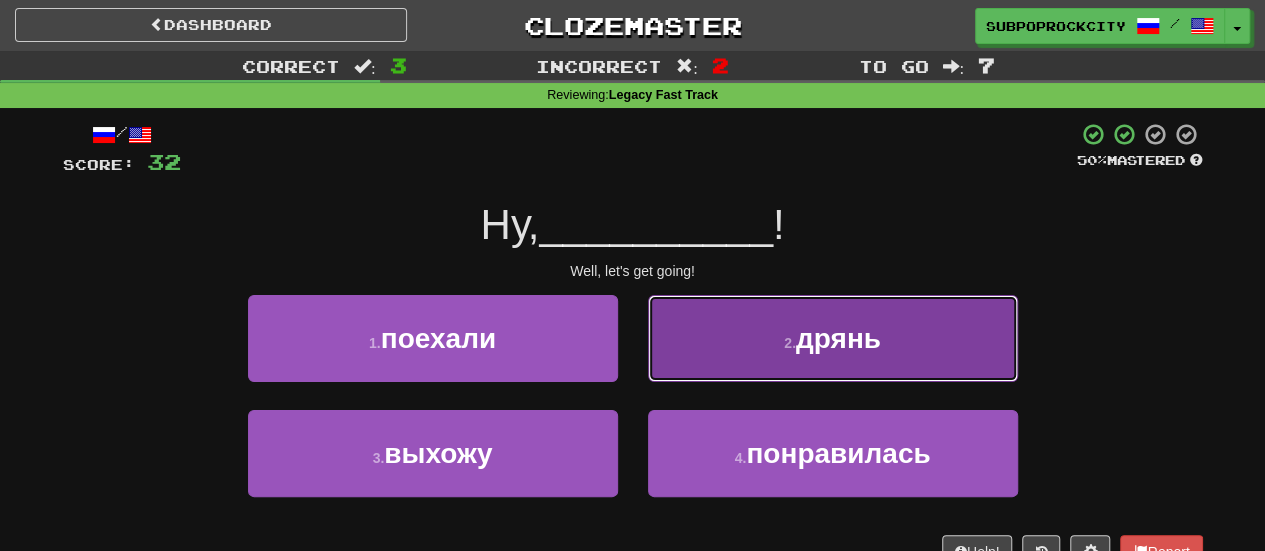 click on "2 .  дрянь" at bounding box center [833, 338] 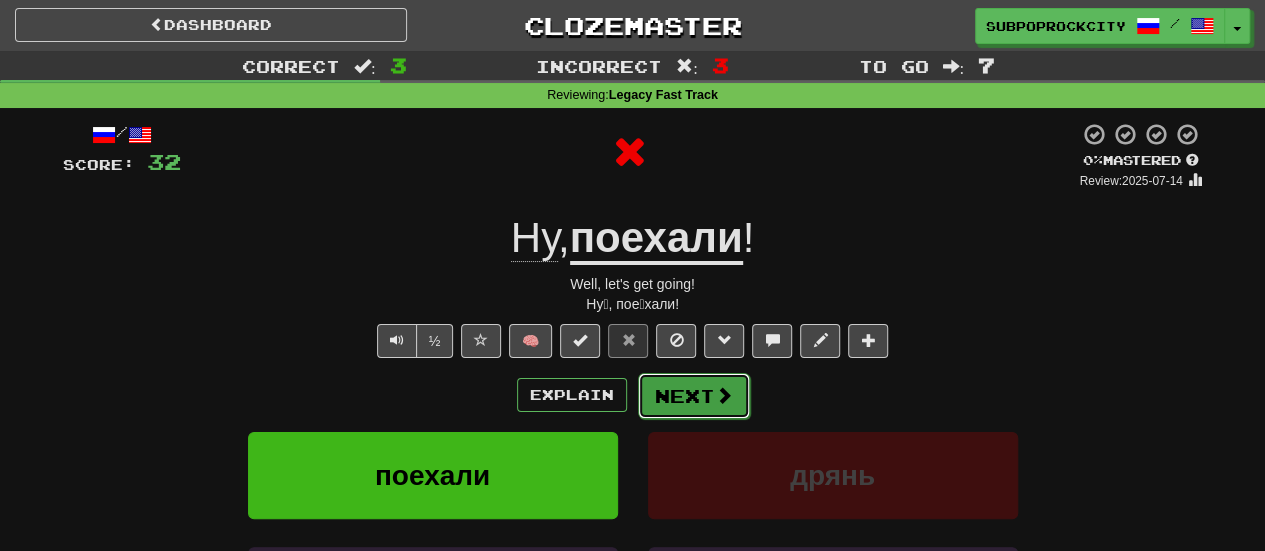 click on "Next" at bounding box center (694, 396) 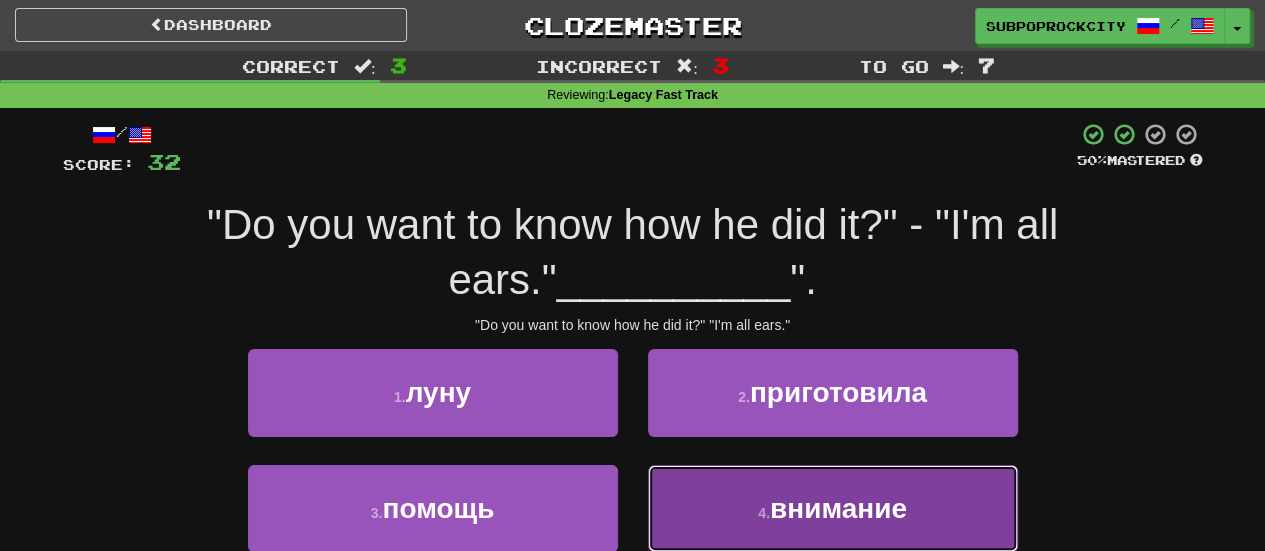 click on "4 .  внимание" at bounding box center (833, 508) 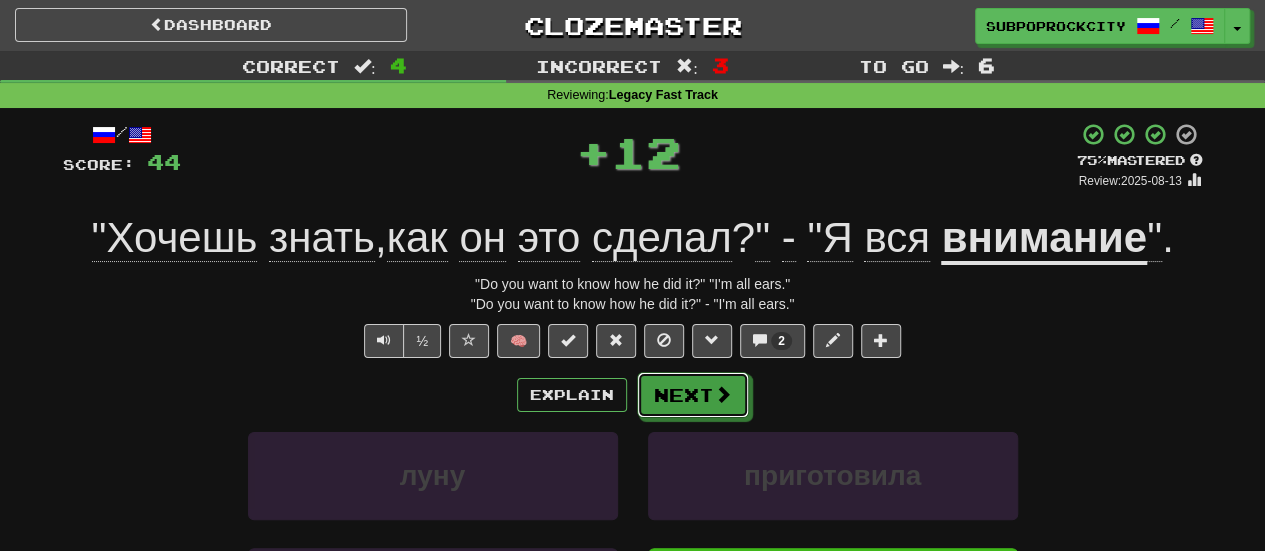 click on "Next" at bounding box center (693, 395) 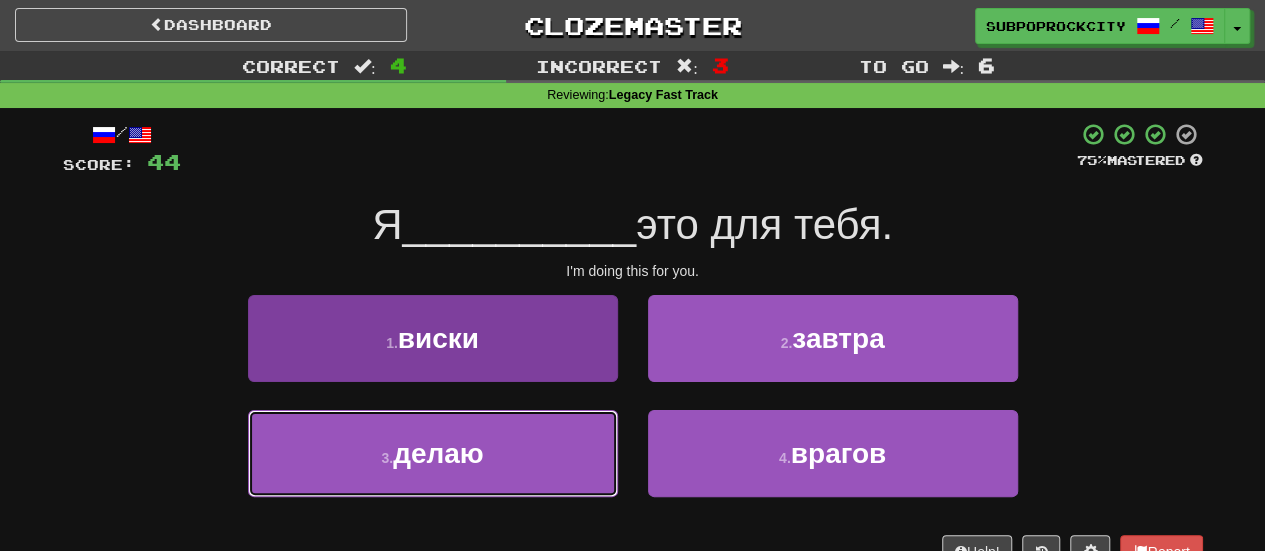 click on "3 .  делаю" at bounding box center (433, 453) 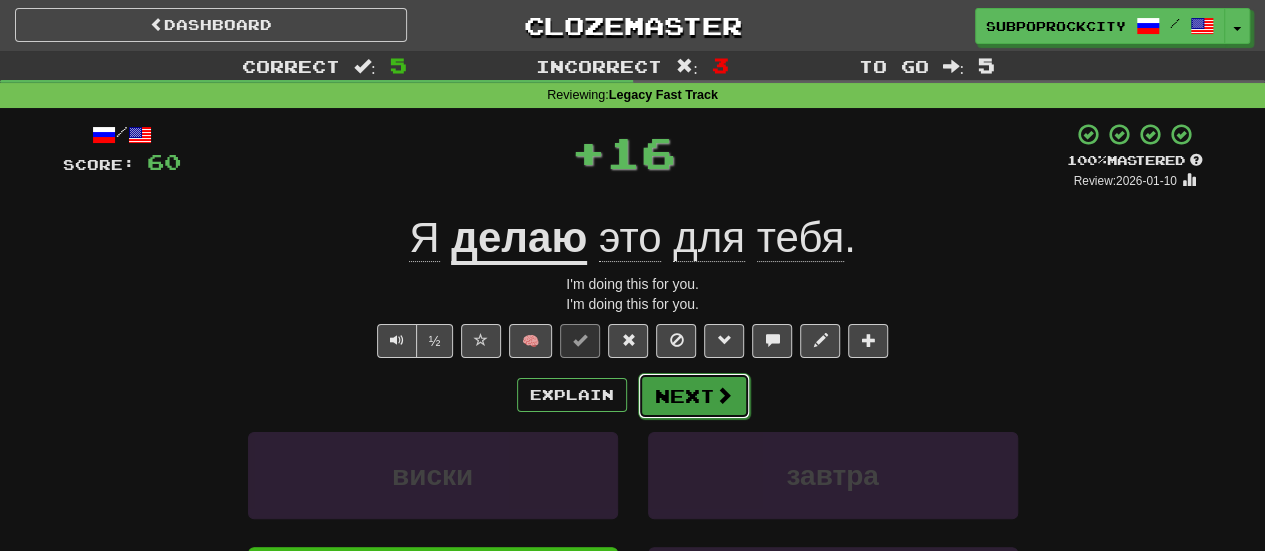 click on "Next" at bounding box center (694, 396) 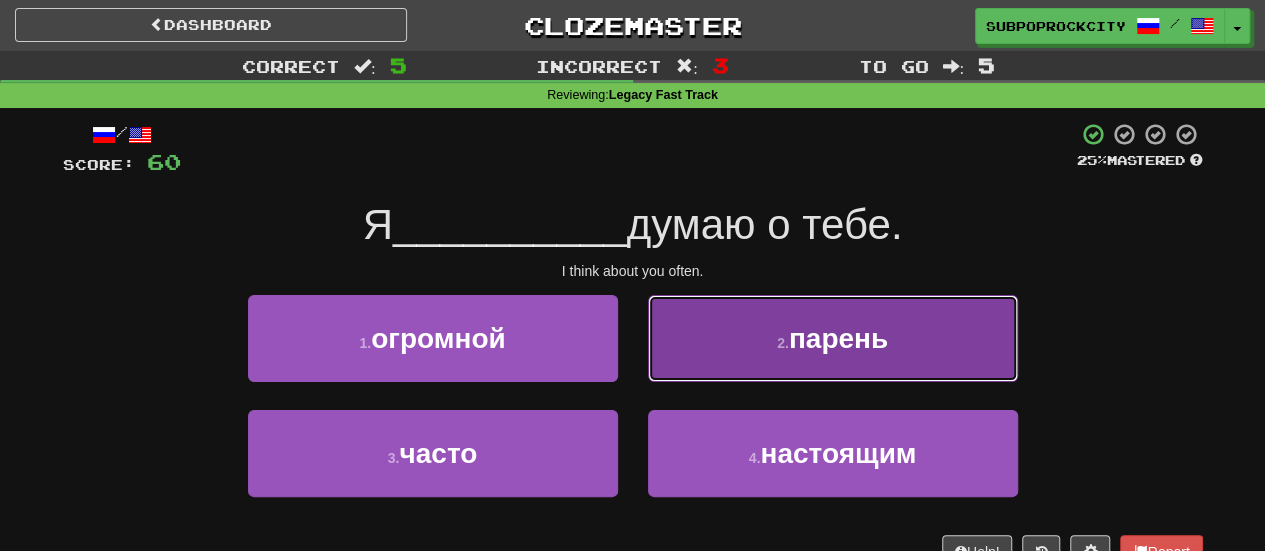 click on "2 .  парень" at bounding box center (833, 338) 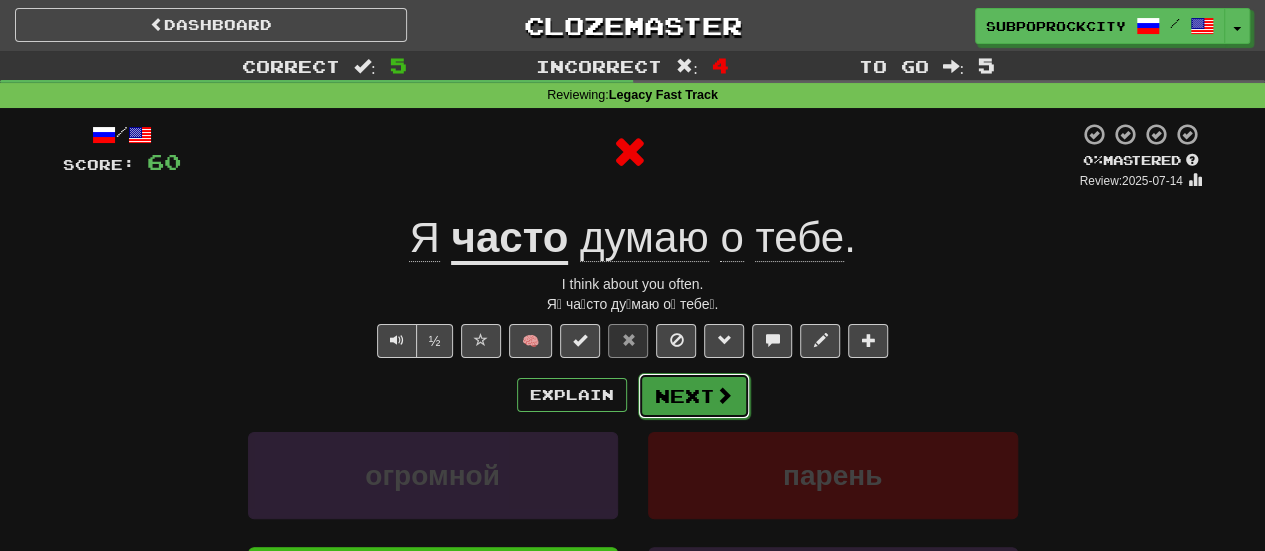 click on "Next" at bounding box center (694, 396) 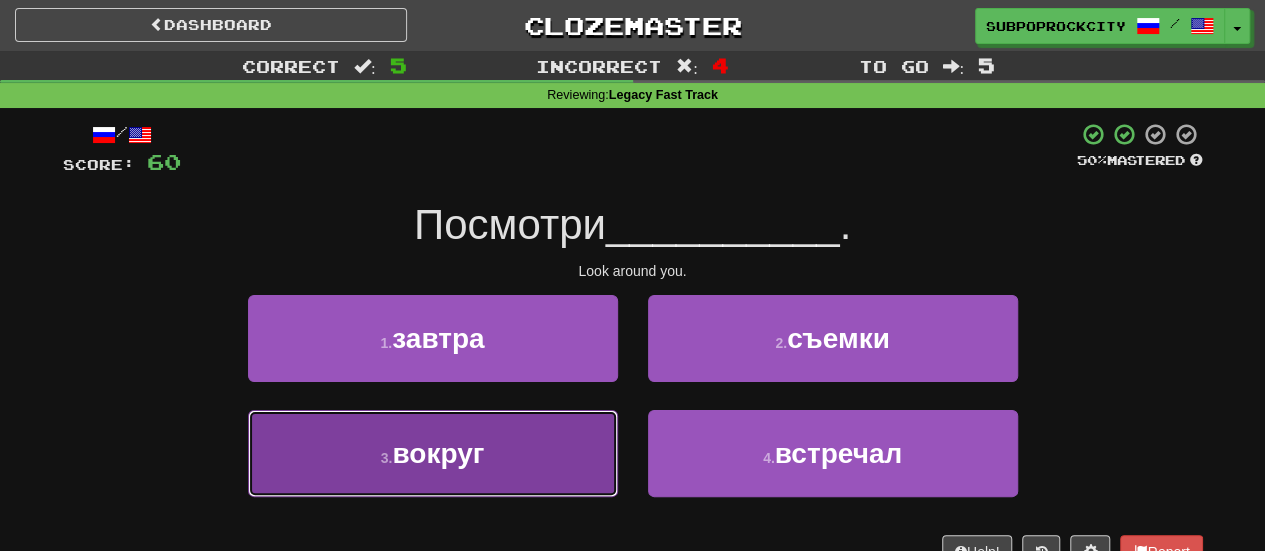 click on "3 .  вокруг" at bounding box center [433, 453] 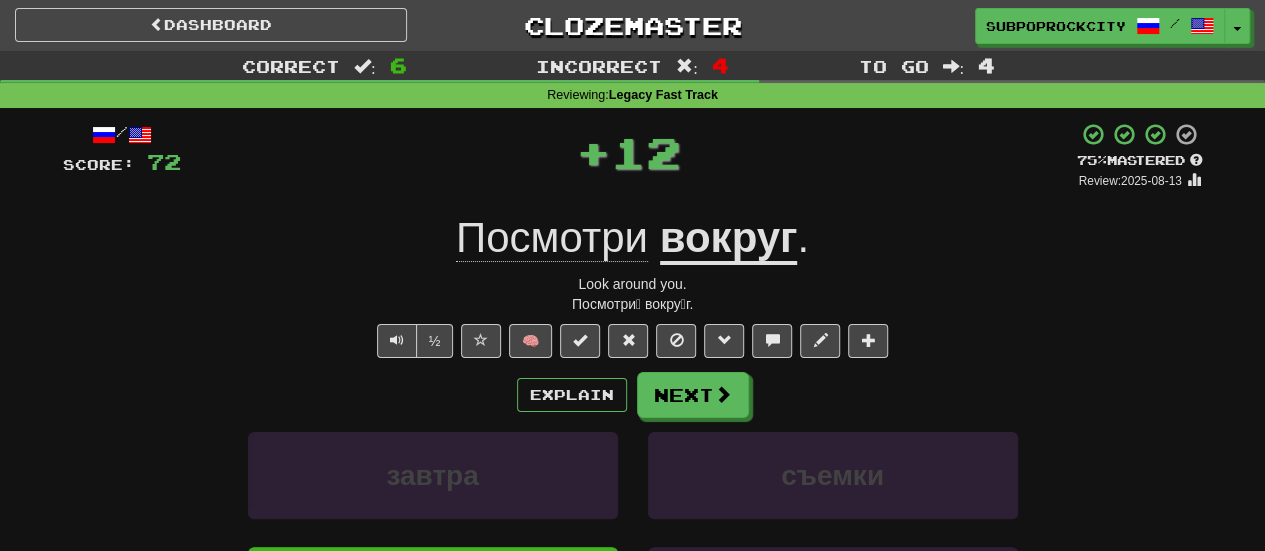 click on "Next" at bounding box center (693, 395) 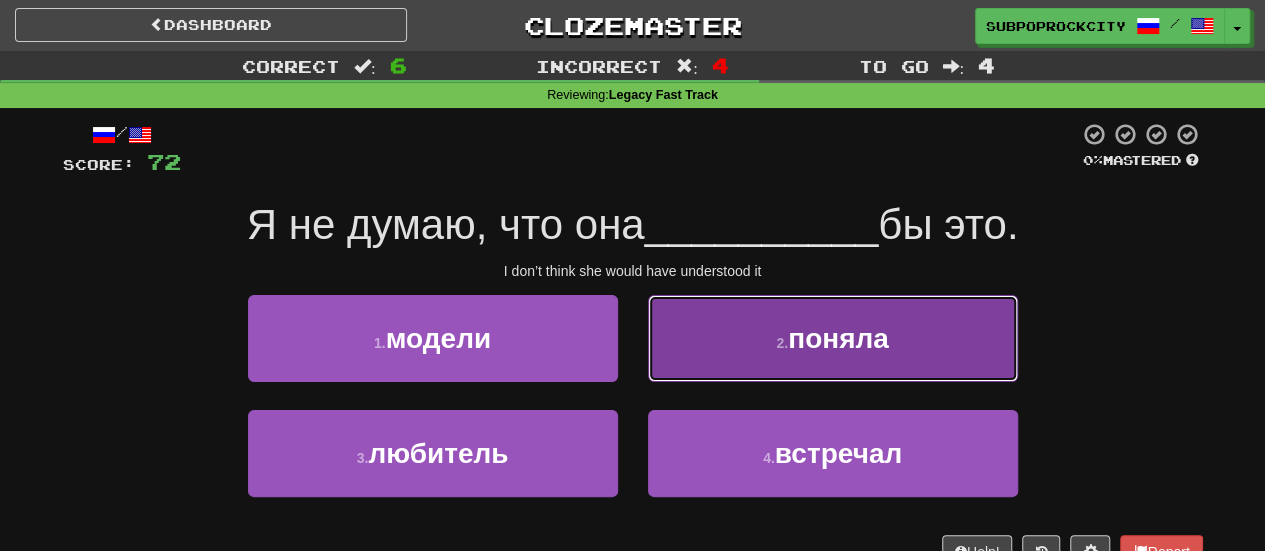 click on "2 .  поняла" at bounding box center (833, 338) 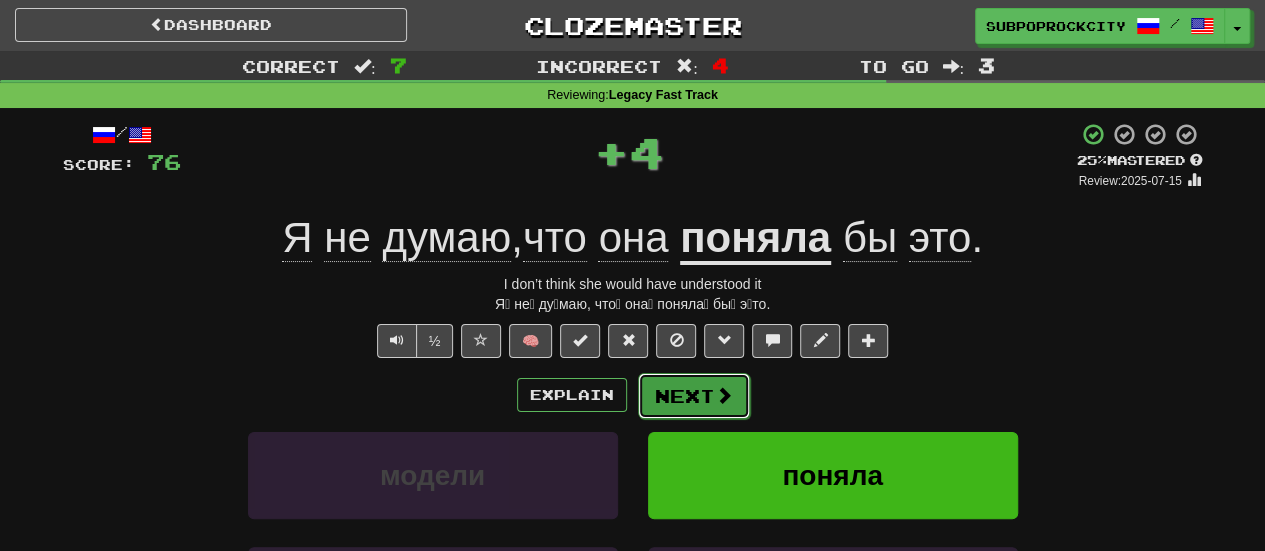 click on "Next" at bounding box center (694, 396) 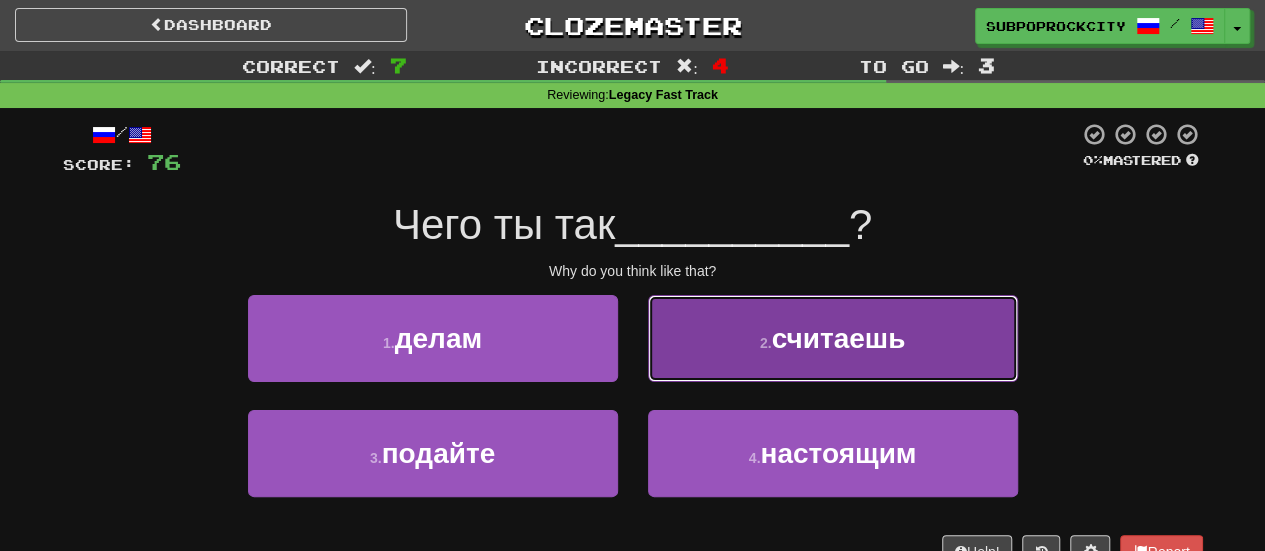 click on "2 .  считаешь" at bounding box center (833, 338) 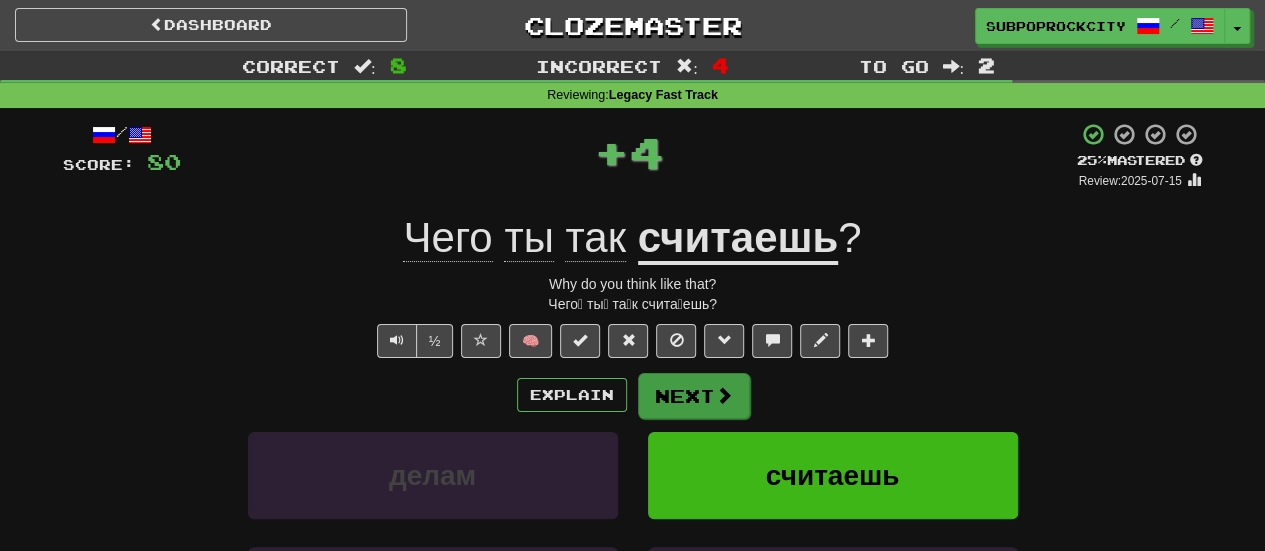 click on "Next" at bounding box center (694, 396) 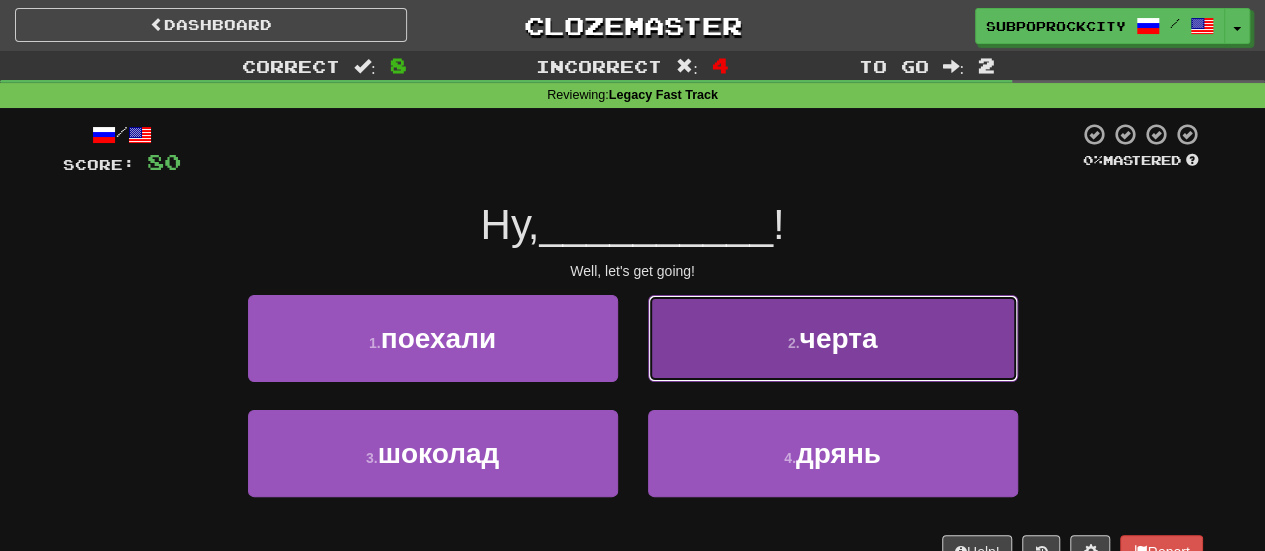 click on "2 .  черта" at bounding box center (833, 338) 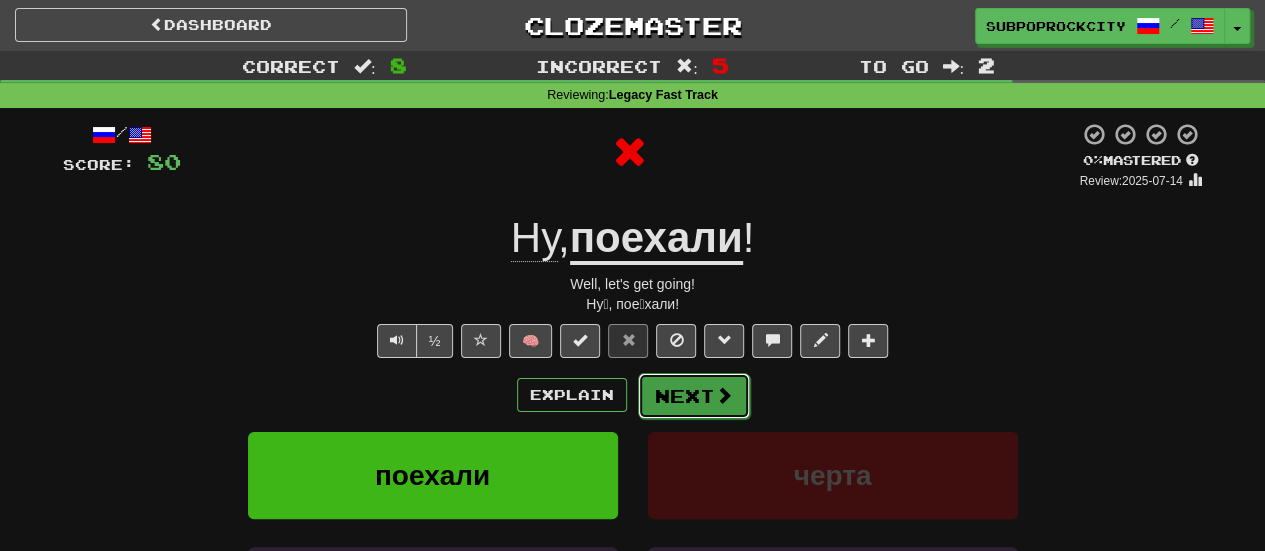click on "Next" at bounding box center [694, 396] 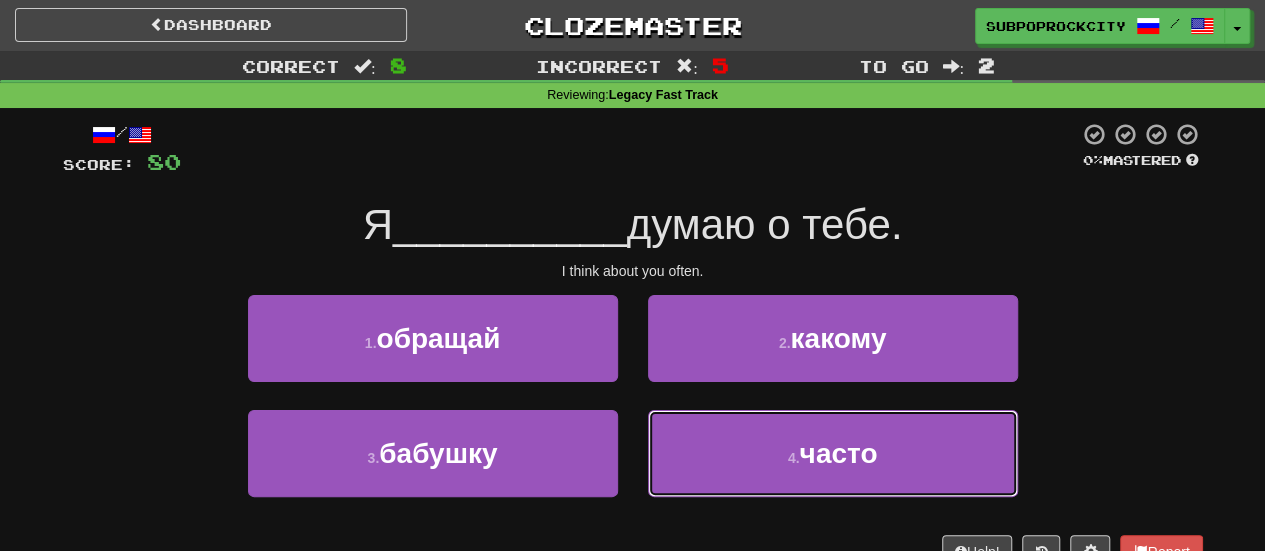 drag, startPoint x: 681, startPoint y: 441, endPoint x: 681, endPoint y: 418, distance: 23 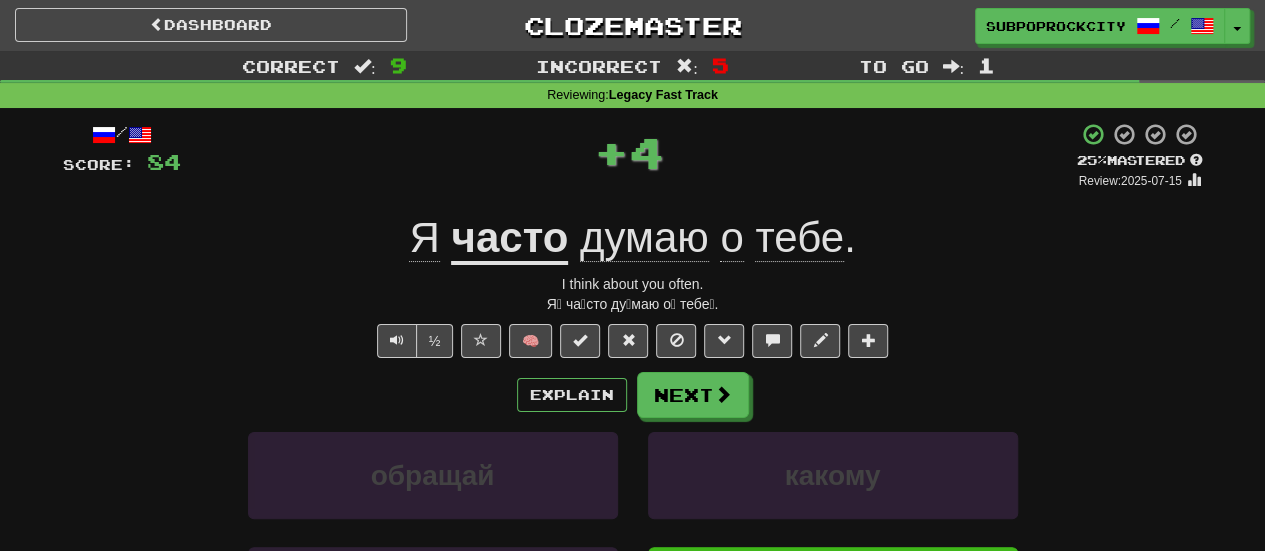 click on "Next" at bounding box center (693, 395) 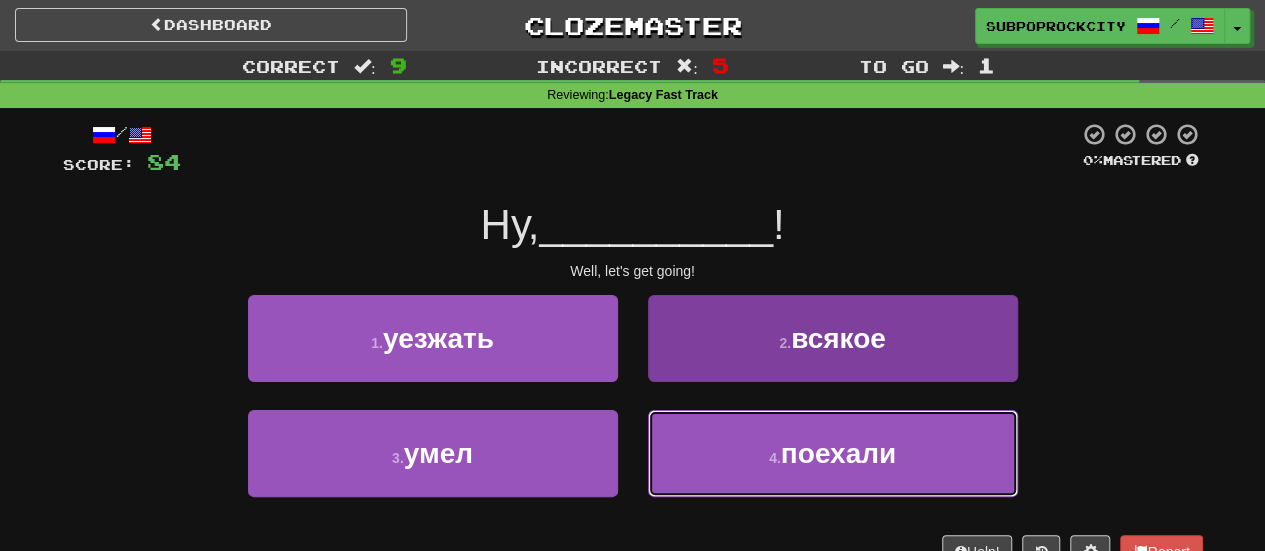 drag, startPoint x: 663, startPoint y: 460, endPoint x: 667, endPoint y: 445, distance: 15.524175 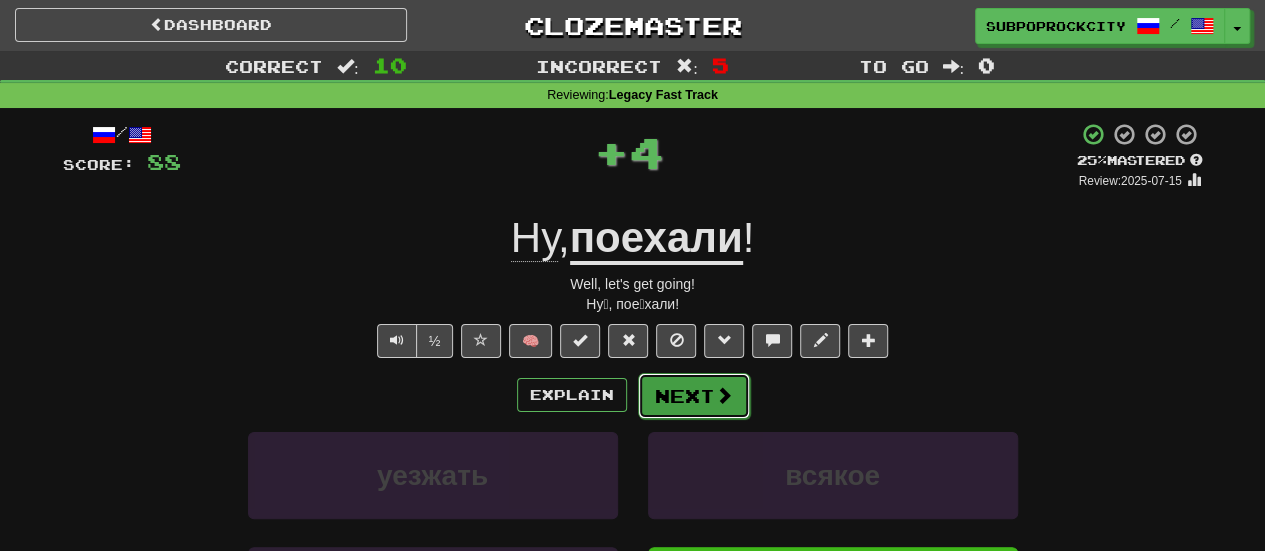 click on "Next" at bounding box center (694, 396) 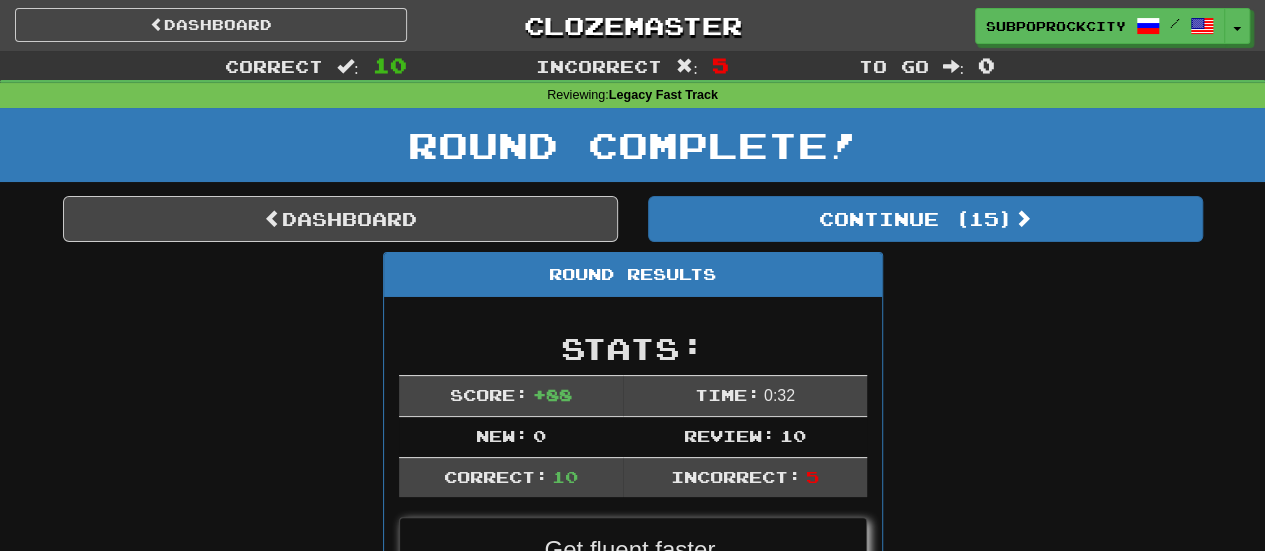 click on "Round Complete!" at bounding box center (632, 152) 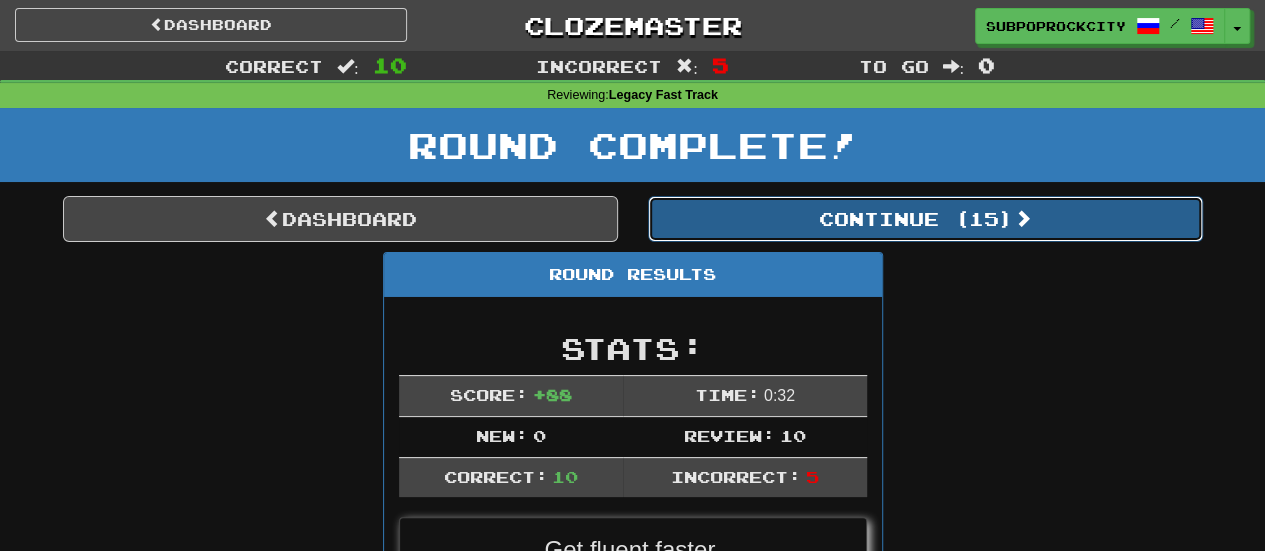 click on "Continue ( 15 )" at bounding box center (925, 219) 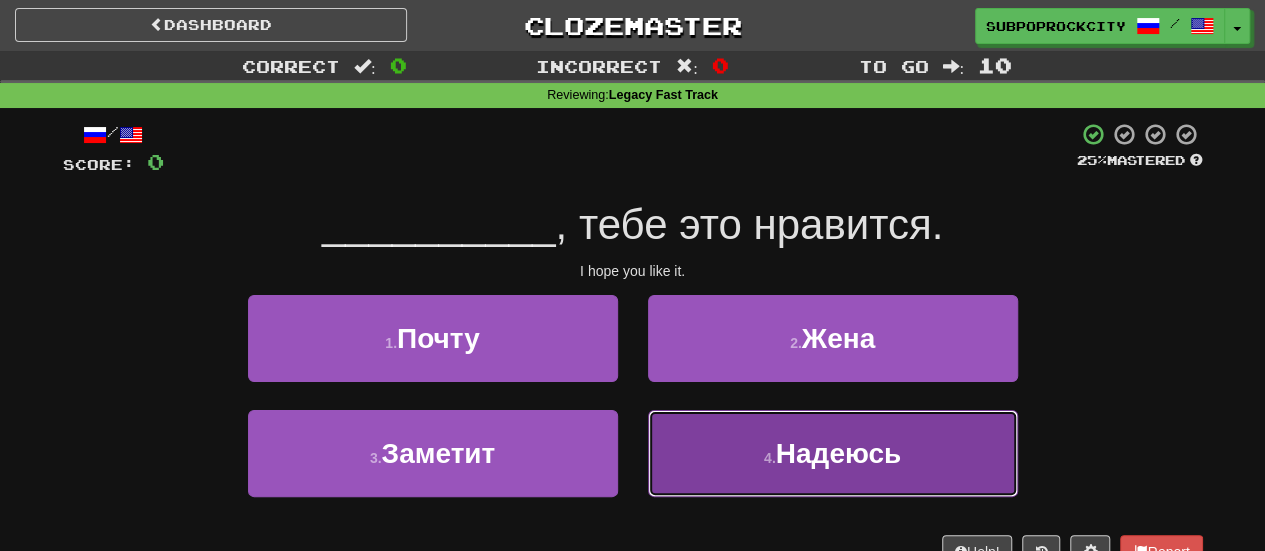 click on "4 .  Надеюсь" at bounding box center [833, 453] 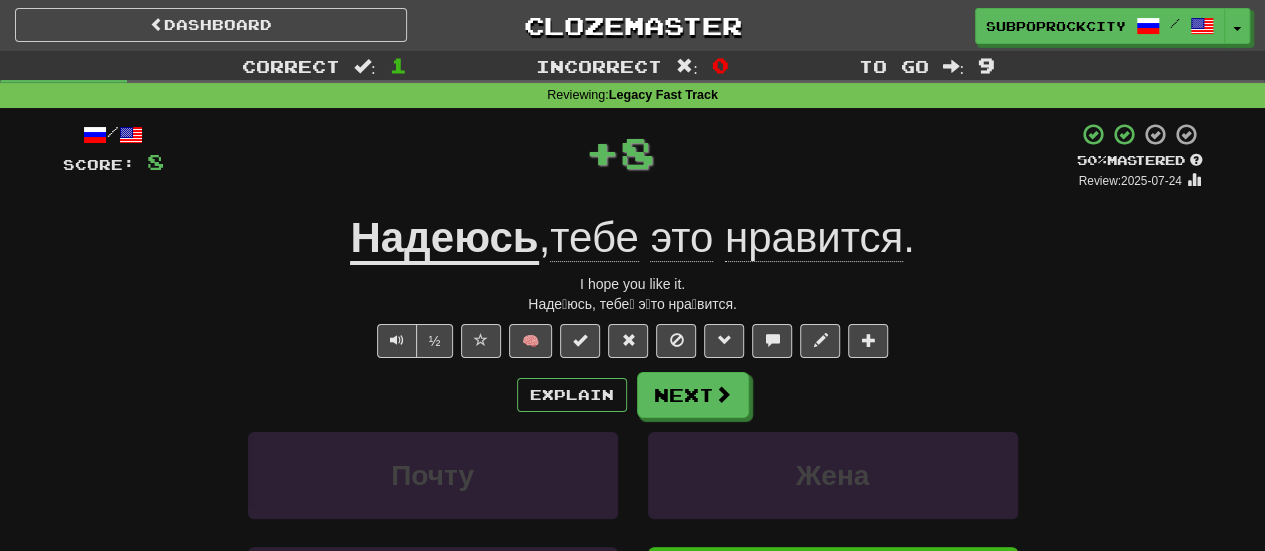 click at bounding box center [723, 394] 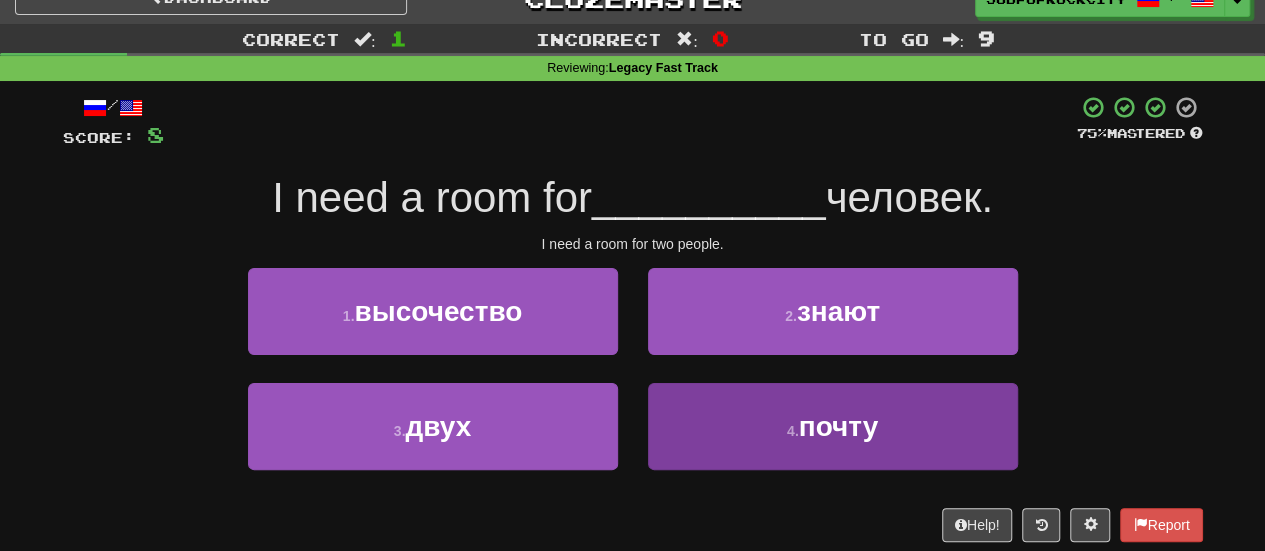 scroll, scrollTop: 100, scrollLeft: 0, axis: vertical 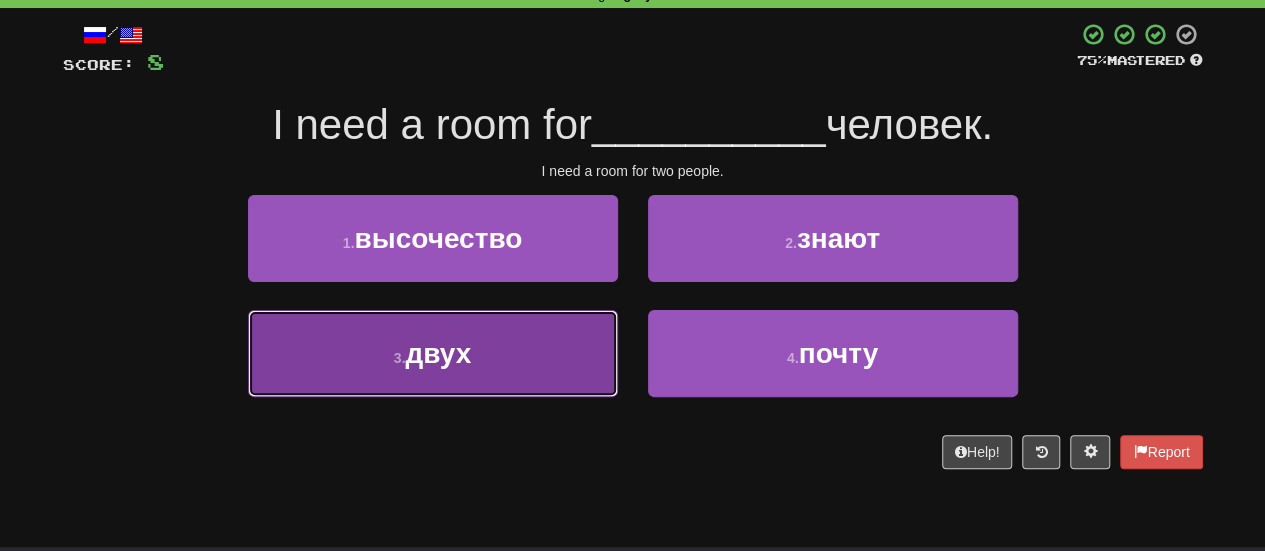 click on "3 .  двух" at bounding box center [433, 353] 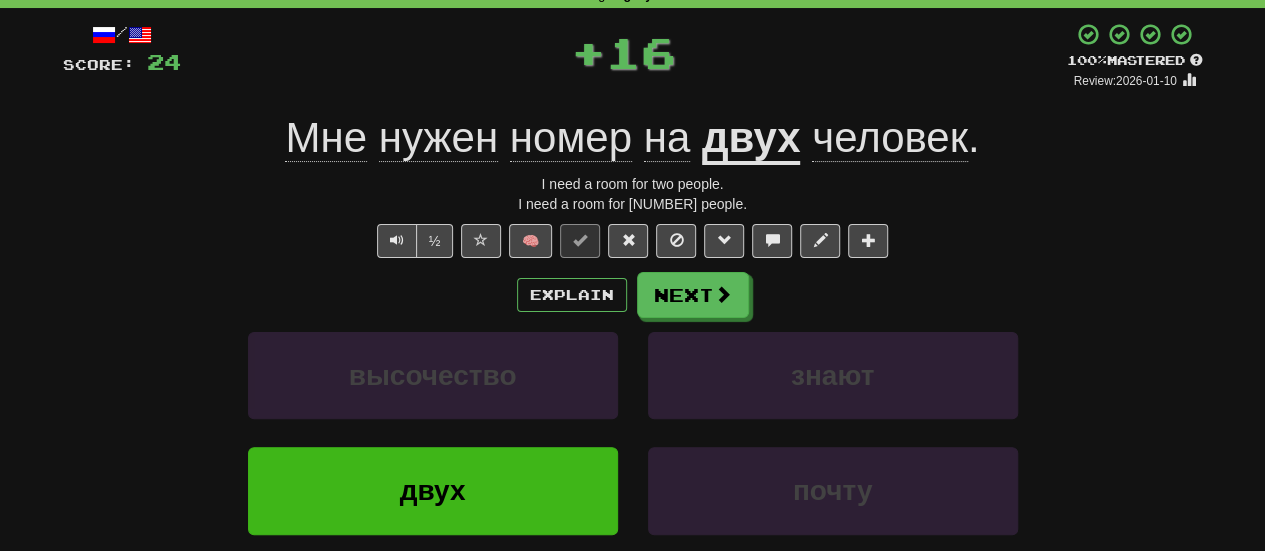 click on "Explain Next [TITLE] know two mail Learn more: [TITLE] know two mail" at bounding box center [633, 432] 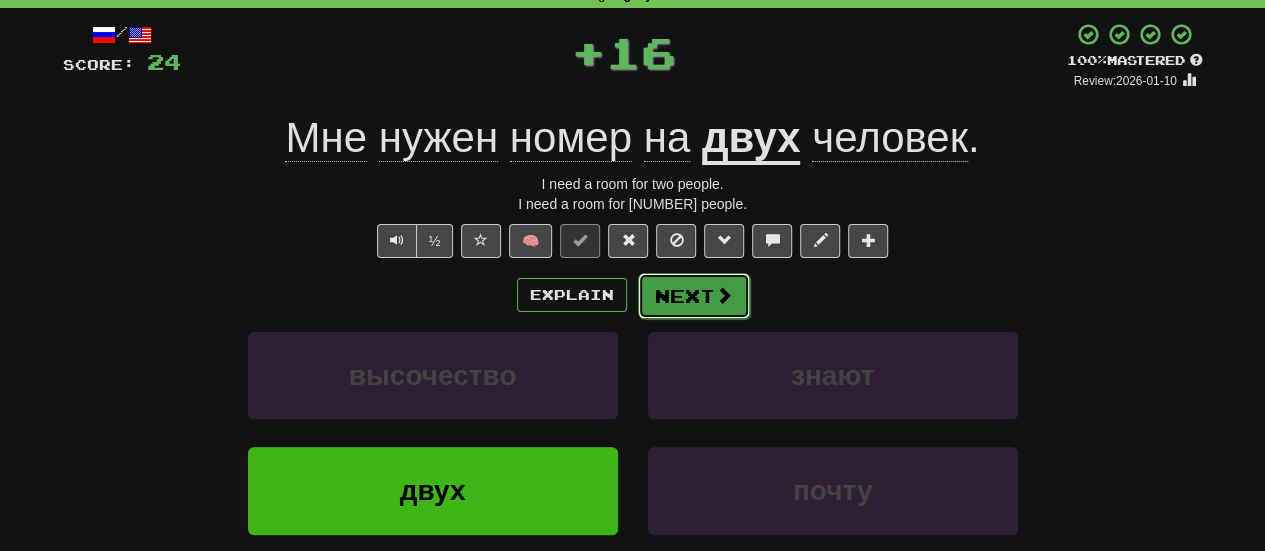 click on "Next" at bounding box center (694, 296) 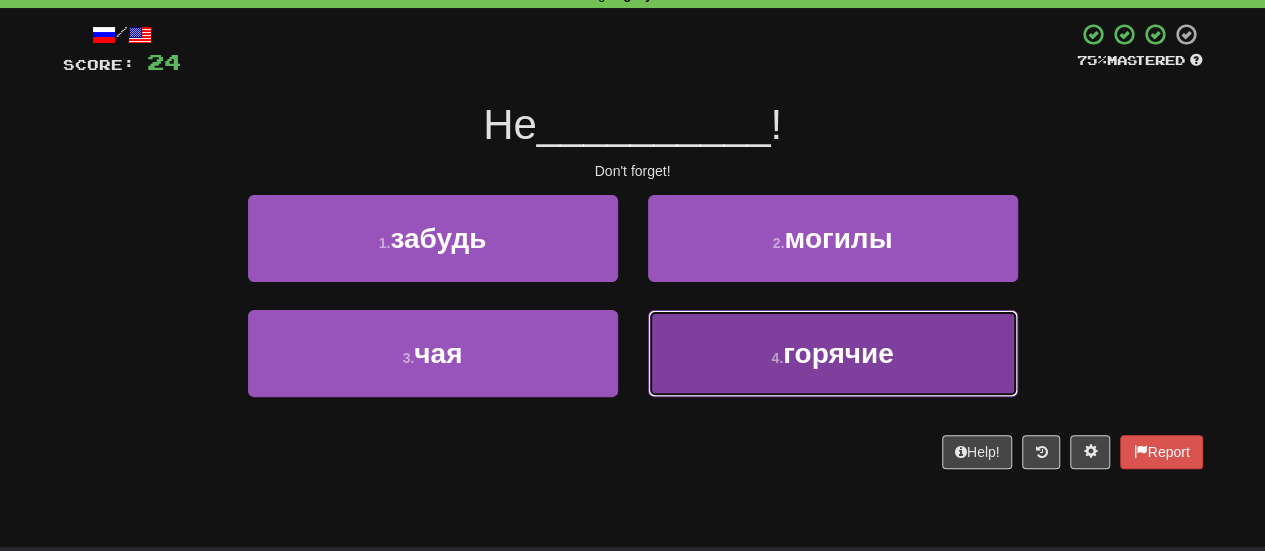 click on "4 .  горячие" at bounding box center [833, 353] 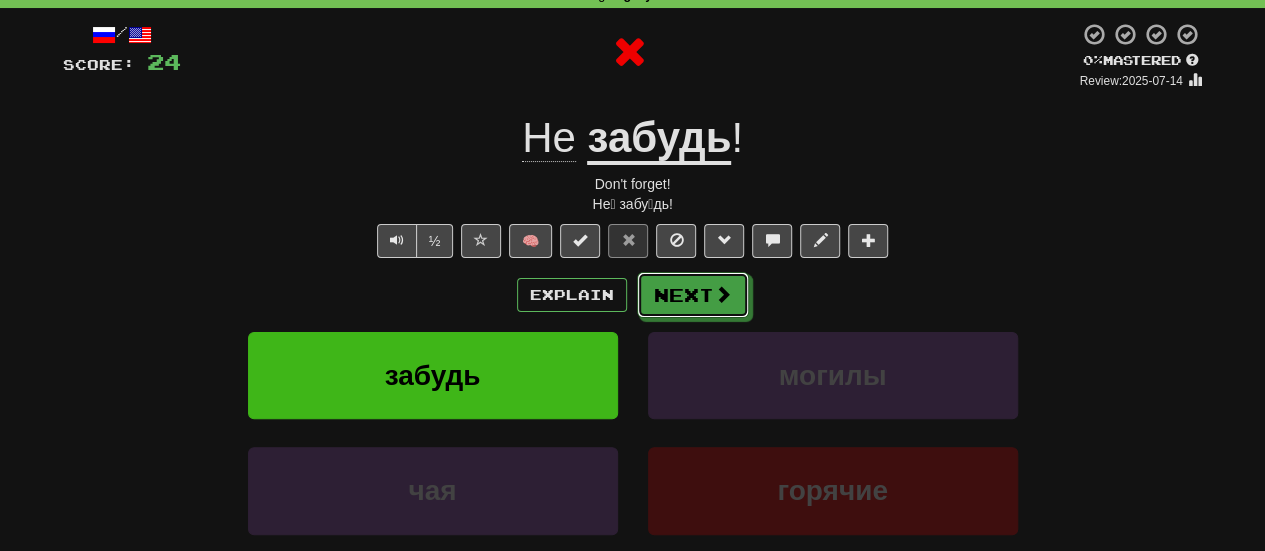 click on "Next" at bounding box center (693, 295) 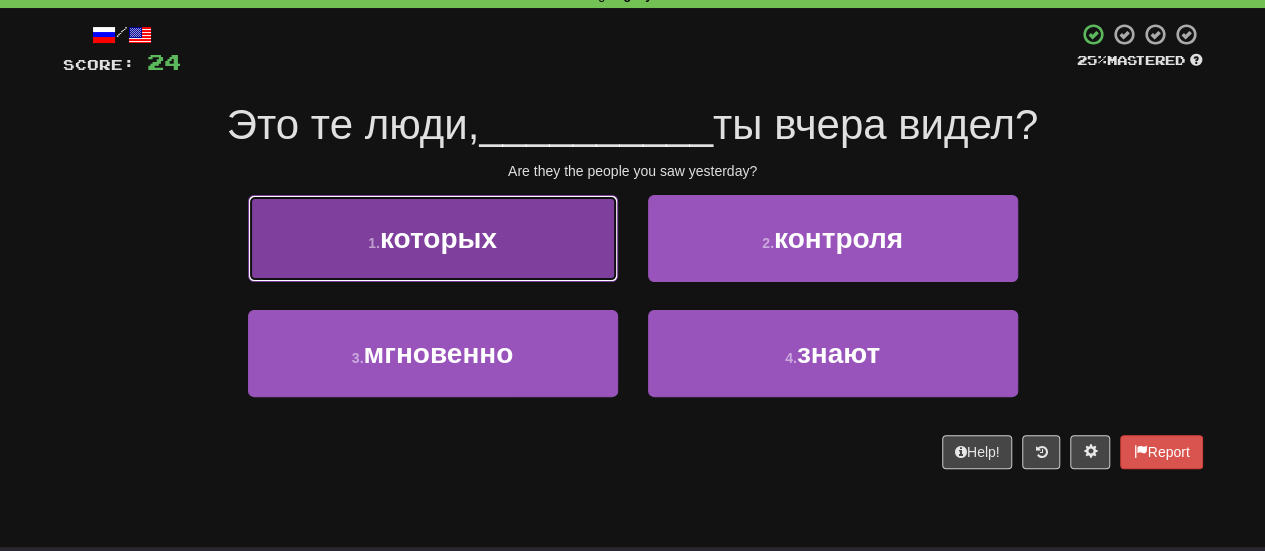 click on "1 .  которых" at bounding box center [433, 238] 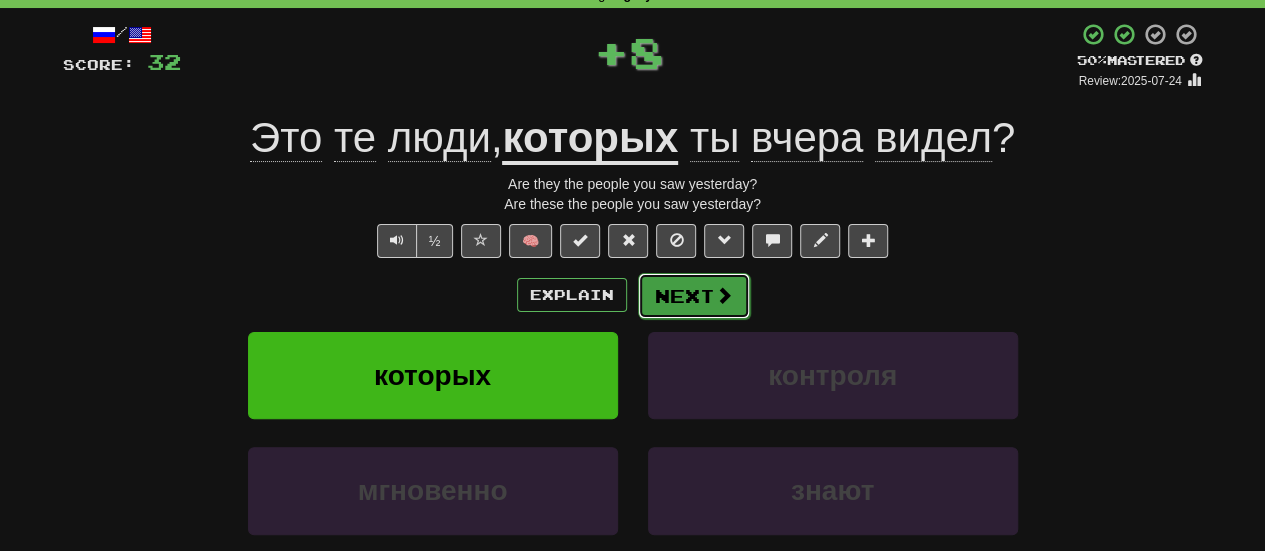 click on "Next" at bounding box center [694, 296] 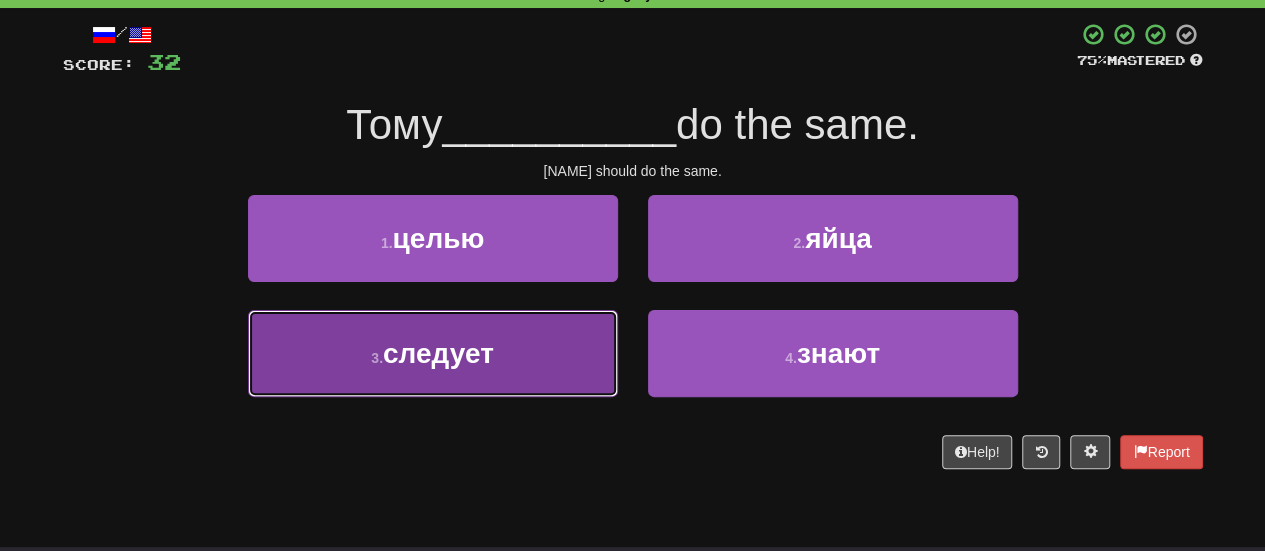 click on "3 .  следует" at bounding box center (433, 353) 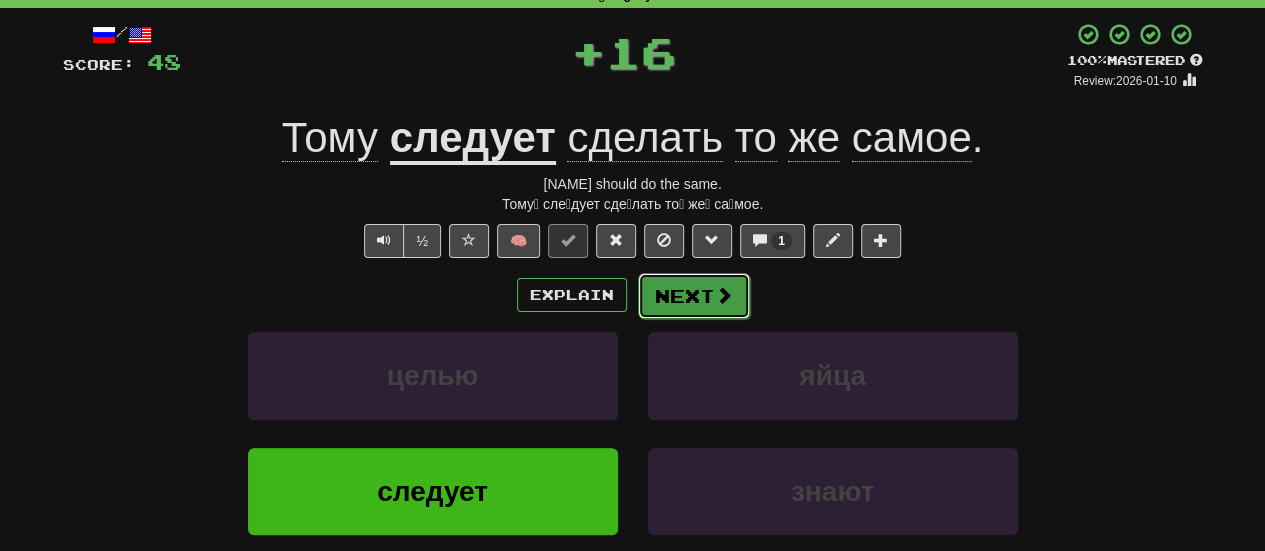 click on "Next" at bounding box center (694, 296) 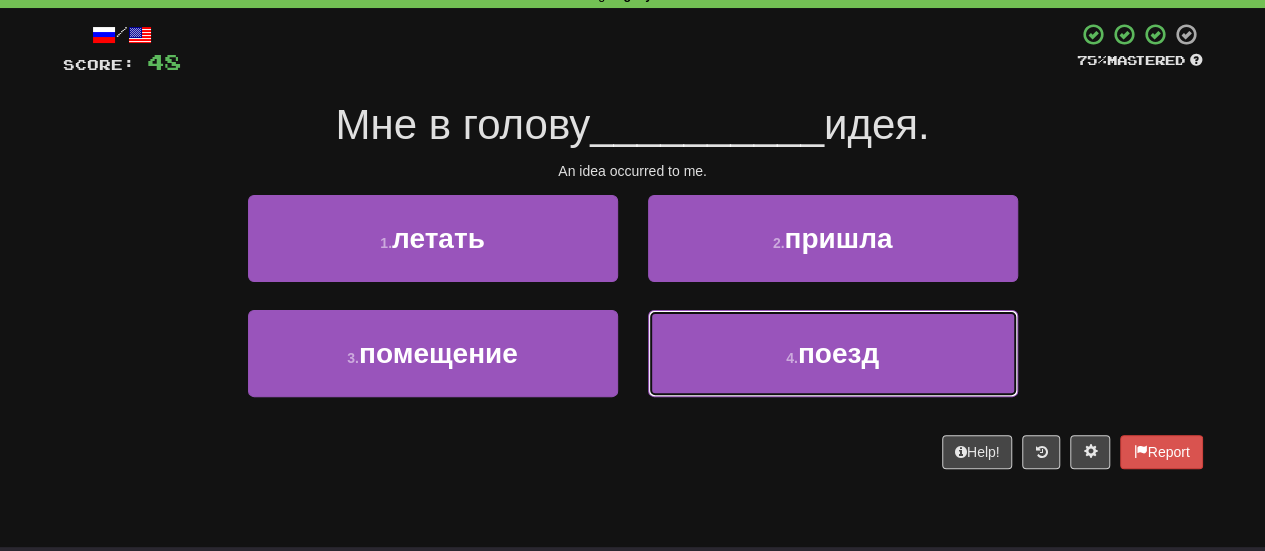click on "4 .  поезд" at bounding box center [833, 353] 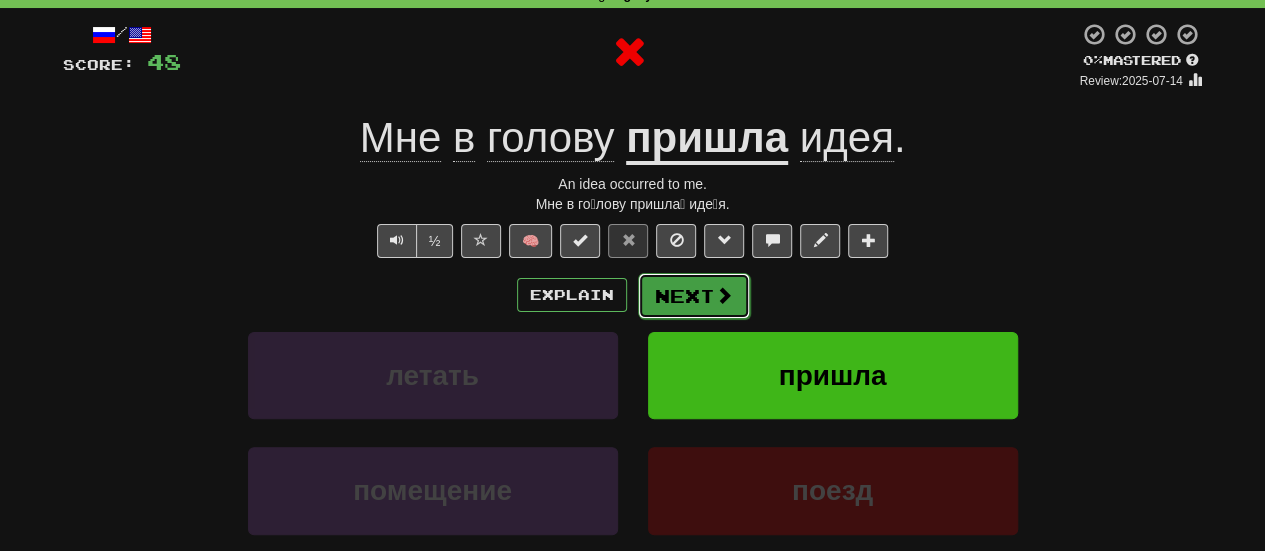 click on "Next" at bounding box center (694, 296) 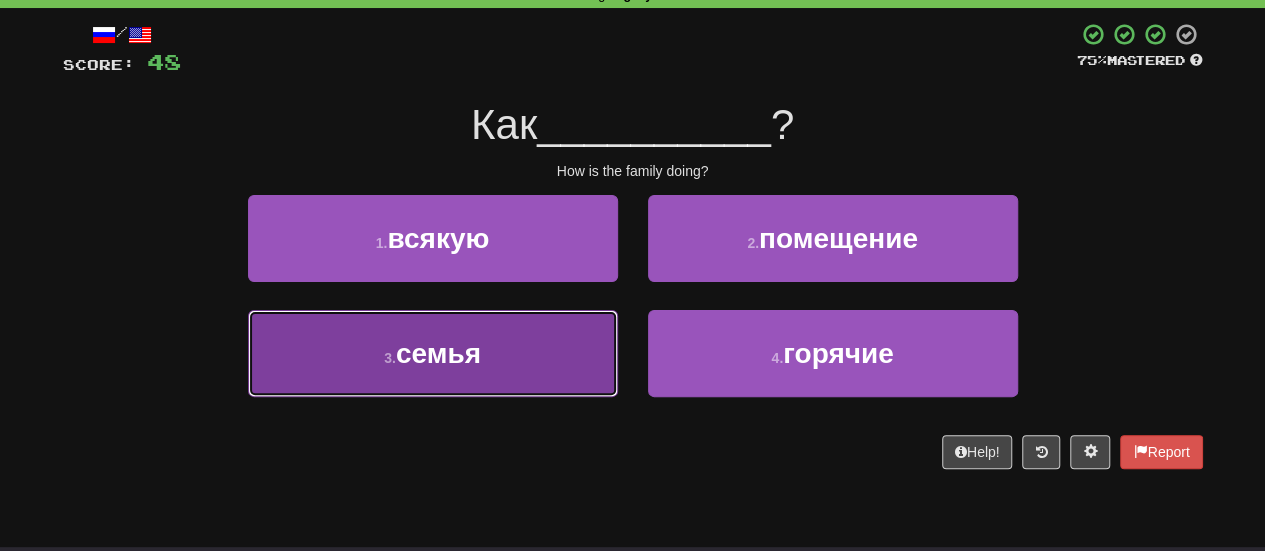 click on "3 .  семья" at bounding box center (433, 353) 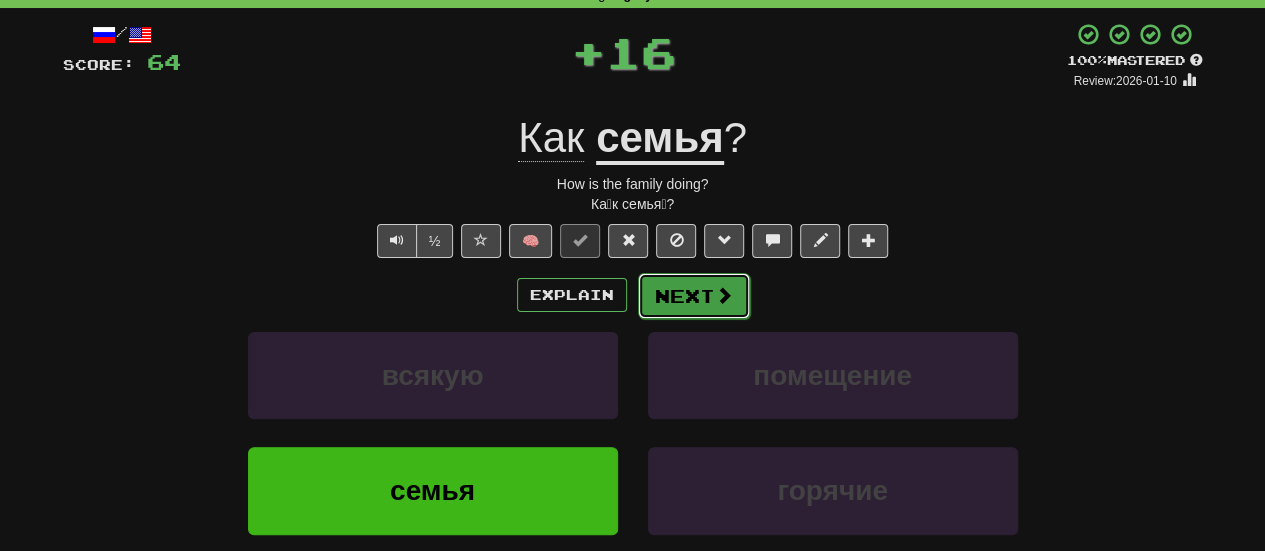 click on "Next" at bounding box center [694, 296] 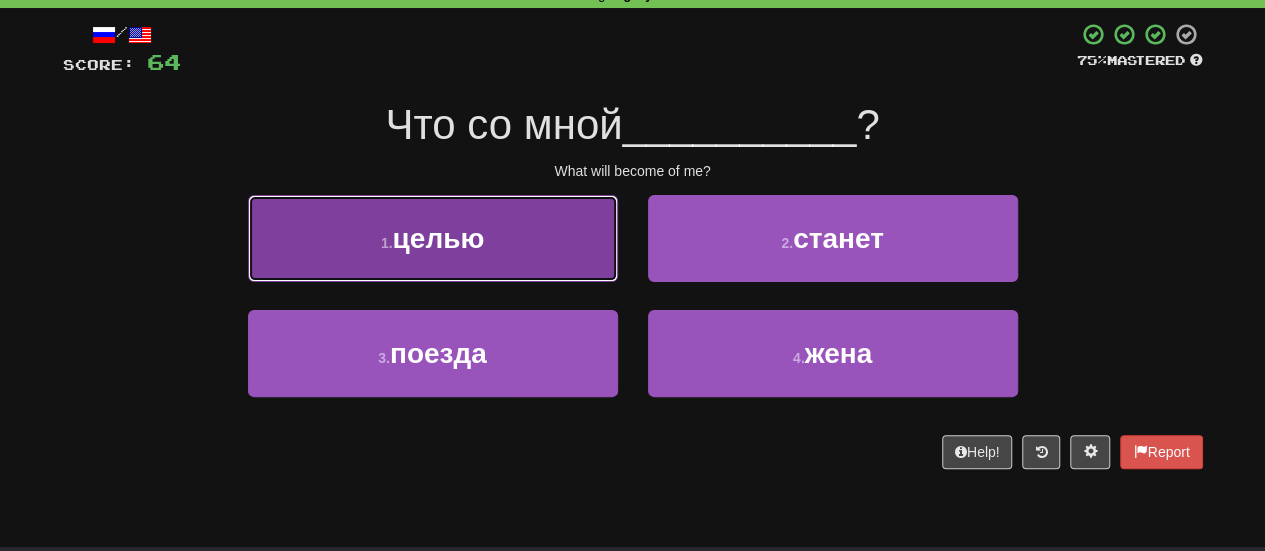 click on "1 .  целью" at bounding box center [433, 238] 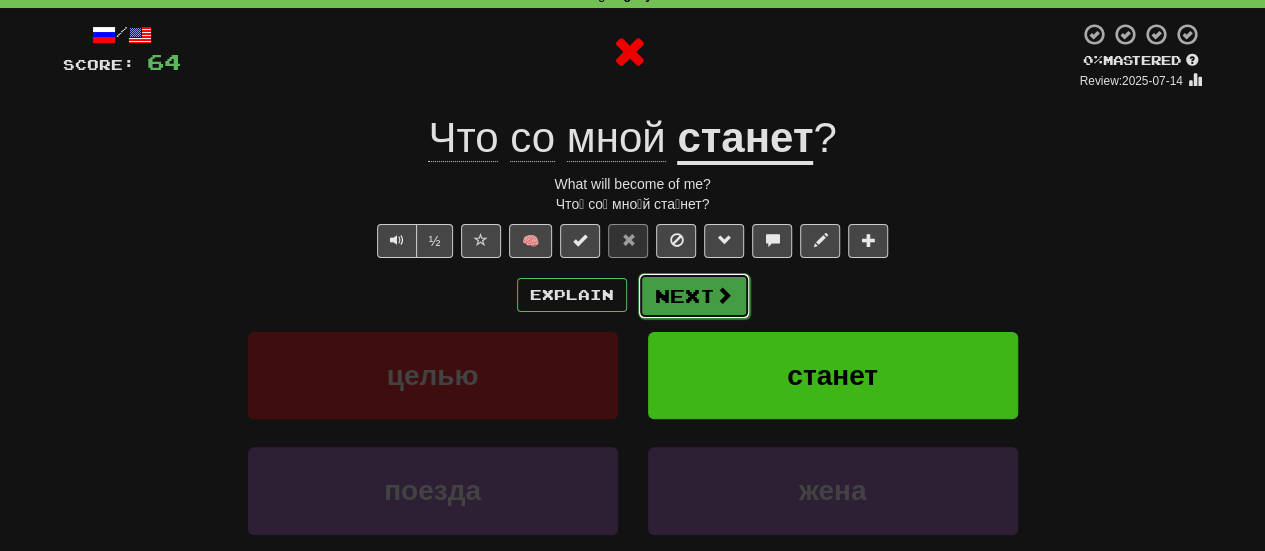 click on "Next" at bounding box center [694, 296] 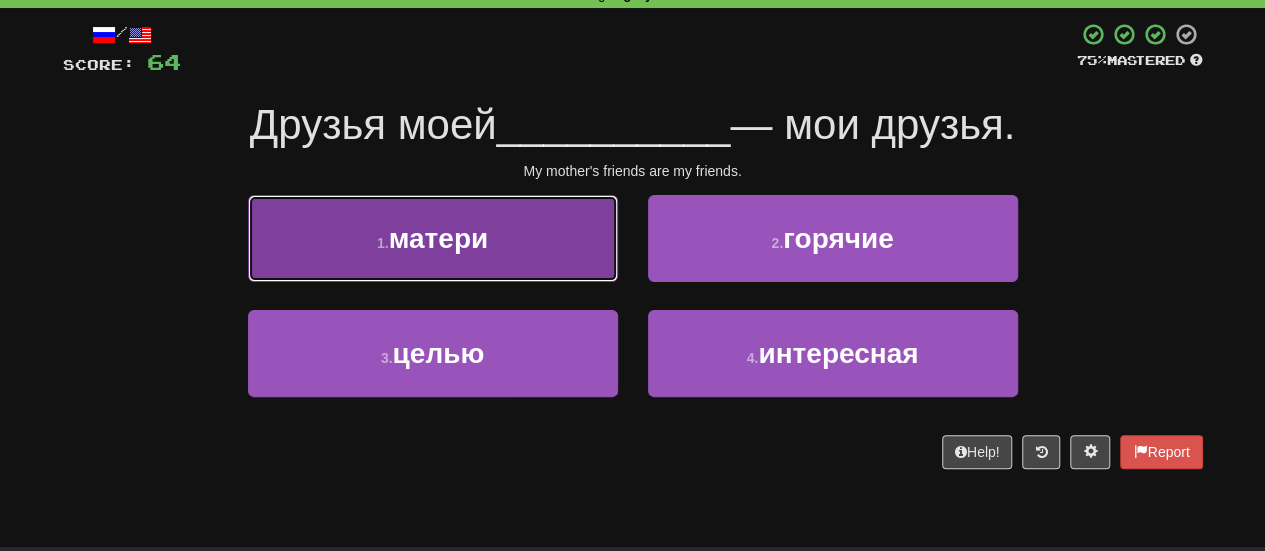 click on "1 .  матери" at bounding box center (433, 238) 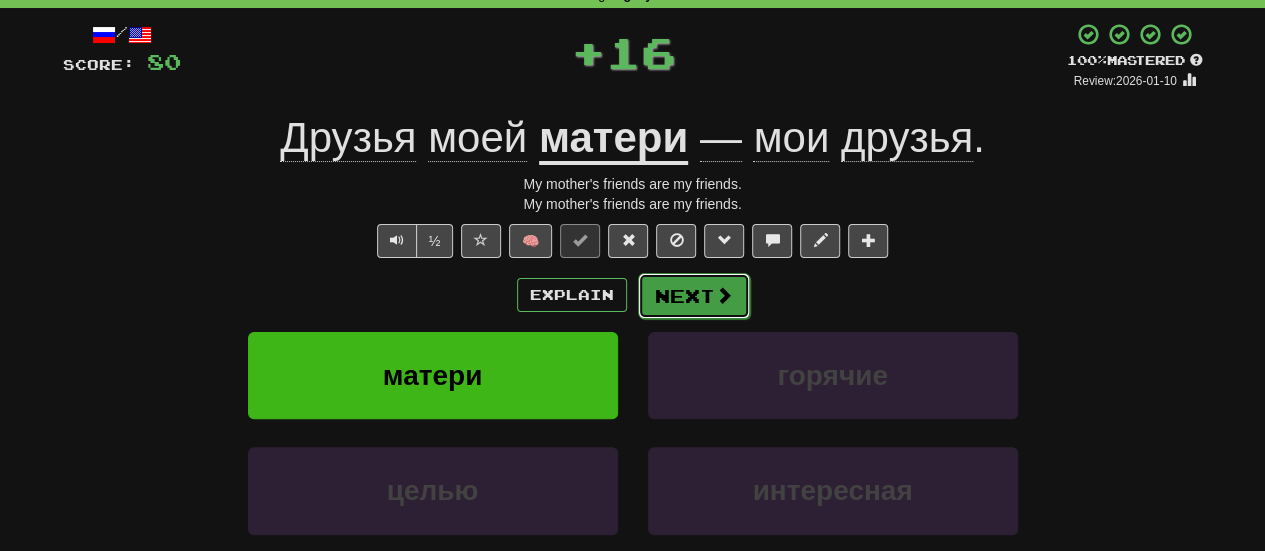 click on "Next" at bounding box center [694, 296] 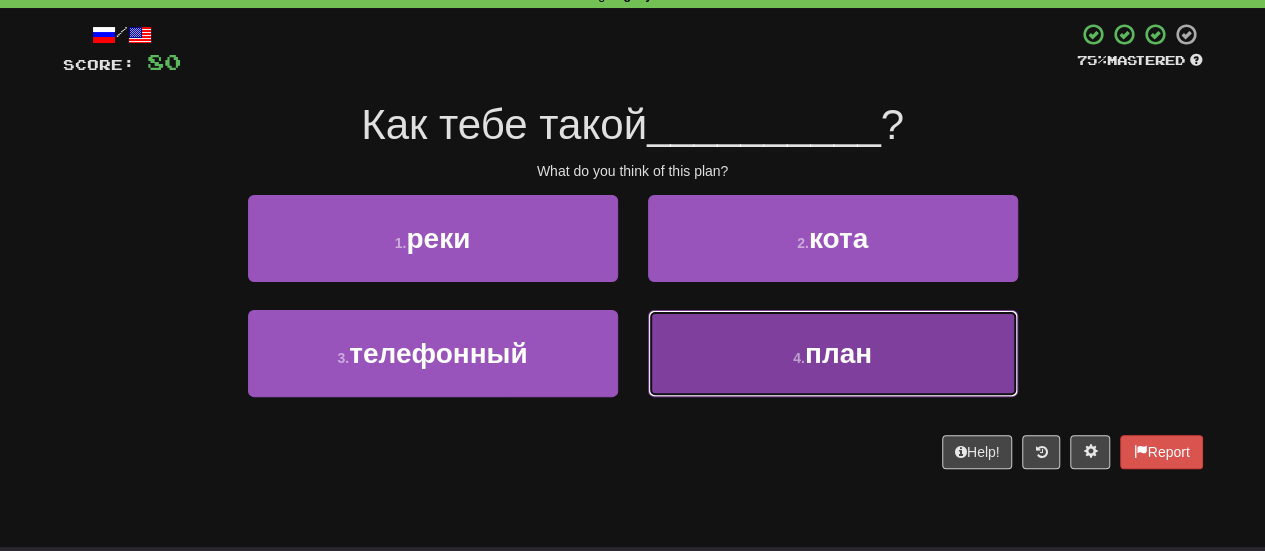 click on "4 .  план" at bounding box center (833, 353) 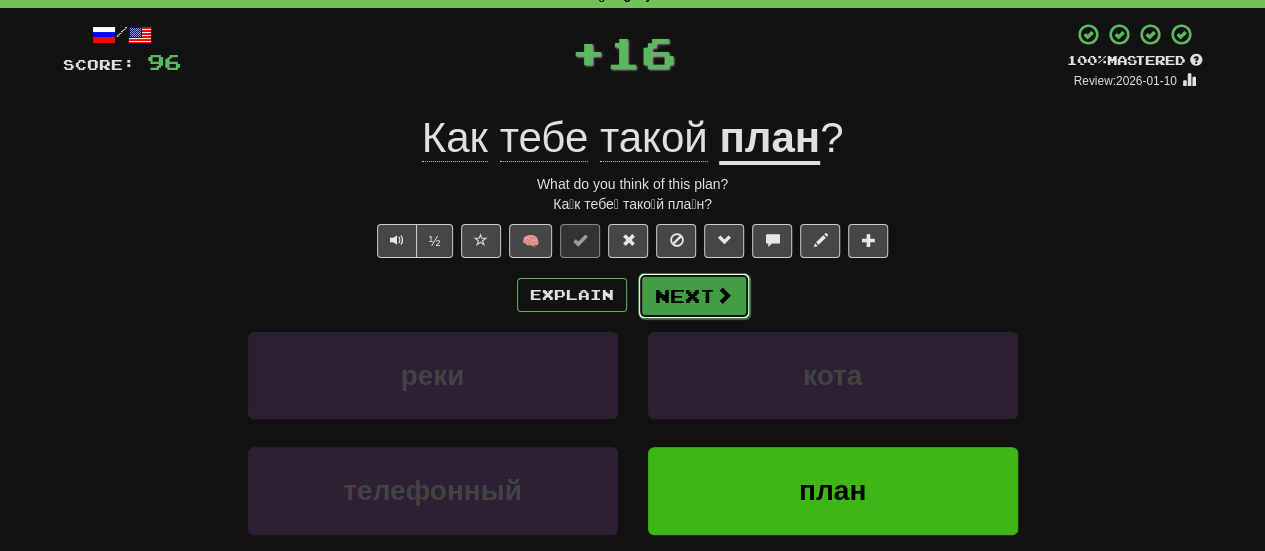 click on "Next" at bounding box center [694, 296] 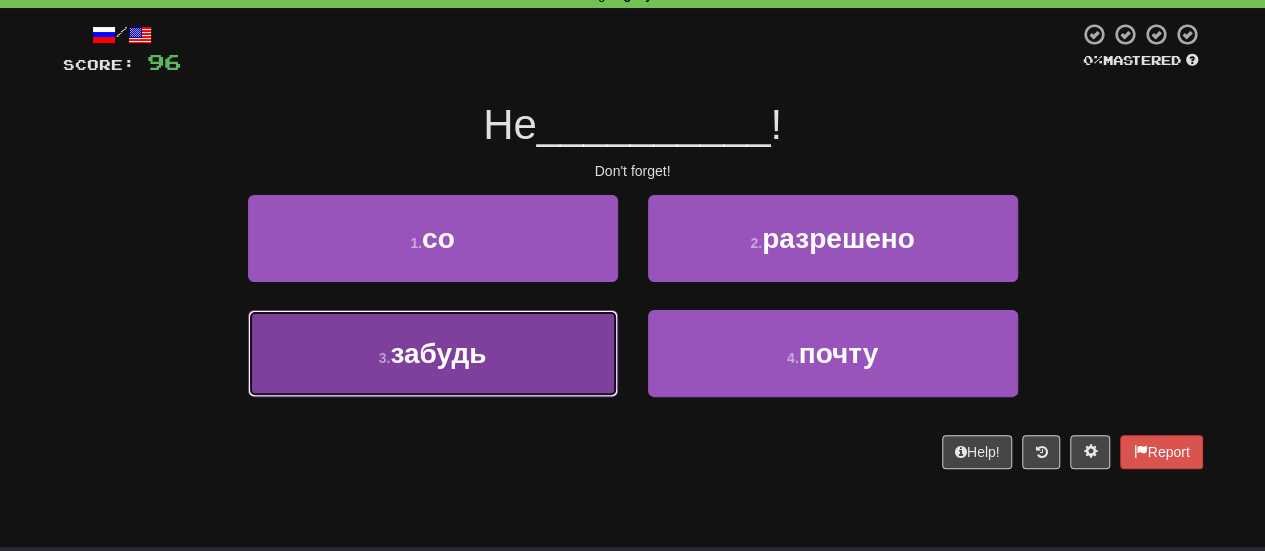 click on "3 .  забудь" at bounding box center [433, 353] 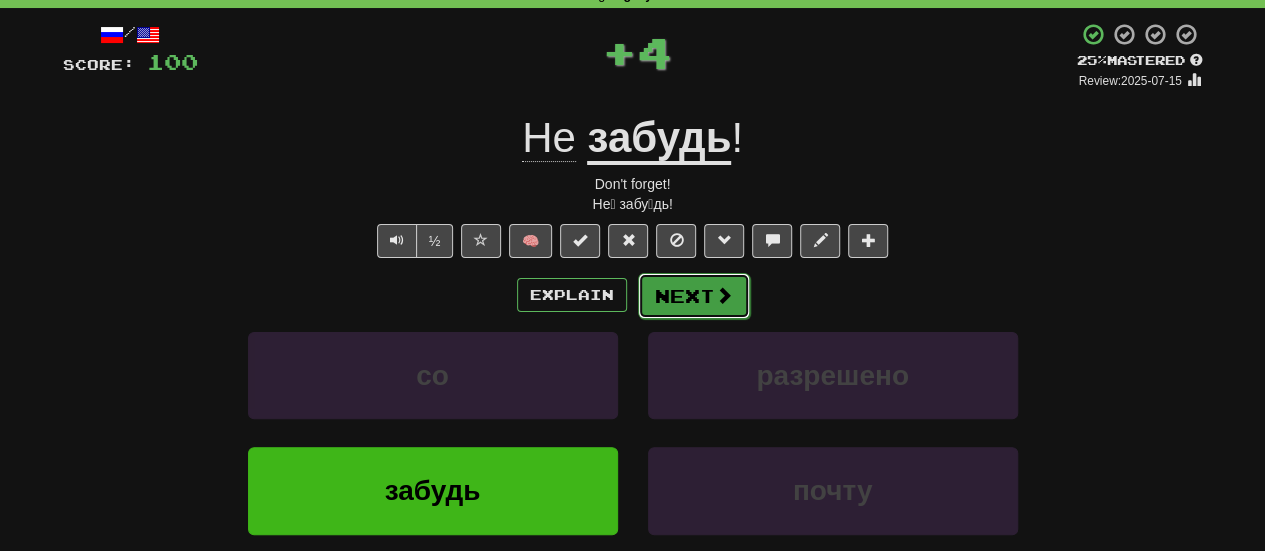 click on "Next" at bounding box center [694, 296] 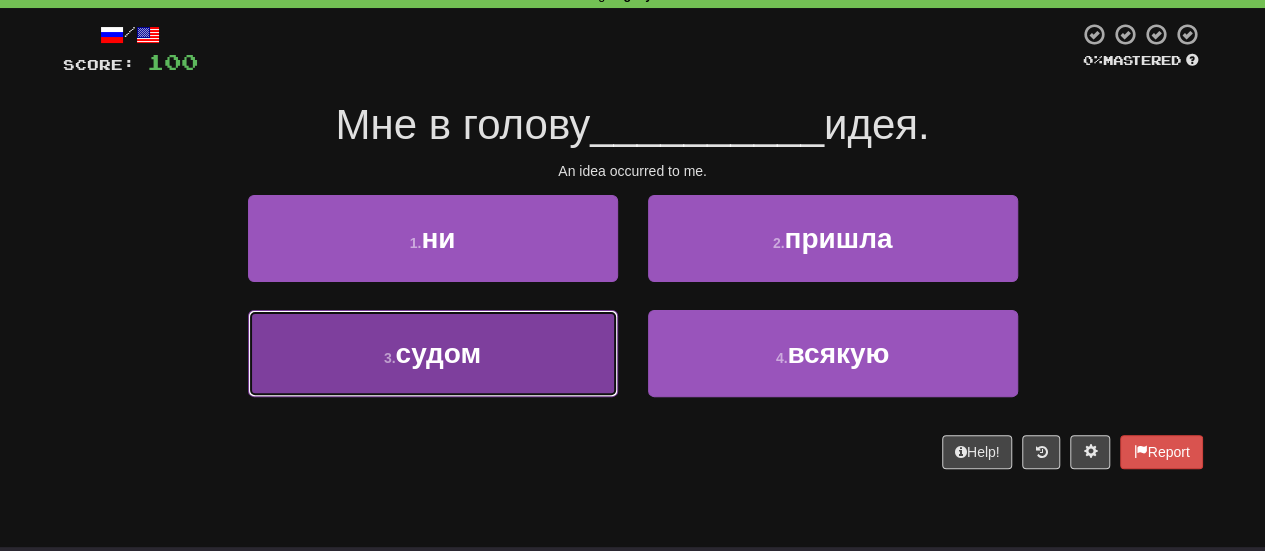 click on "3 .  судом" at bounding box center (433, 353) 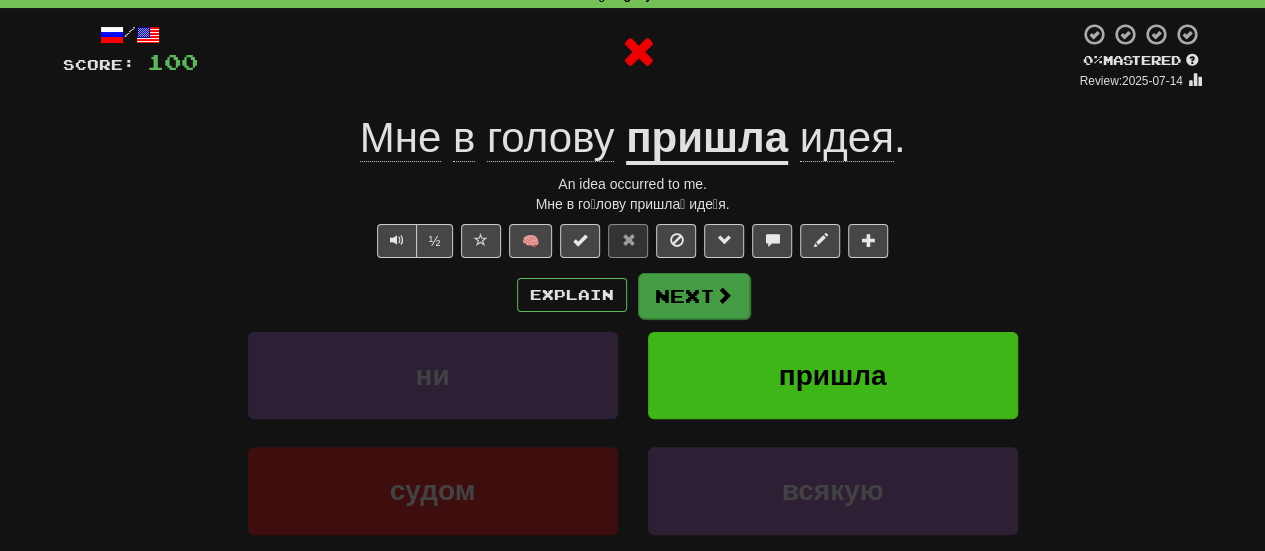 click on "Next" at bounding box center [694, 296] 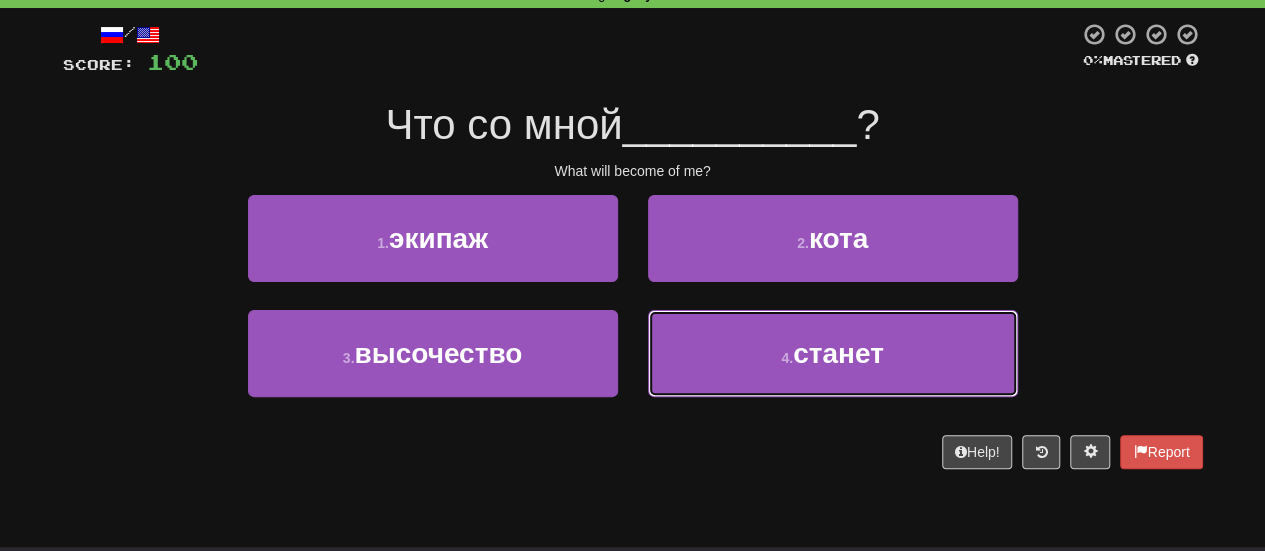 click on "4 .  станет" at bounding box center [833, 353] 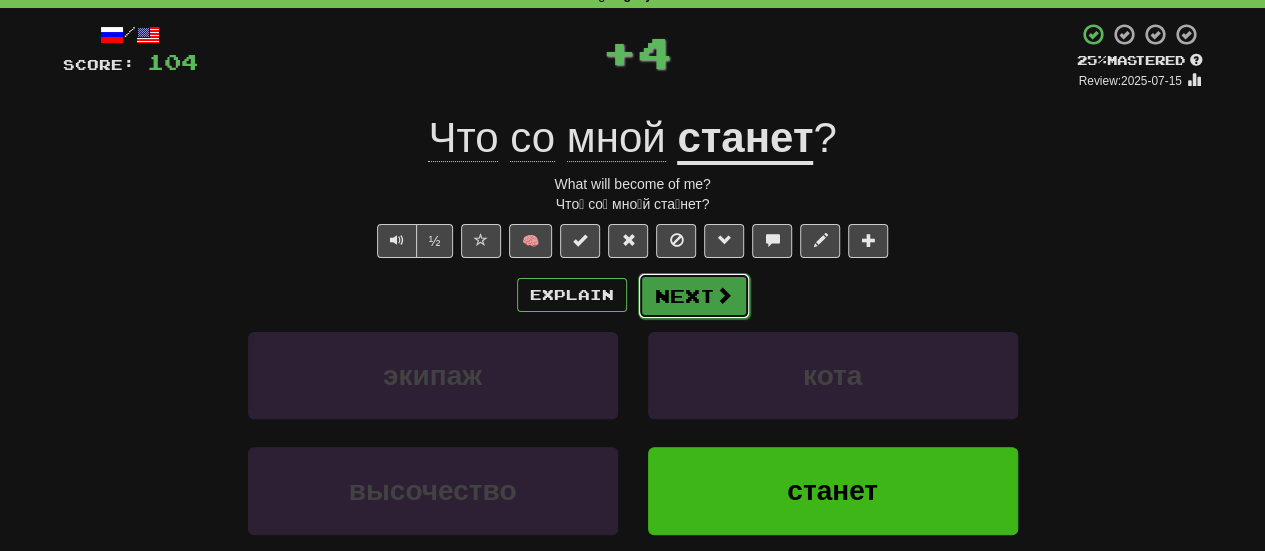 click on "Next" at bounding box center (694, 296) 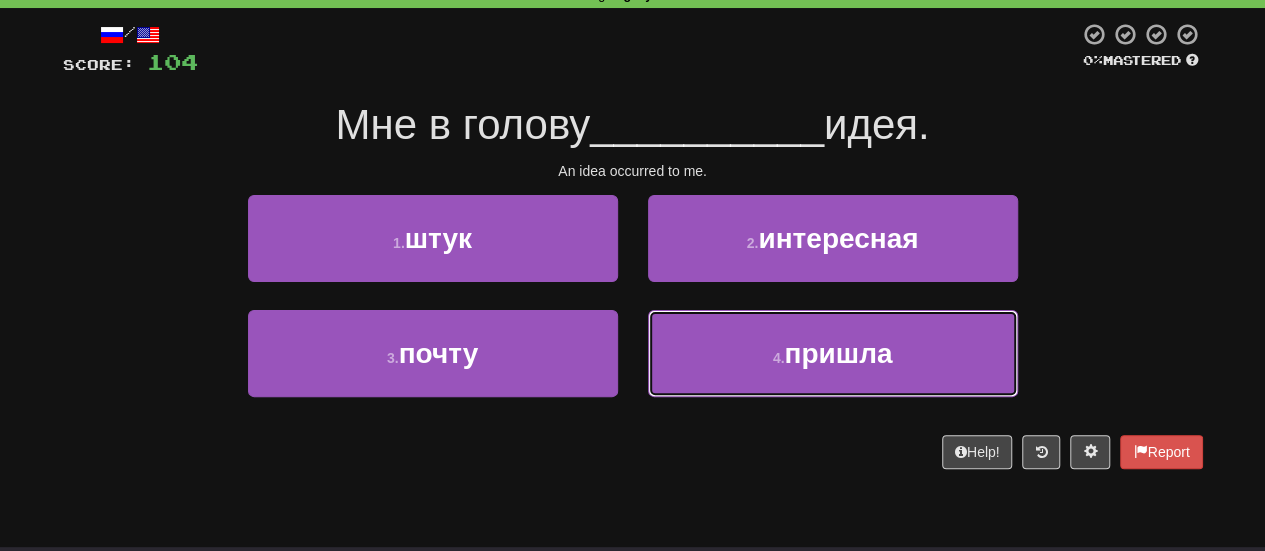 click on "4 .  пришла" at bounding box center [833, 353] 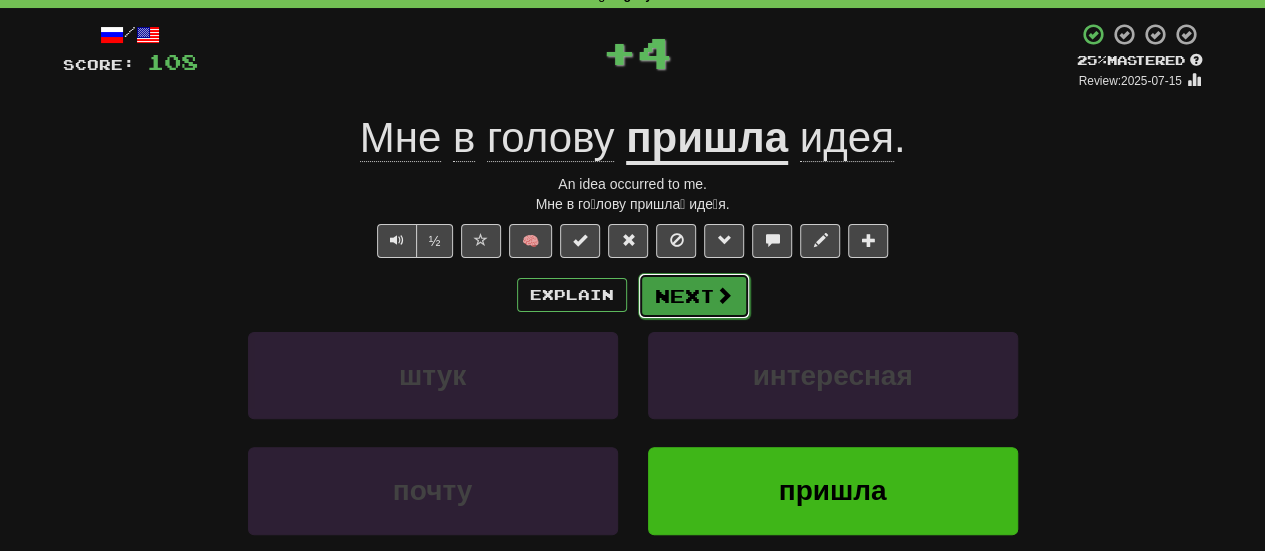 click on "Next" at bounding box center (694, 296) 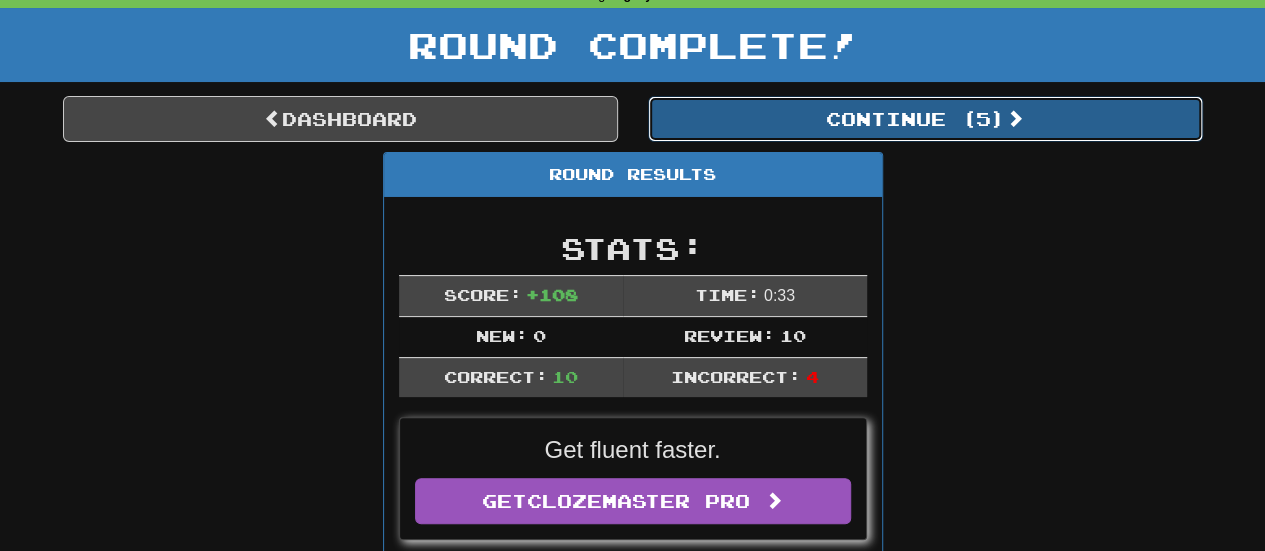 click on "Continue ( 5 )" at bounding box center [925, 119] 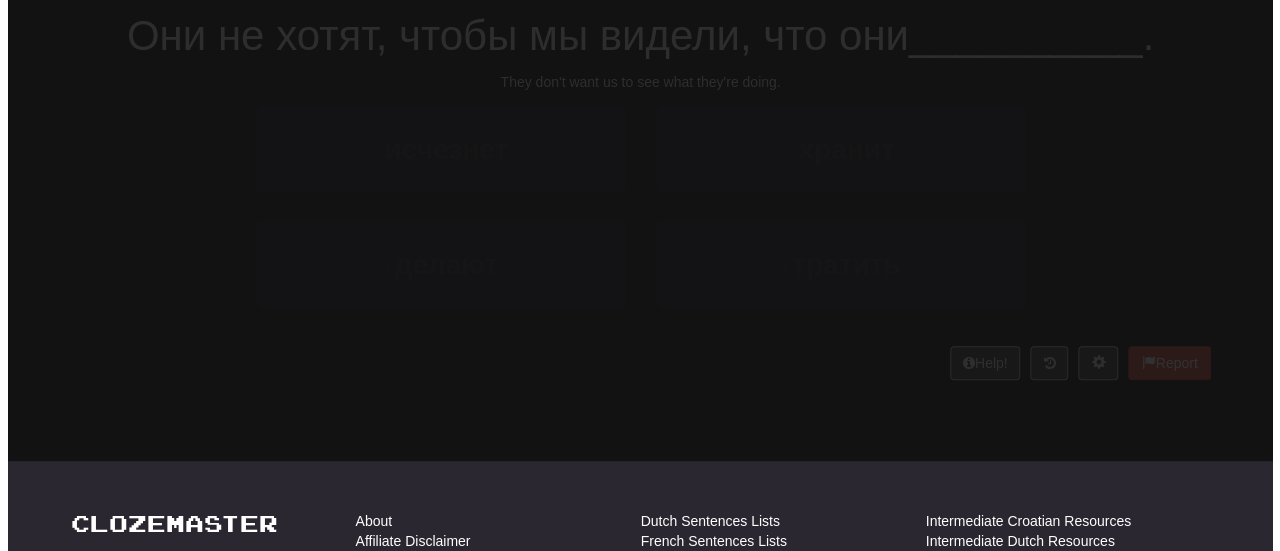 scroll, scrollTop: 100, scrollLeft: 0, axis: vertical 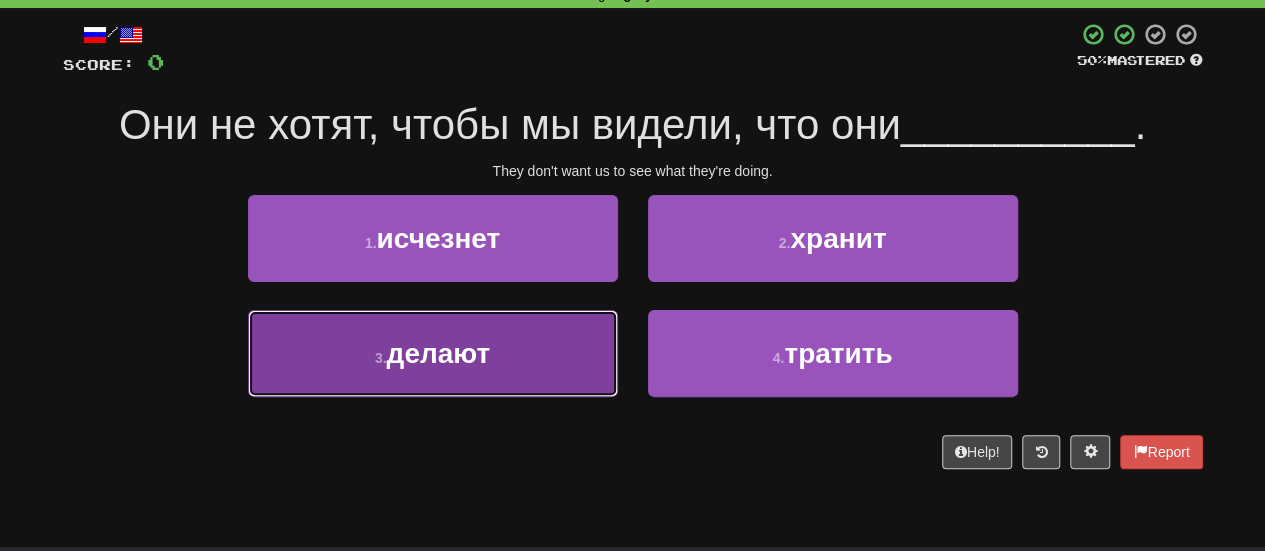 click on "3 .  делают" at bounding box center [433, 353] 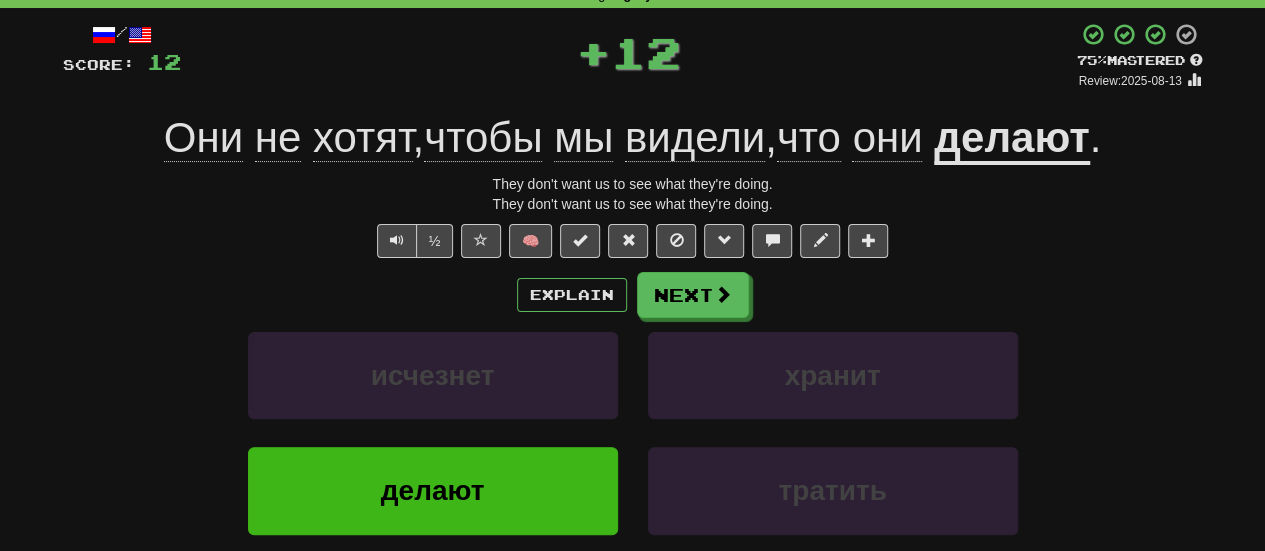 click on "Explain Next disappear keeps do spend Learn more: disappear keeps do spend" at bounding box center [633, 432] 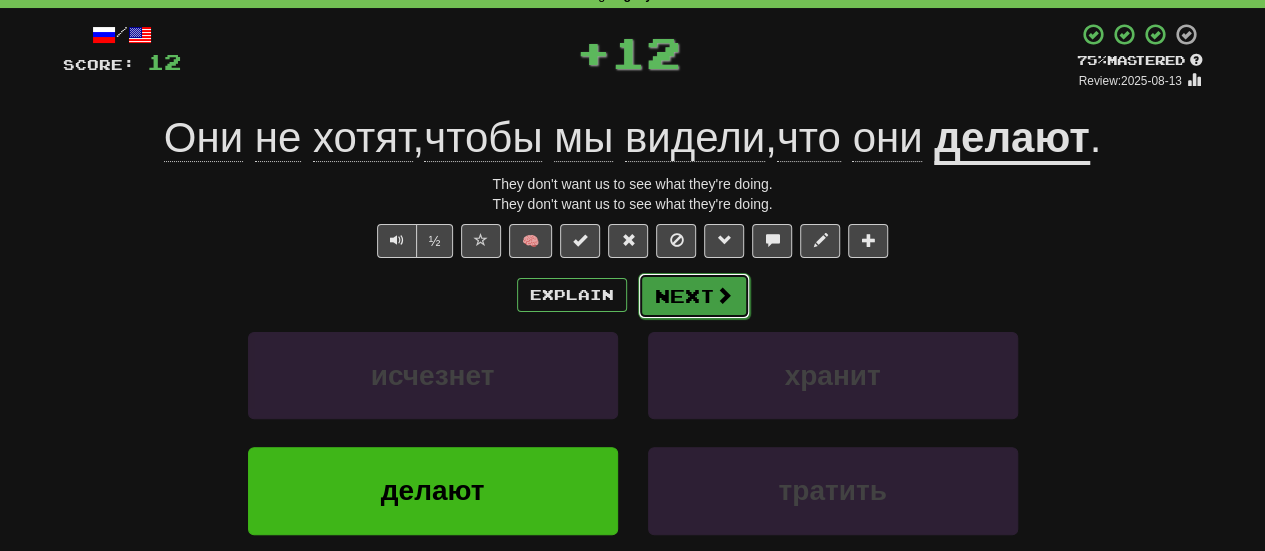 click on "Next" at bounding box center [694, 296] 